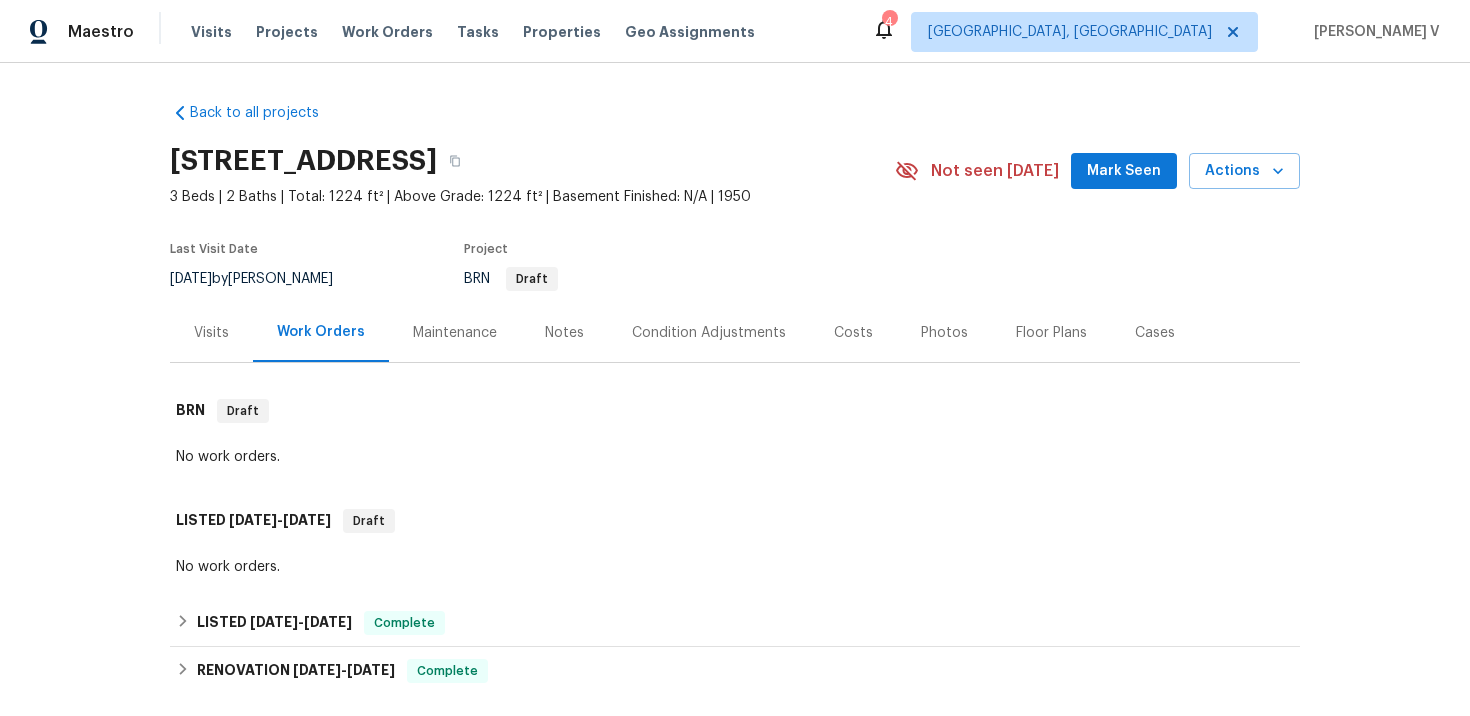 scroll, scrollTop: 0, scrollLeft: 0, axis: both 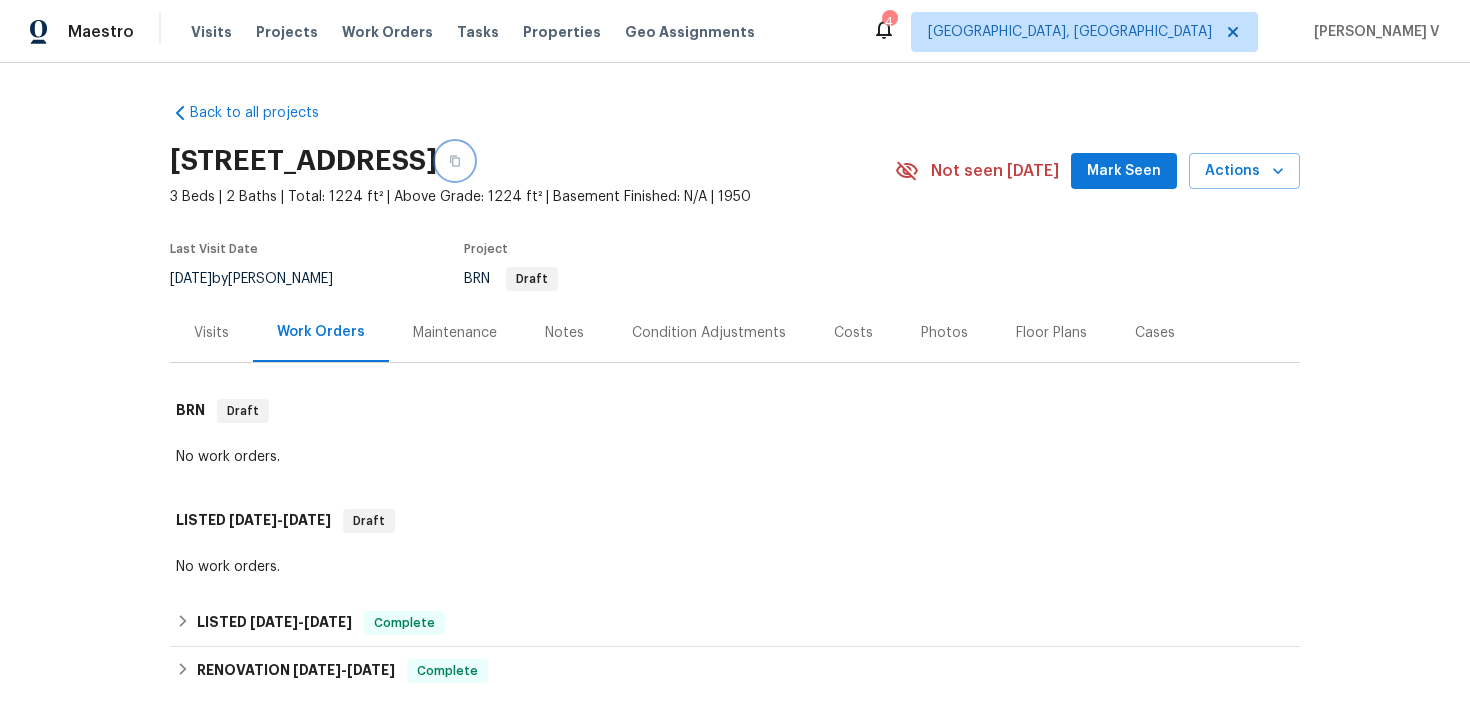 click 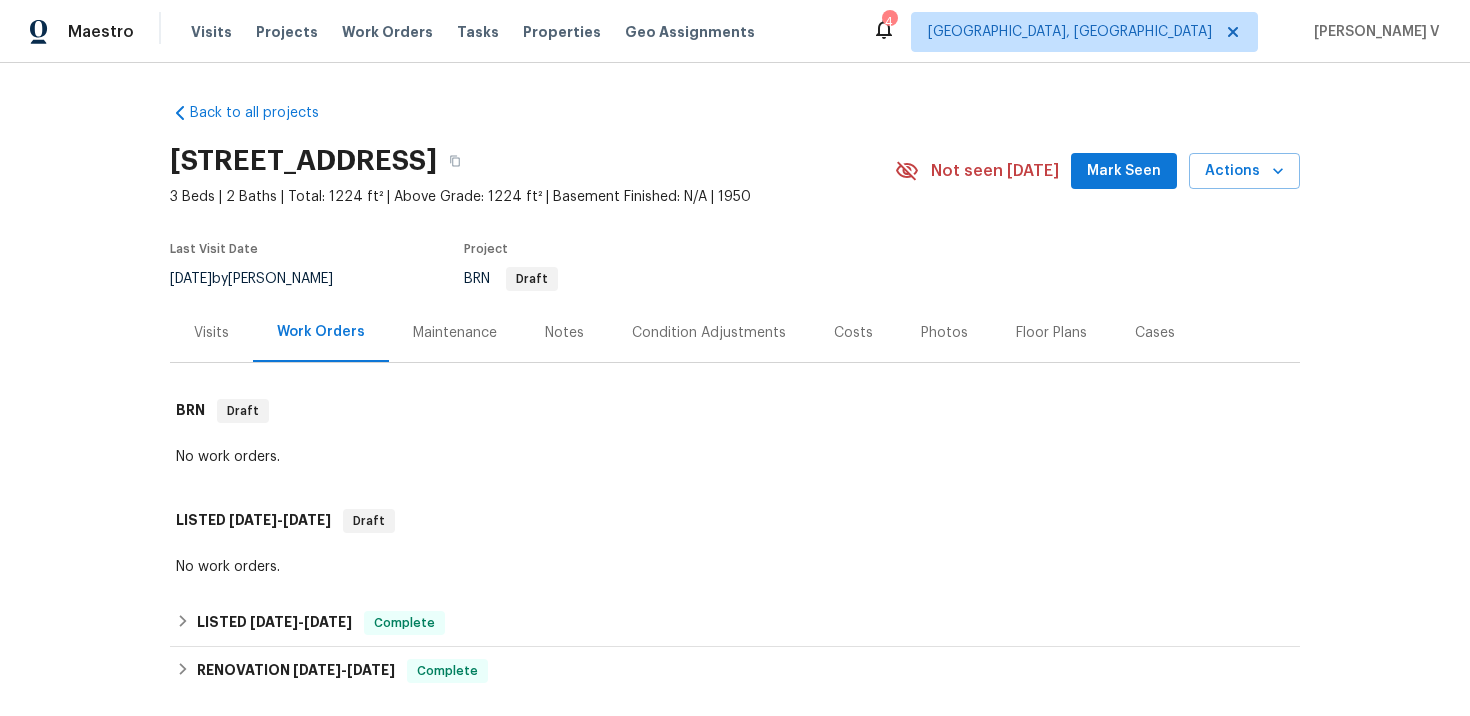click on "Back to all projects 12 Dick St, Bergenfield, NJ 07621 3 Beds | 2 Baths | Total: 1224 ft² | Above Grade: 1224 ft² | Basement Finished: N/A | 1950 Not seen today Mark Seen Actions Last Visit Date 6/25/2025  by  Ryan Johnson   Project BRN   Draft Visits Work Orders Maintenance Notes Condition Adjustments Costs Photos Floor Plans Cases BRN   Draft No work orders. LISTED   4/9/25  -  4/9/25 Draft No work orders. LISTED   2/25/25  -  3/24/25 Complete VRX Photography PHOTOGRAPHY $120.00 1 Repair 2/25/2025  -  2/26/2025 Paid Brink's Tank and Environmental 1 PLUMBING, MOLD_REMEDIATION, ENGINEERING, BRN_AND_LRR, CHIMNEY, HVAC, GLASS_WINDOW, JUNK_REMOVAL, MASONRY, ROOF, APPLIANCE, SEWER_INSPECTIONS_AND_REPAIRS, SEPTIC $4,095.00 2 Repairs 3/14/2025  -  3/24/2025 Paid RENOVATION   1/24/25  -  1/30/25 Complete SOS Dream Builders COUNTERTOP, BATHTUB_RESURFACING, HANDYMAN $2,279.30 3 Repairs 1/27/2025  -  1/30/2025 Paid SOS Dream Builders CLEANING, CLEANING_MAINTENANCE $350.00 1 Repair 1/29/2025  -  1/30/2025 Paid ( )   1" at bounding box center [735, 1086] 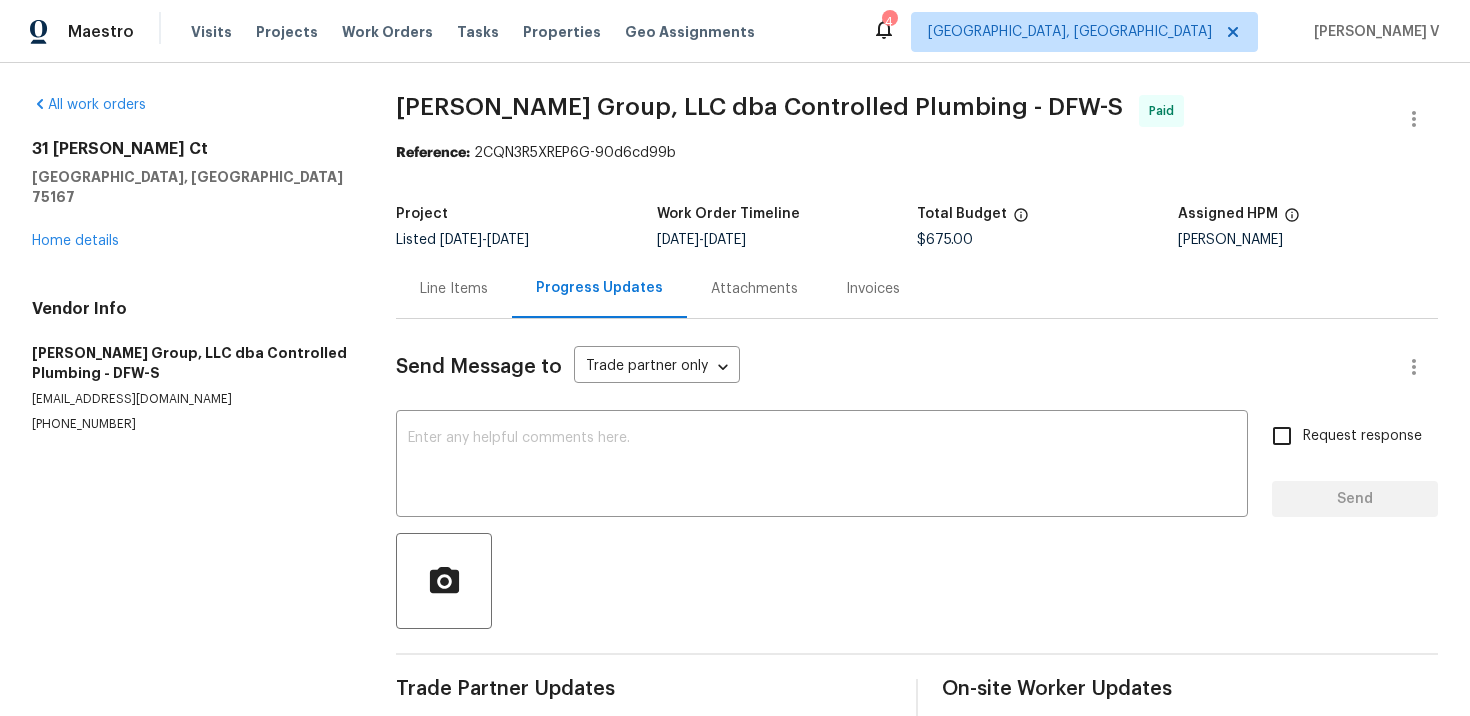 scroll, scrollTop: 0, scrollLeft: 0, axis: both 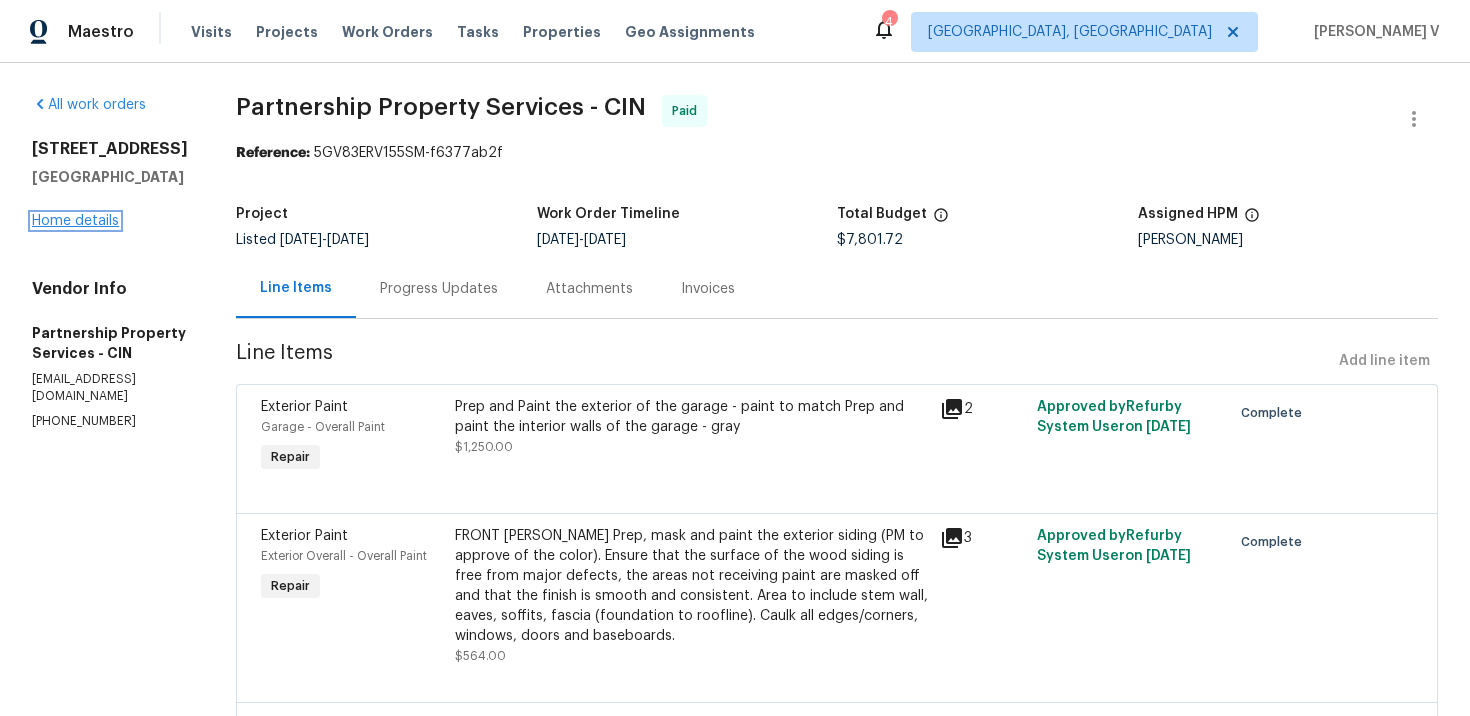 click on "Home details" at bounding box center [75, 221] 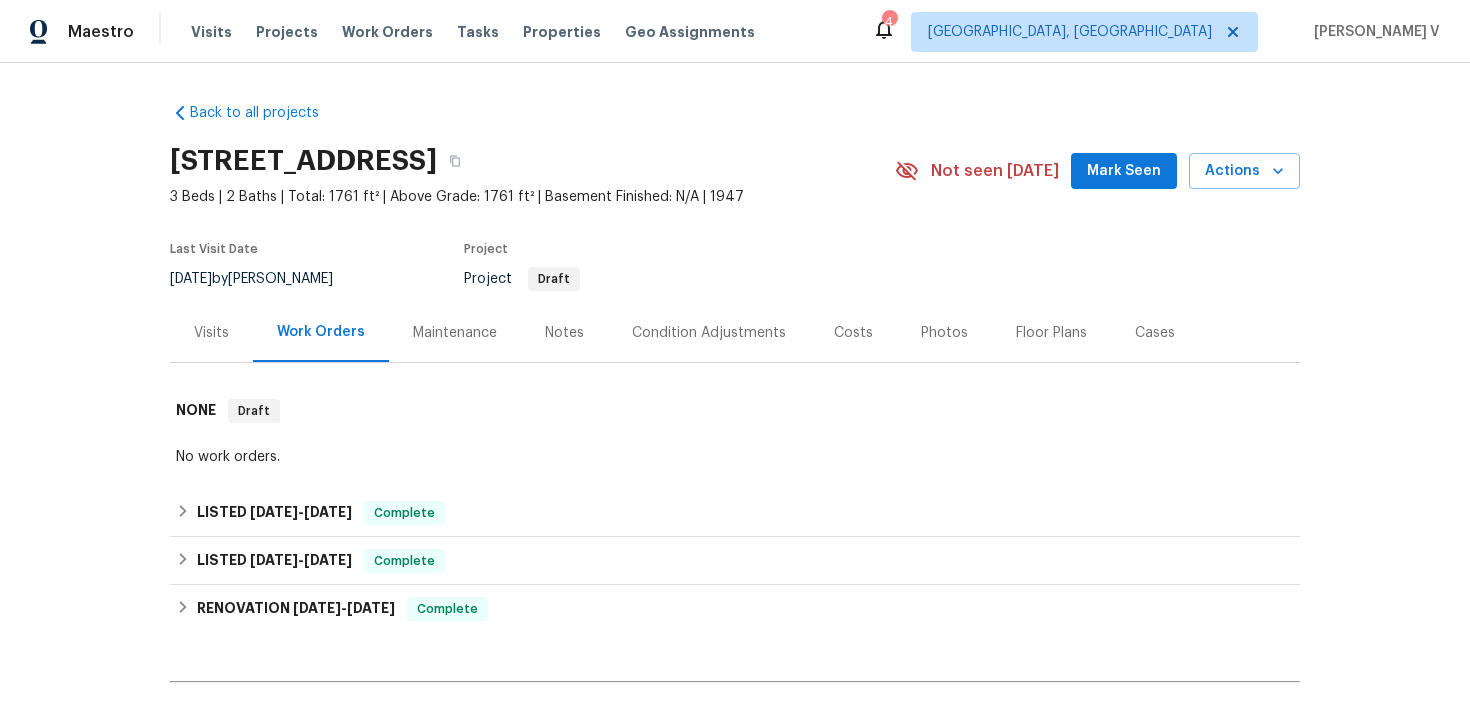 scroll, scrollTop: 223, scrollLeft: 0, axis: vertical 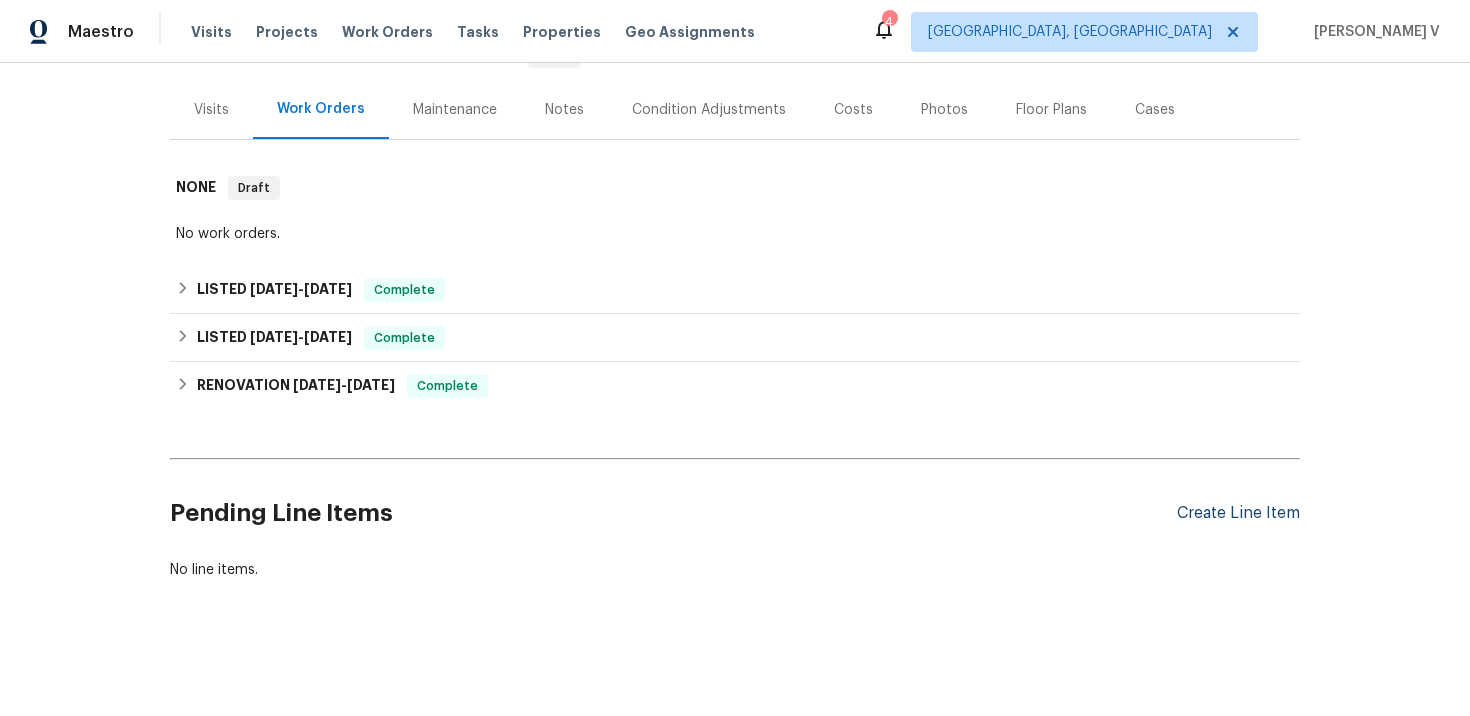 click on "Create Line Item" at bounding box center (1238, 513) 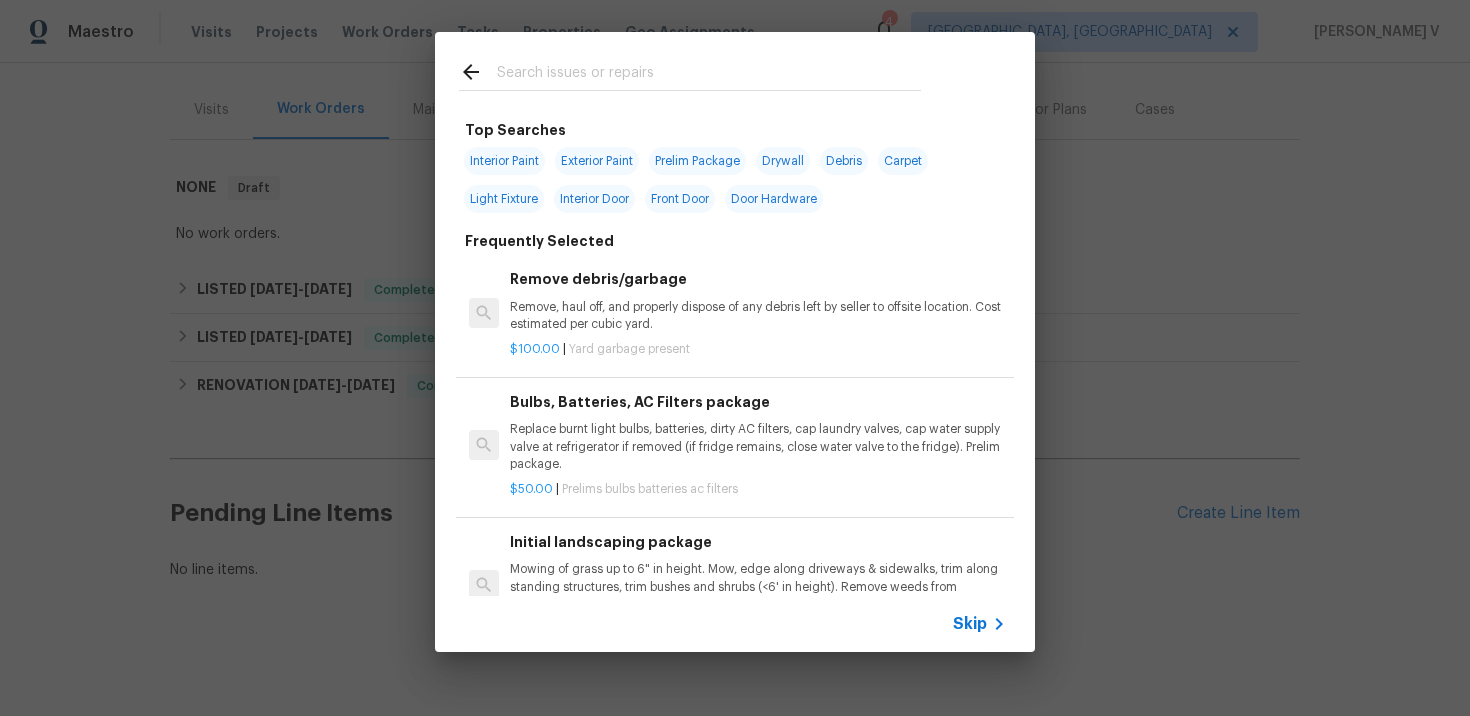 click on "Skip" at bounding box center [970, 624] 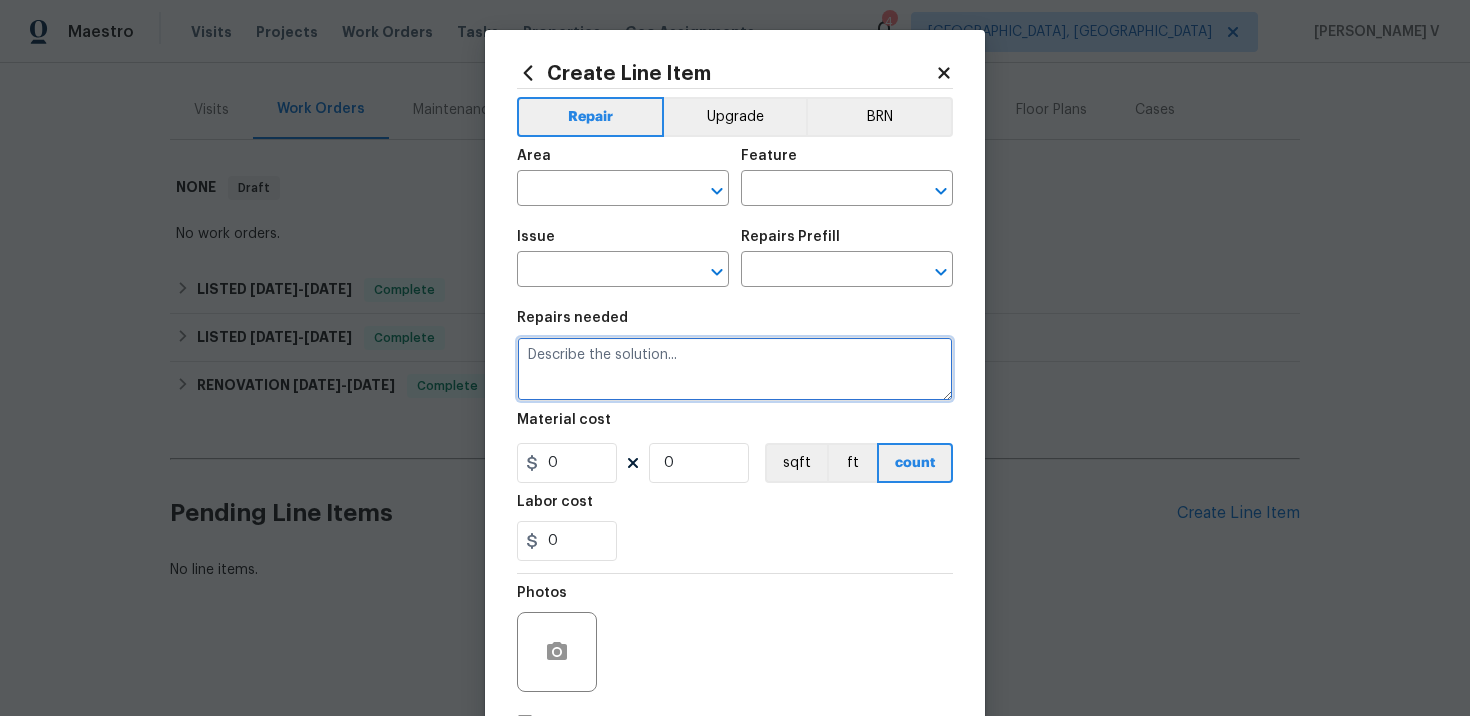 click at bounding box center [735, 369] 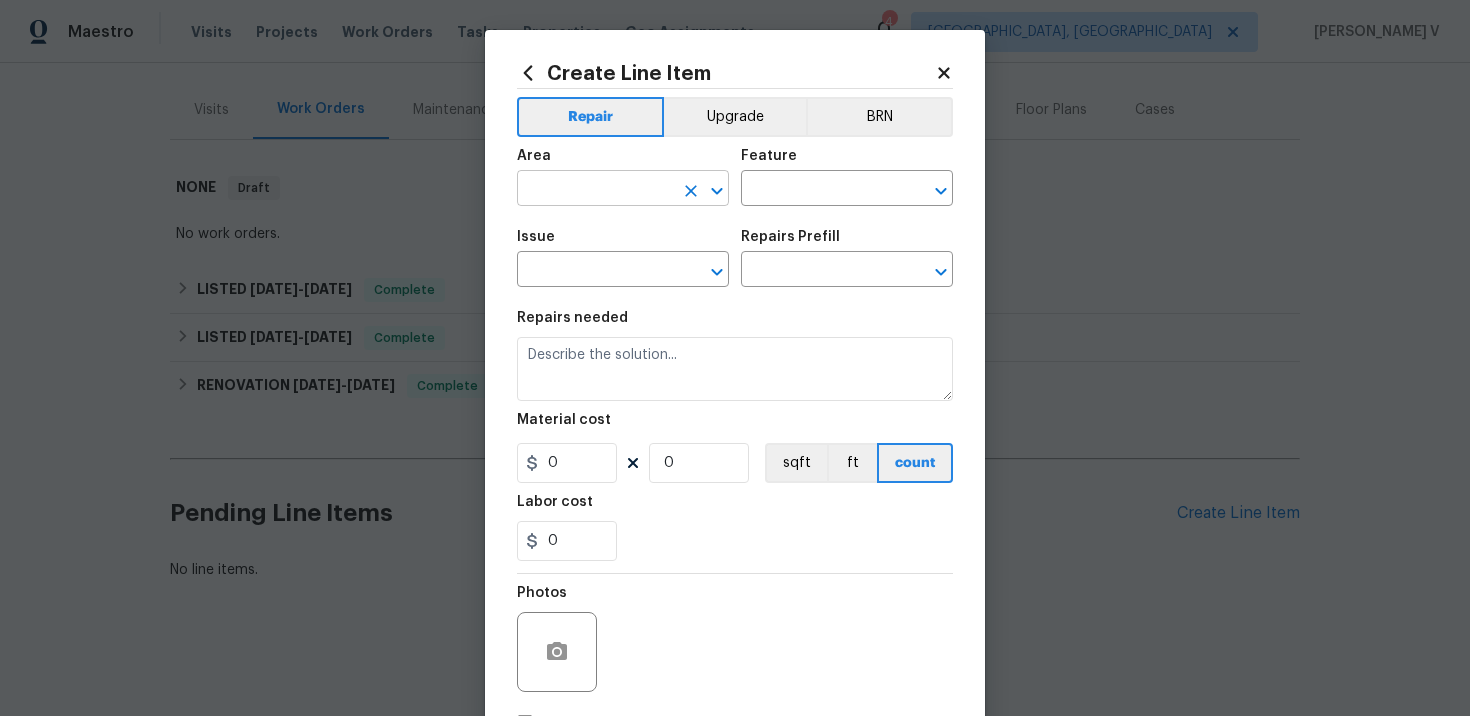 click at bounding box center [595, 190] 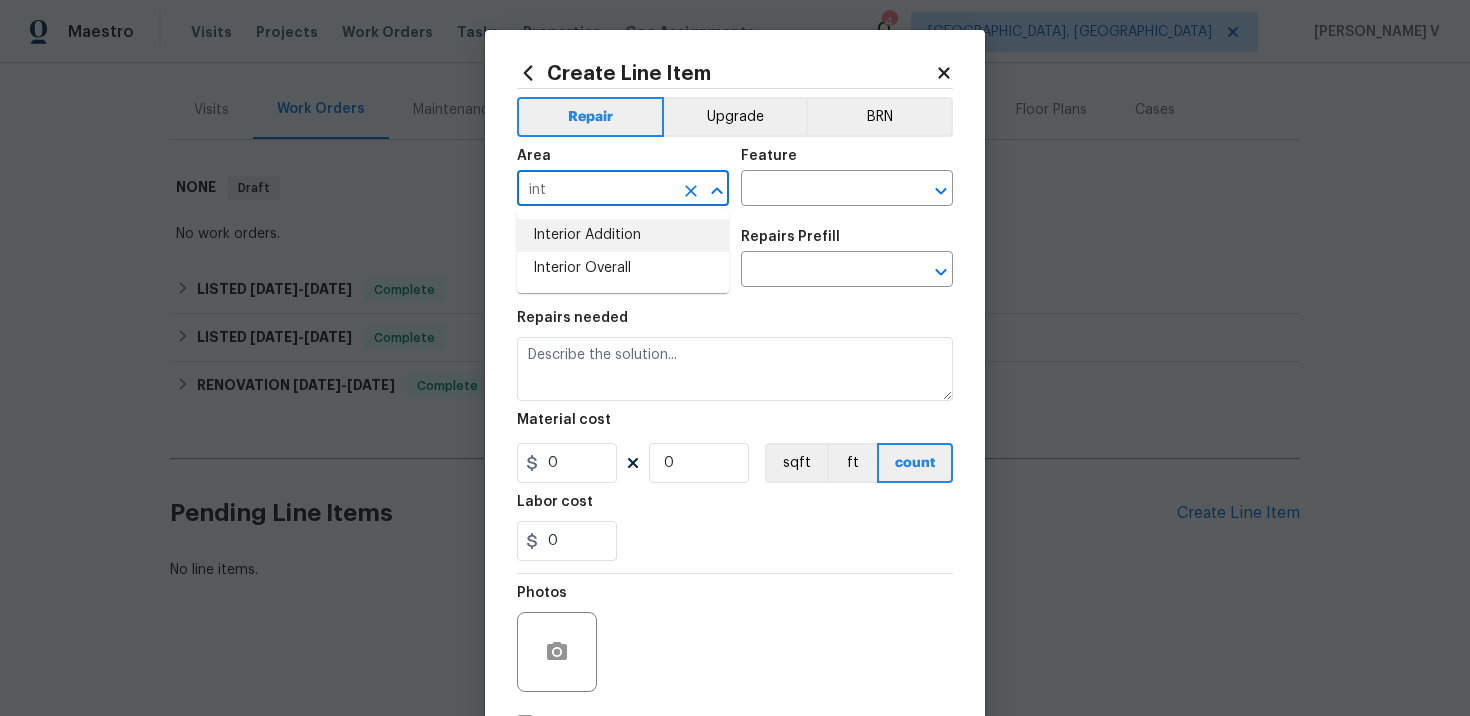 click on "Interior Overall" at bounding box center [623, 268] 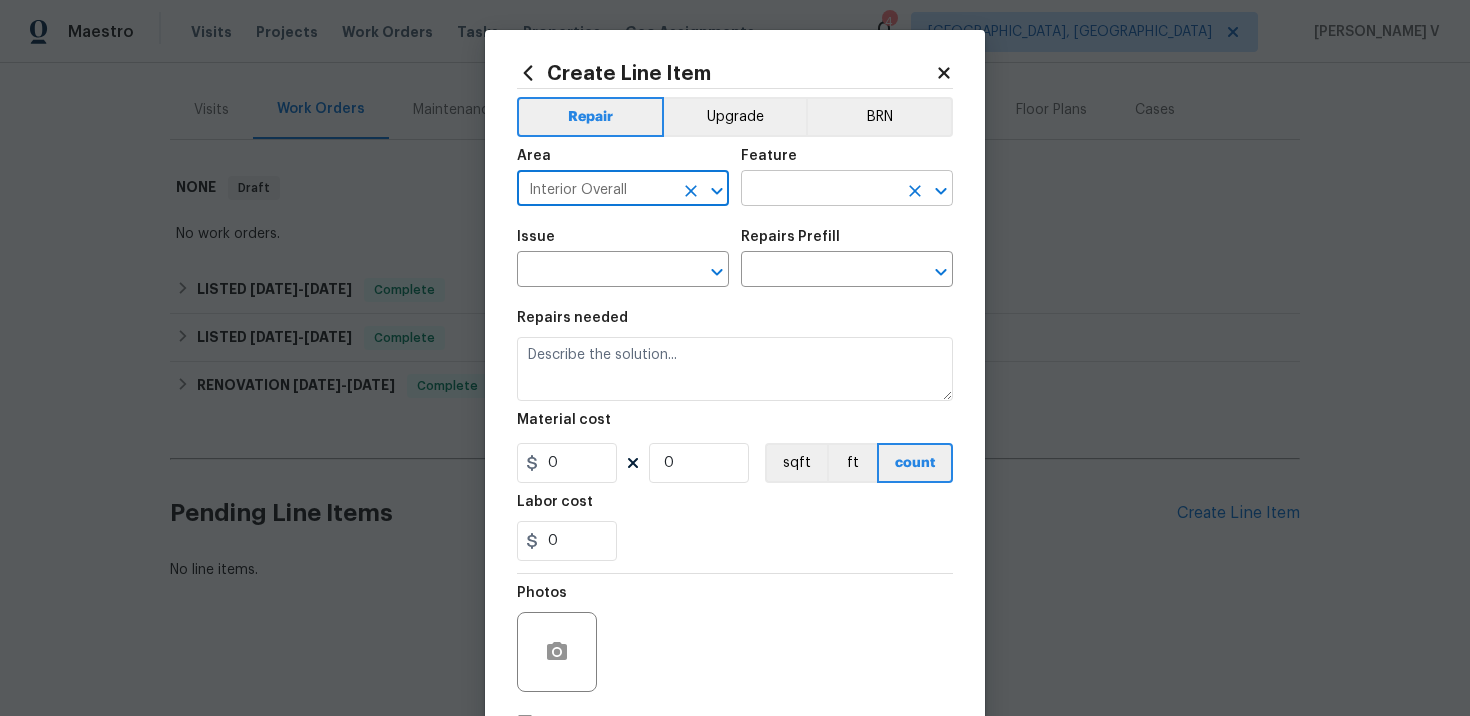 type on "Interior Overall" 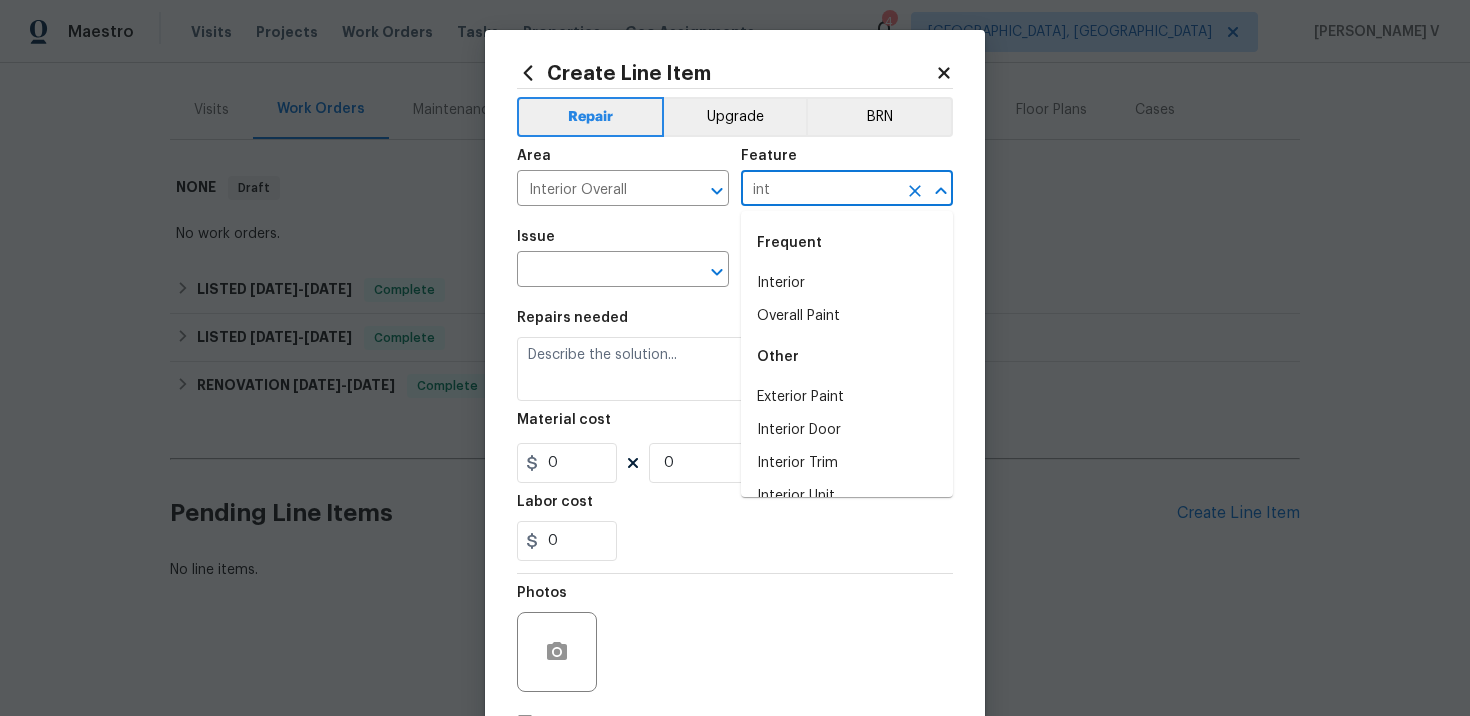 click on "Interior" at bounding box center [847, 283] 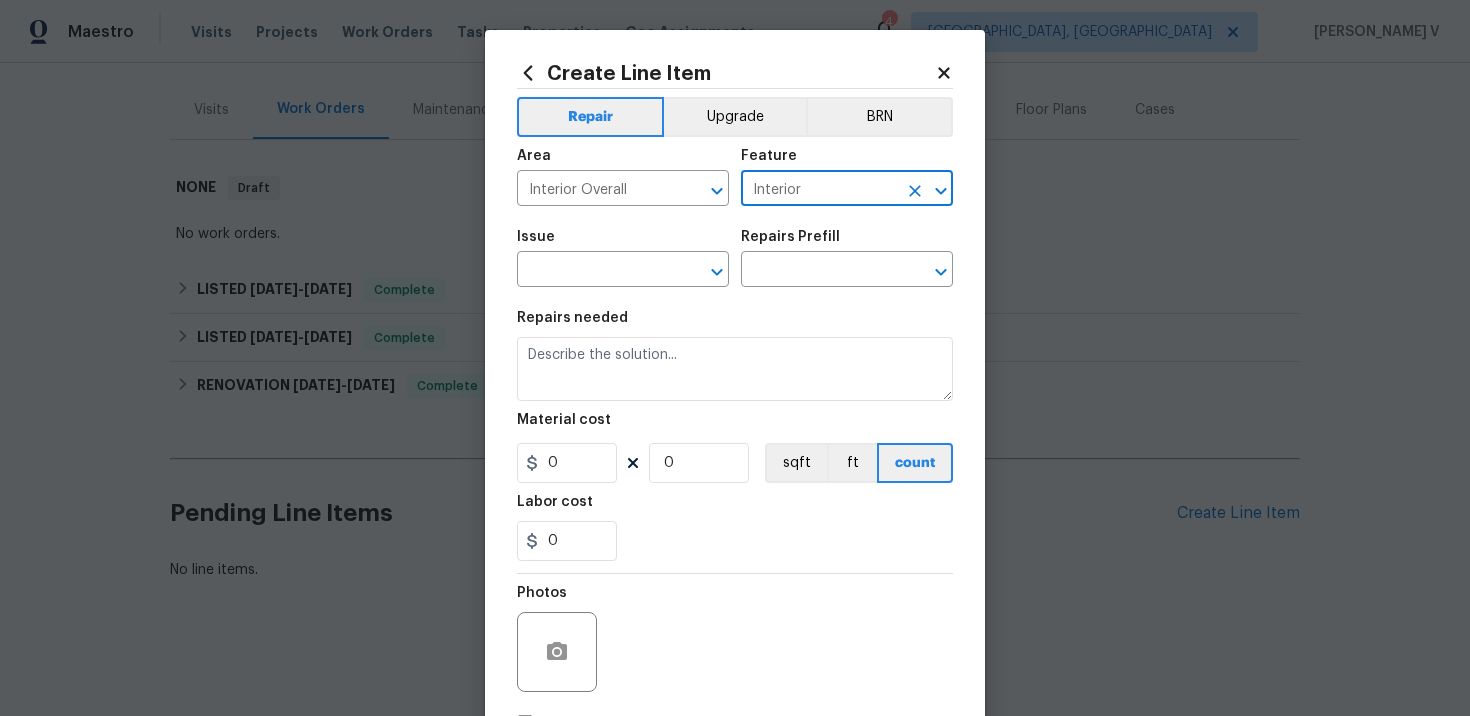 type on "Interior" 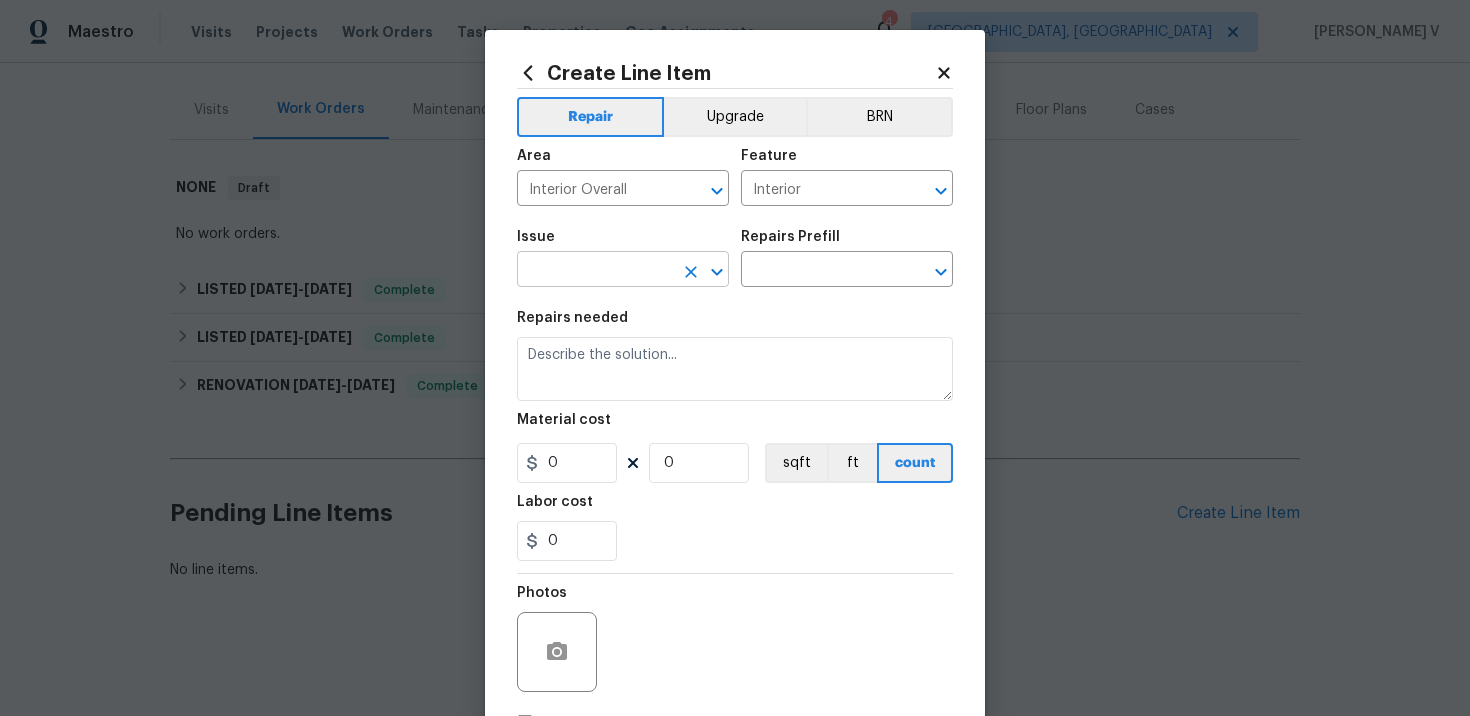 click at bounding box center [595, 271] 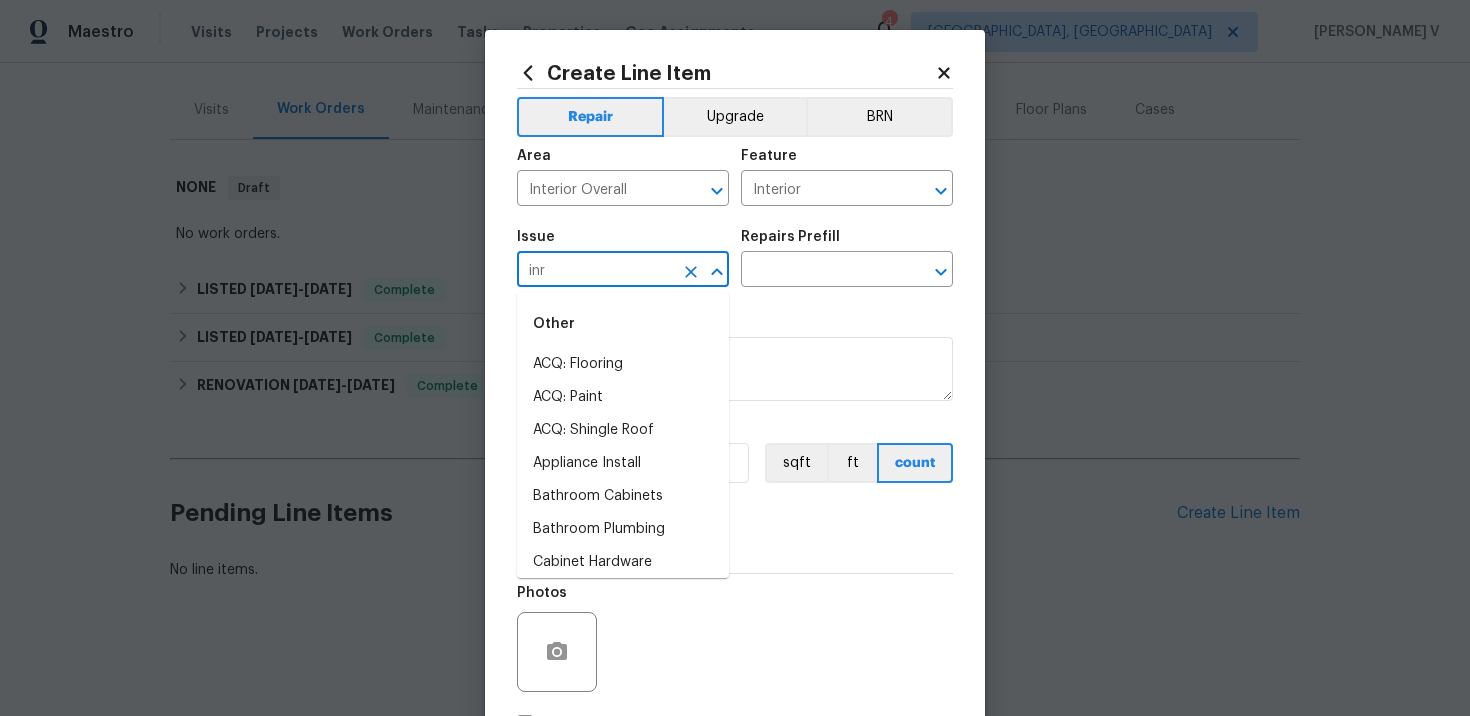 type on "inrt" 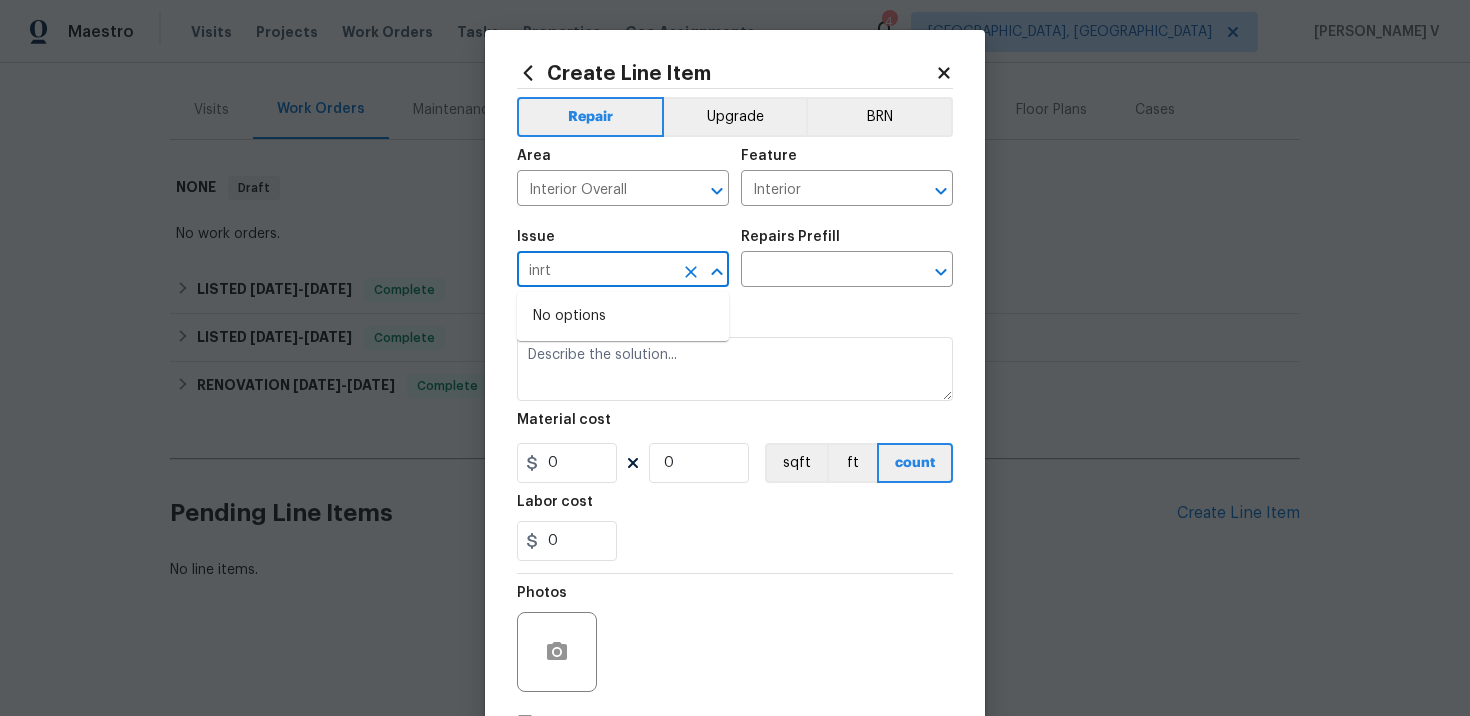 click on "inrt" at bounding box center (595, 271) 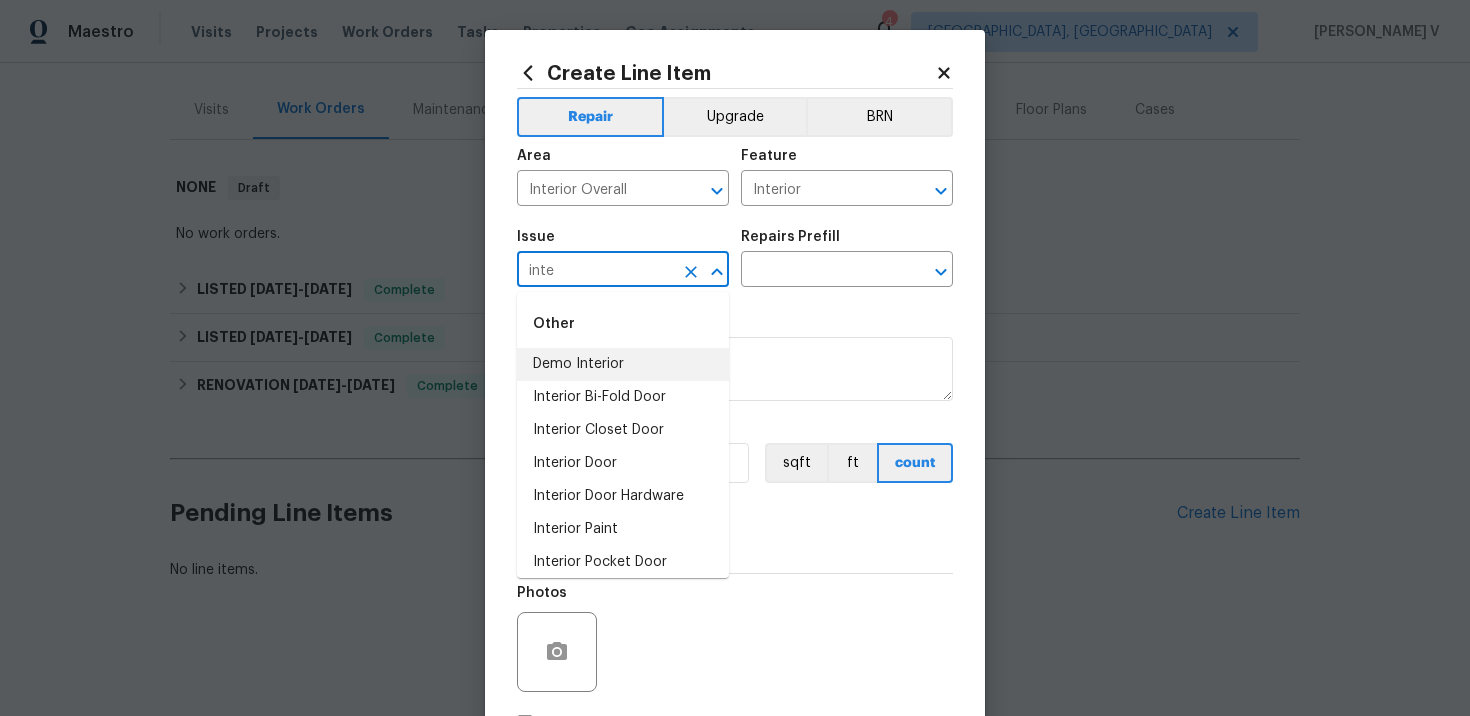 click on "Demo Interior" at bounding box center (623, 364) 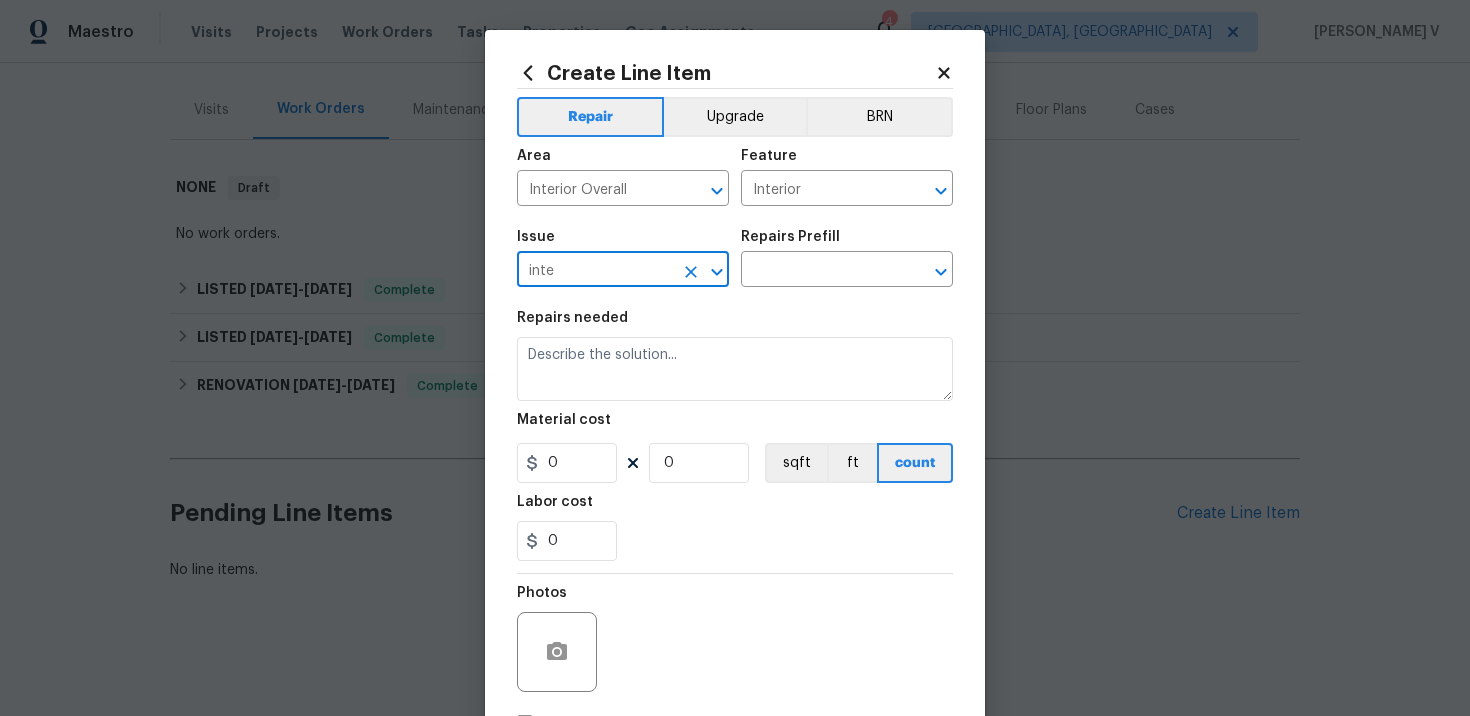 type on "Demo Interior" 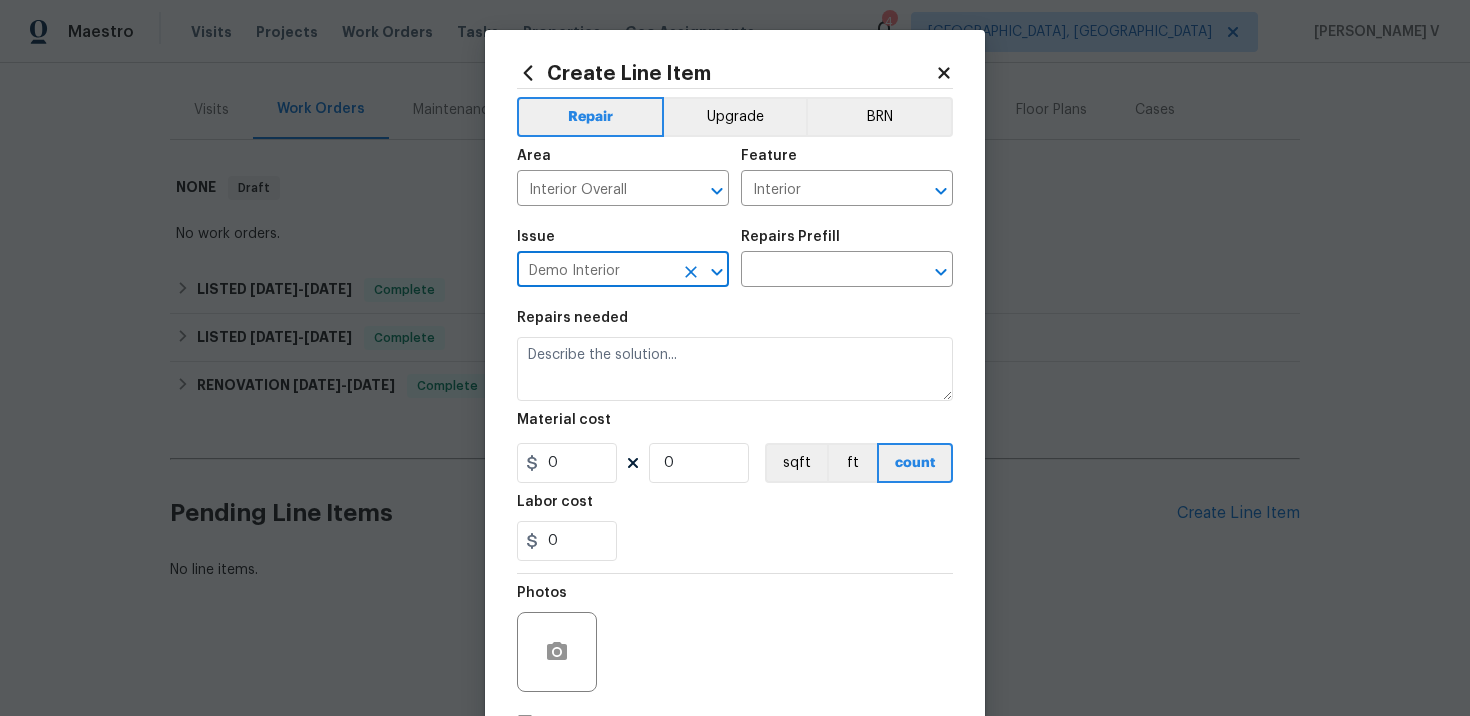 click on "Demo Interior ​" at bounding box center (623, 271) 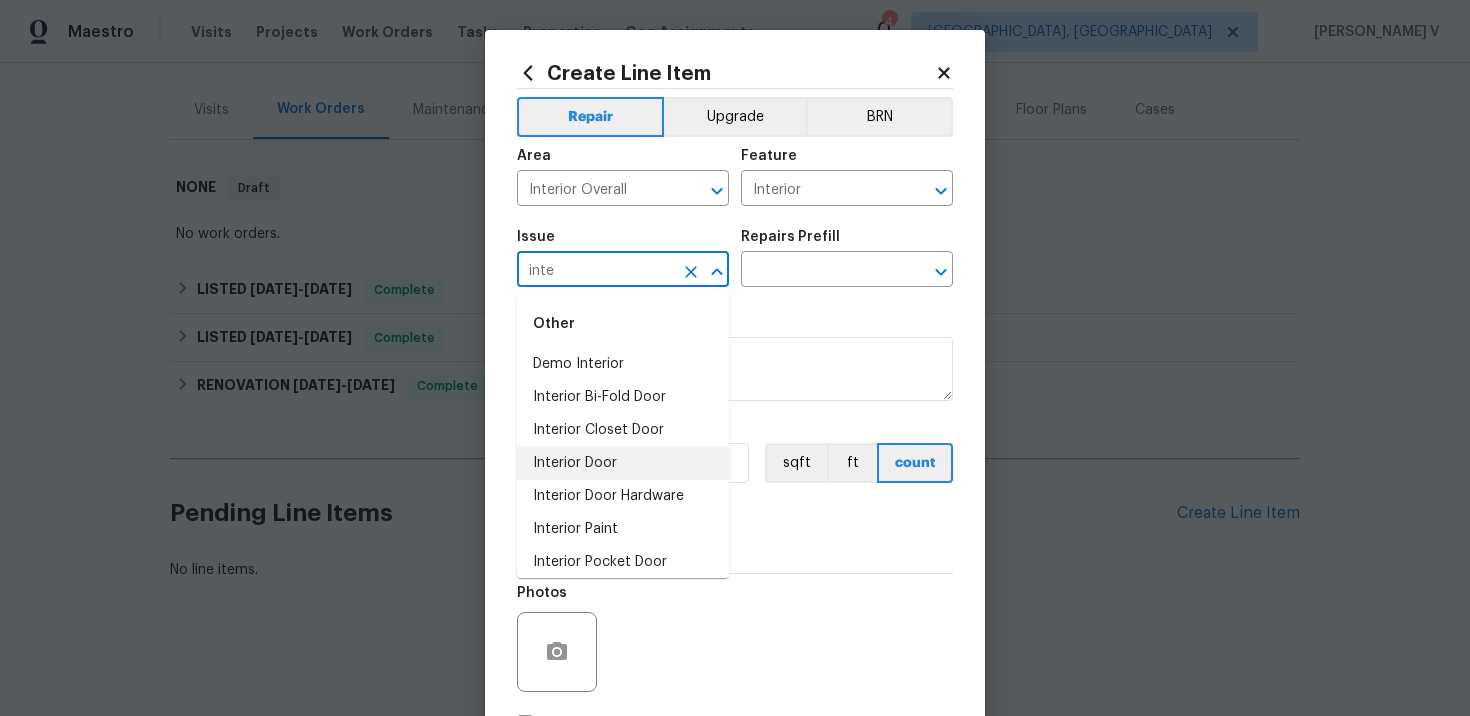 scroll, scrollTop: 74, scrollLeft: 0, axis: vertical 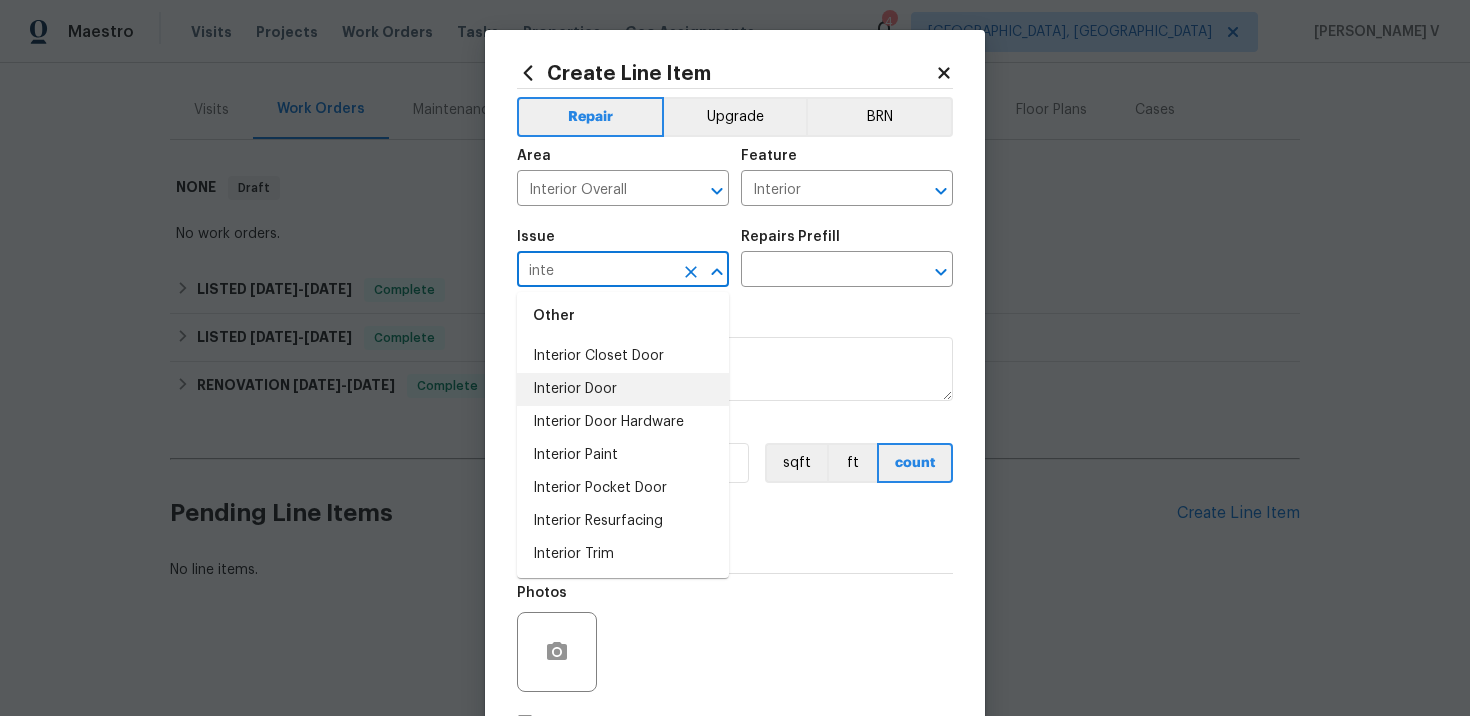 click on "Interior Door" at bounding box center [623, 389] 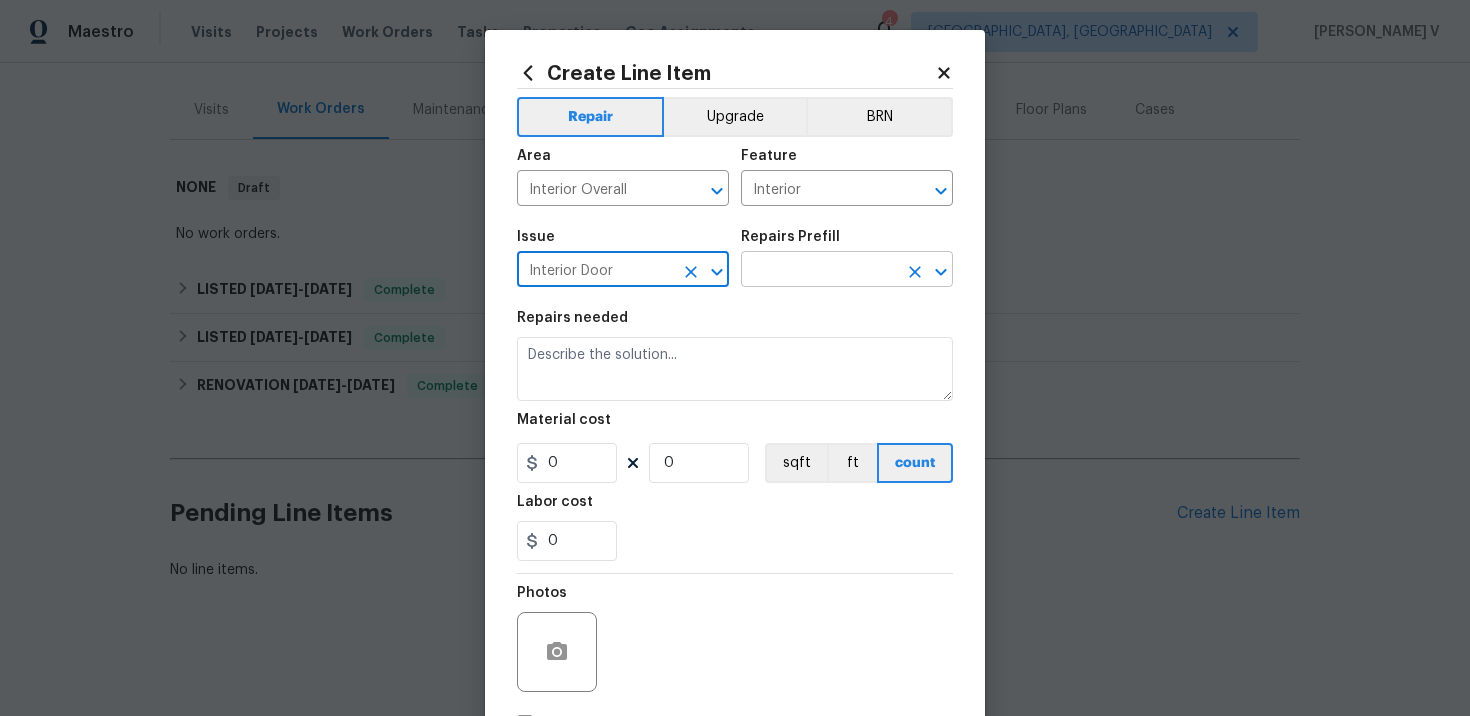 type on "Interior Door" 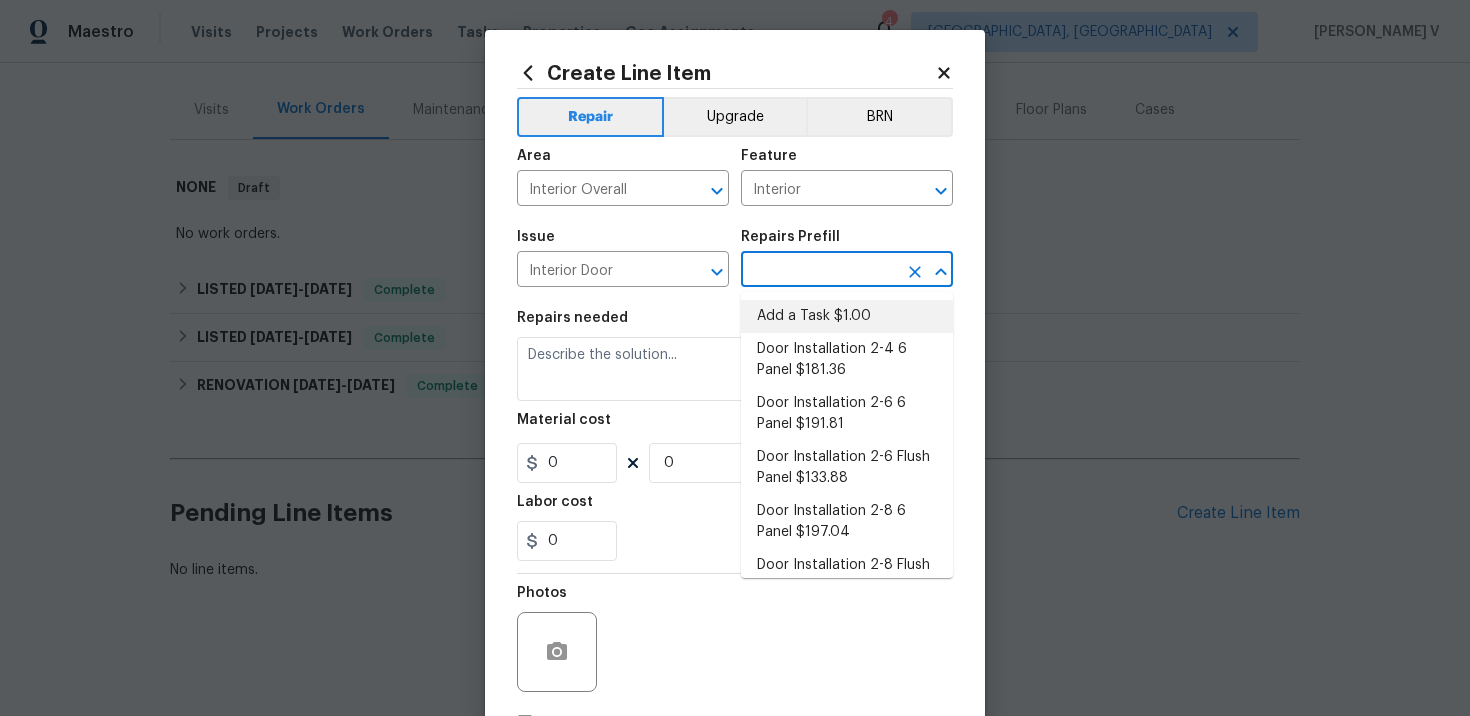 click on "Add a Task $1.00" at bounding box center (847, 316) 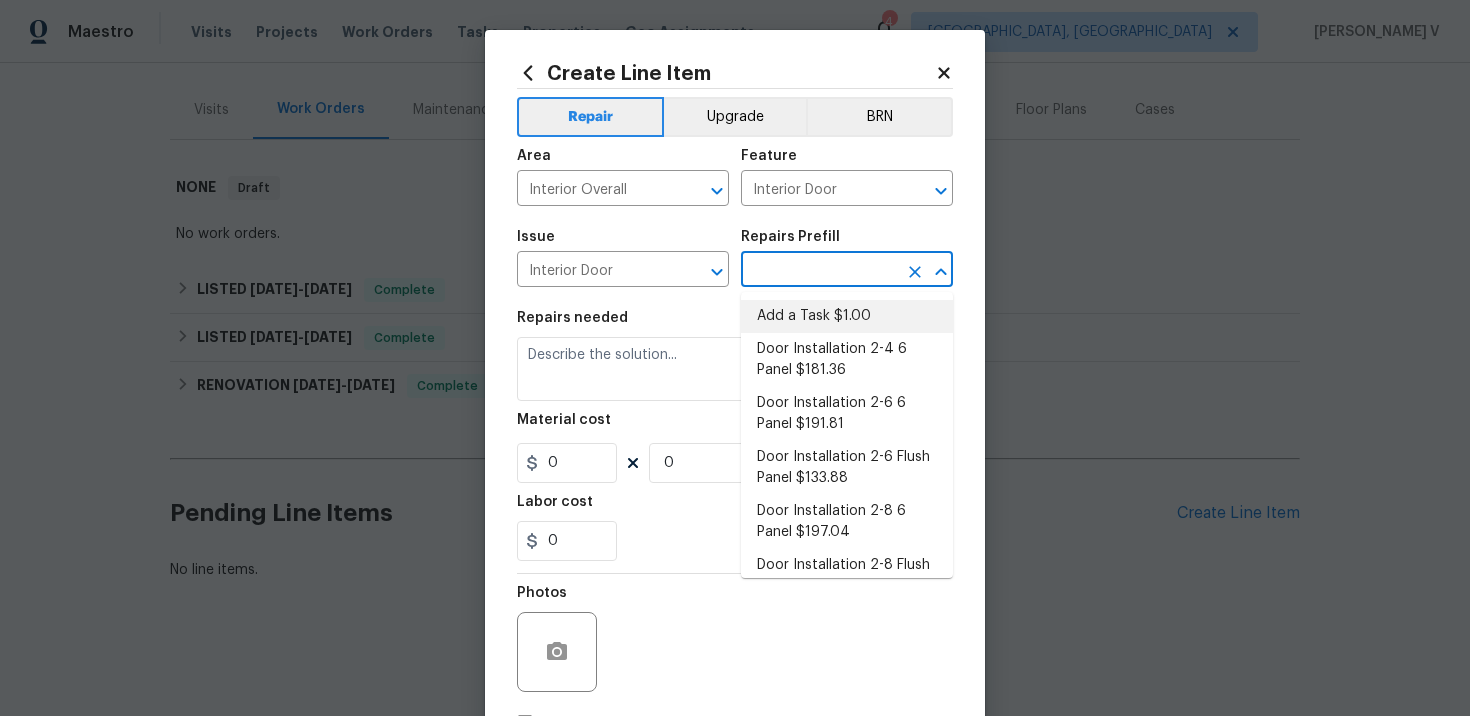 type on "Add a Task $1.00" 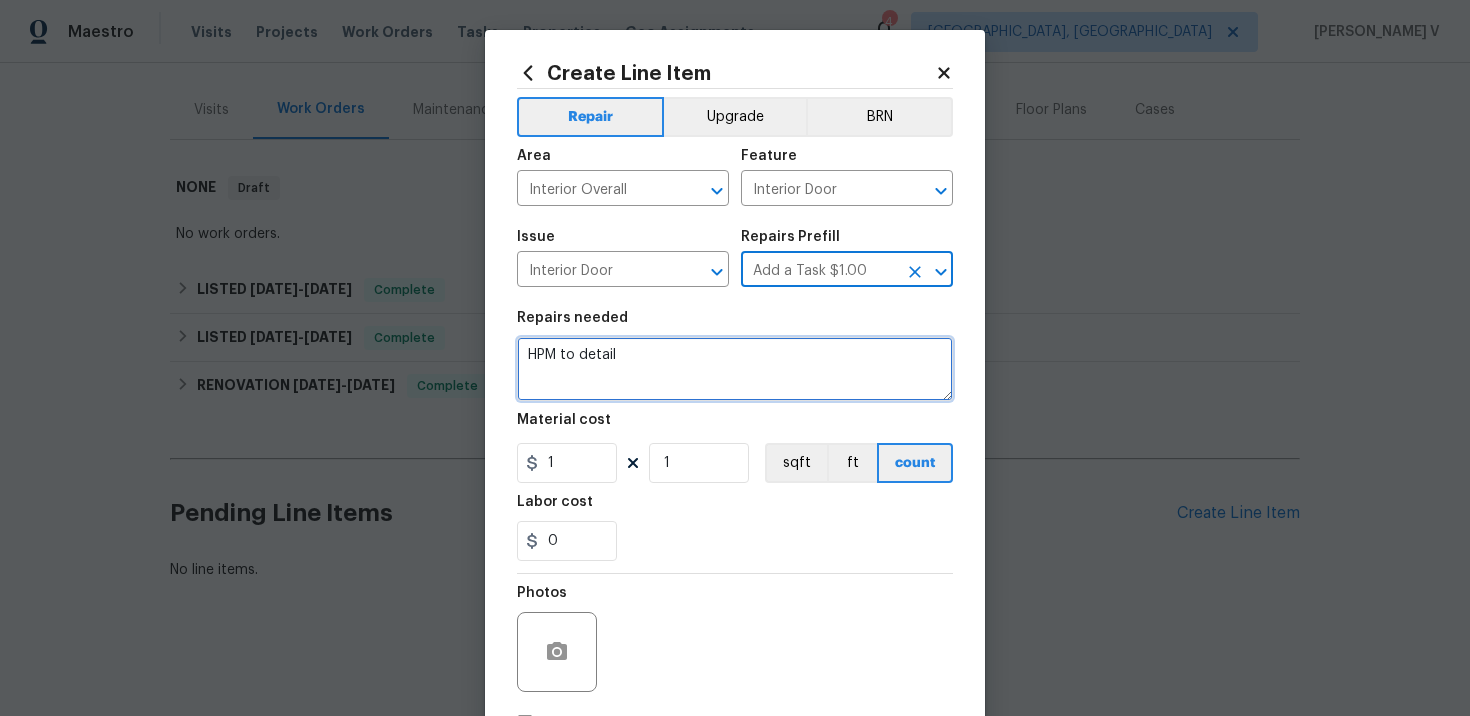 click on "HPM to detail" at bounding box center [735, 369] 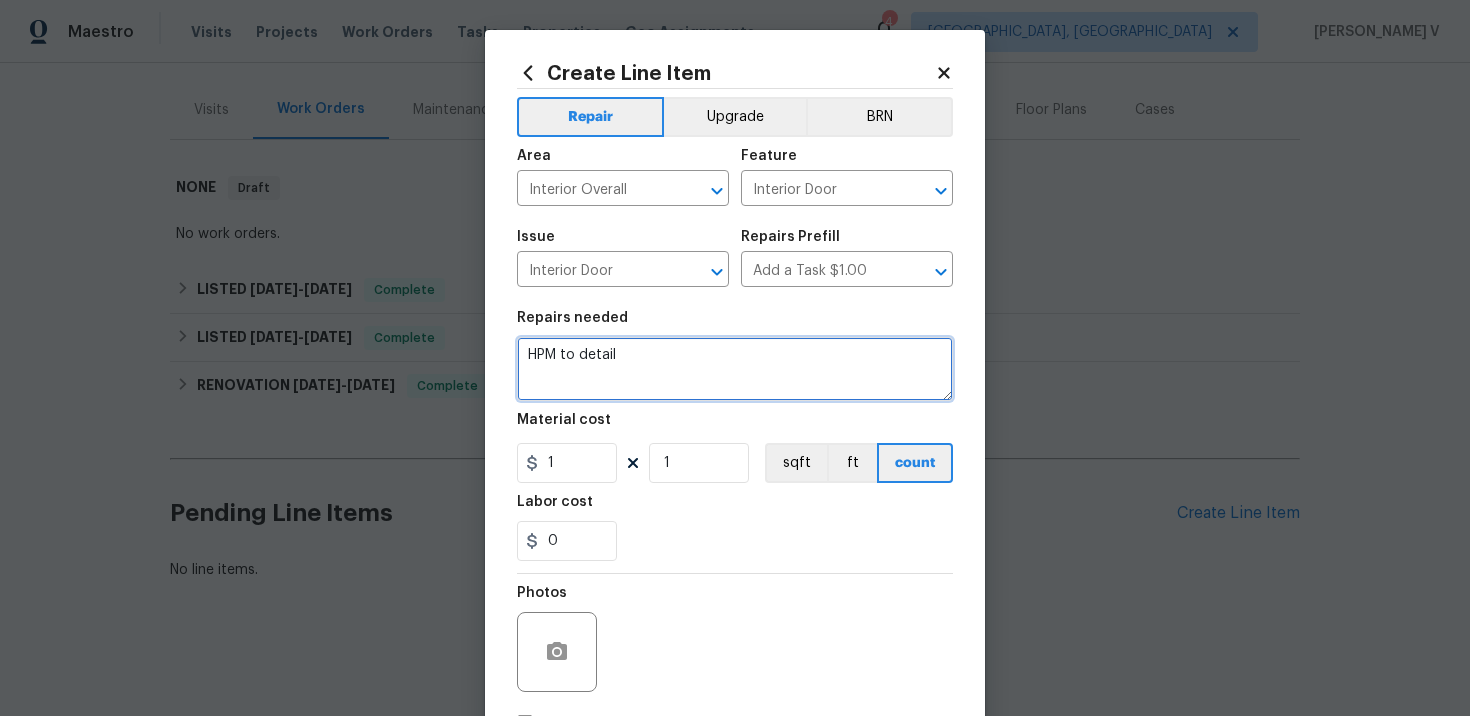 click on "HPM to detail" at bounding box center (735, 369) 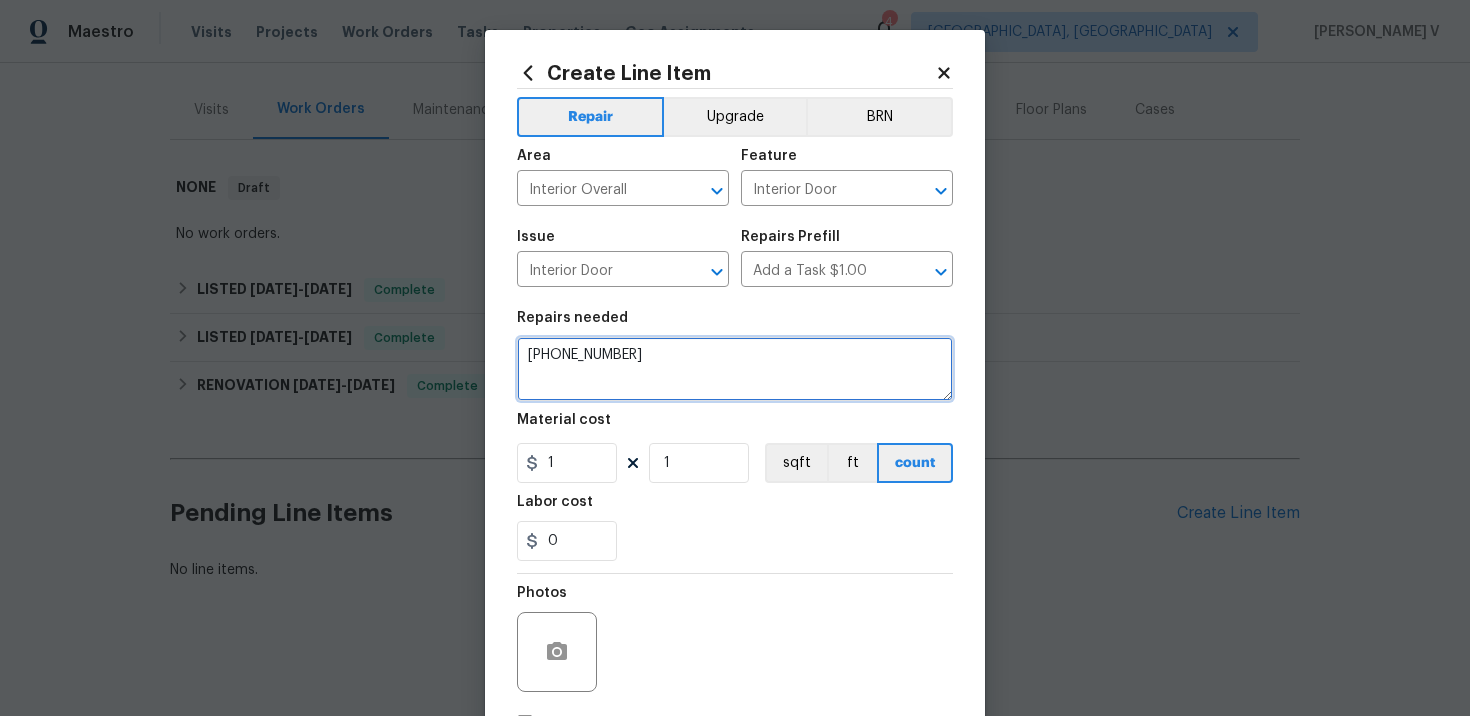 scroll, scrollTop: 0, scrollLeft: 0, axis: both 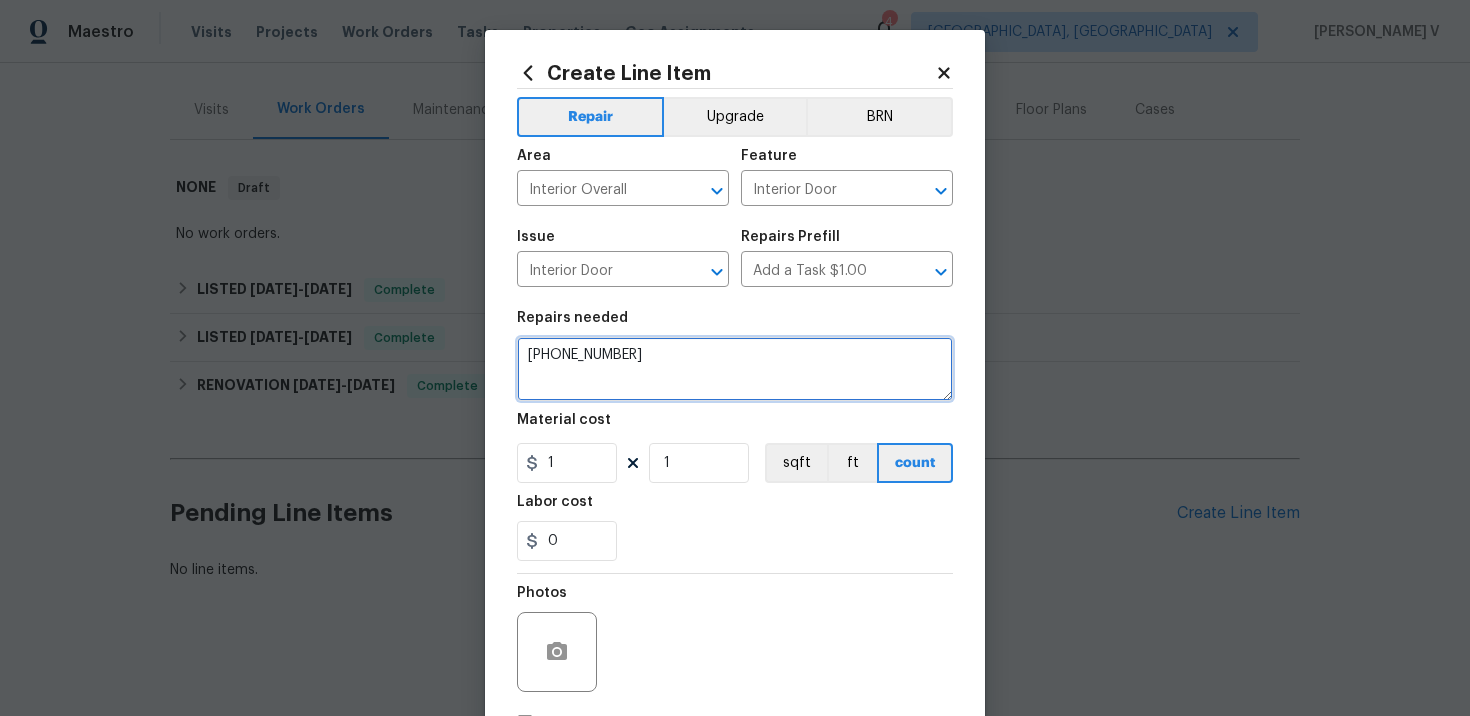 type on "(631) 676-4222" 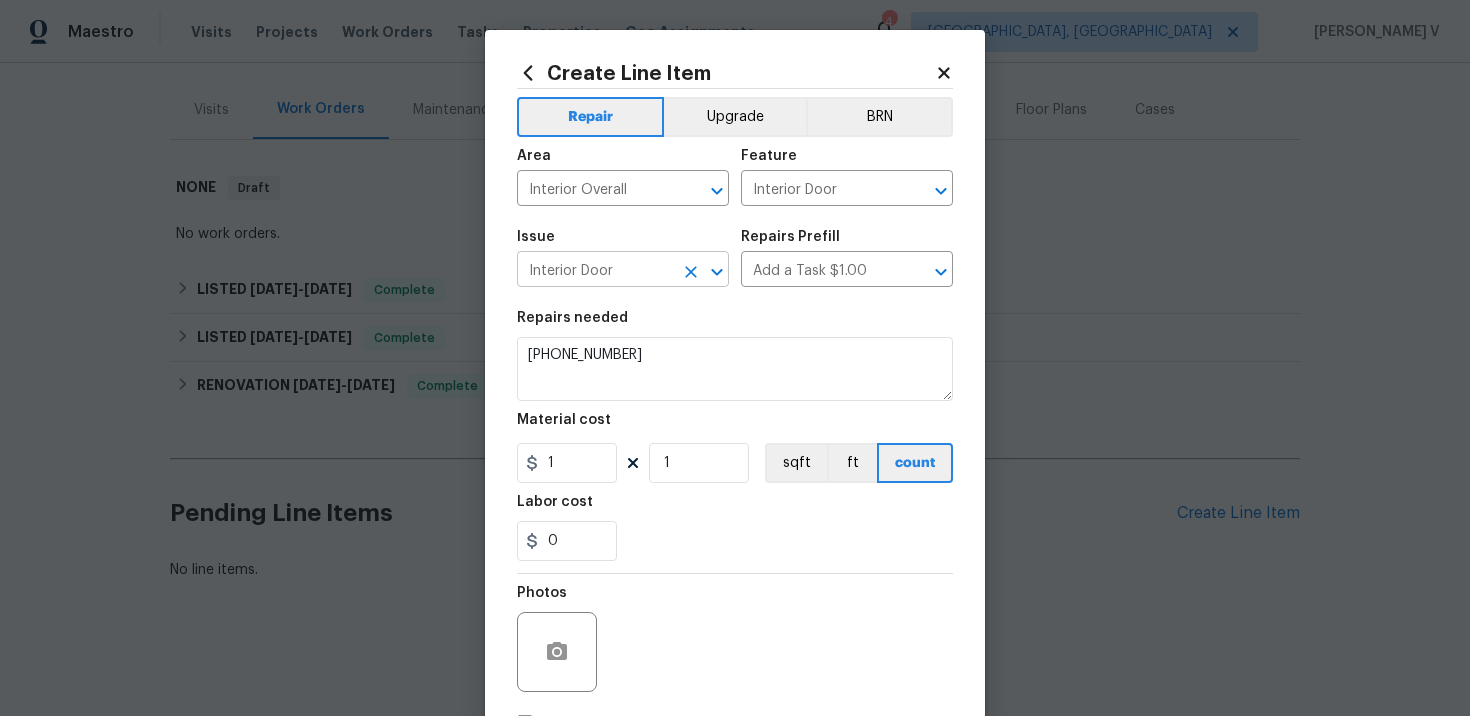 click on "Interior Door" at bounding box center [595, 271] 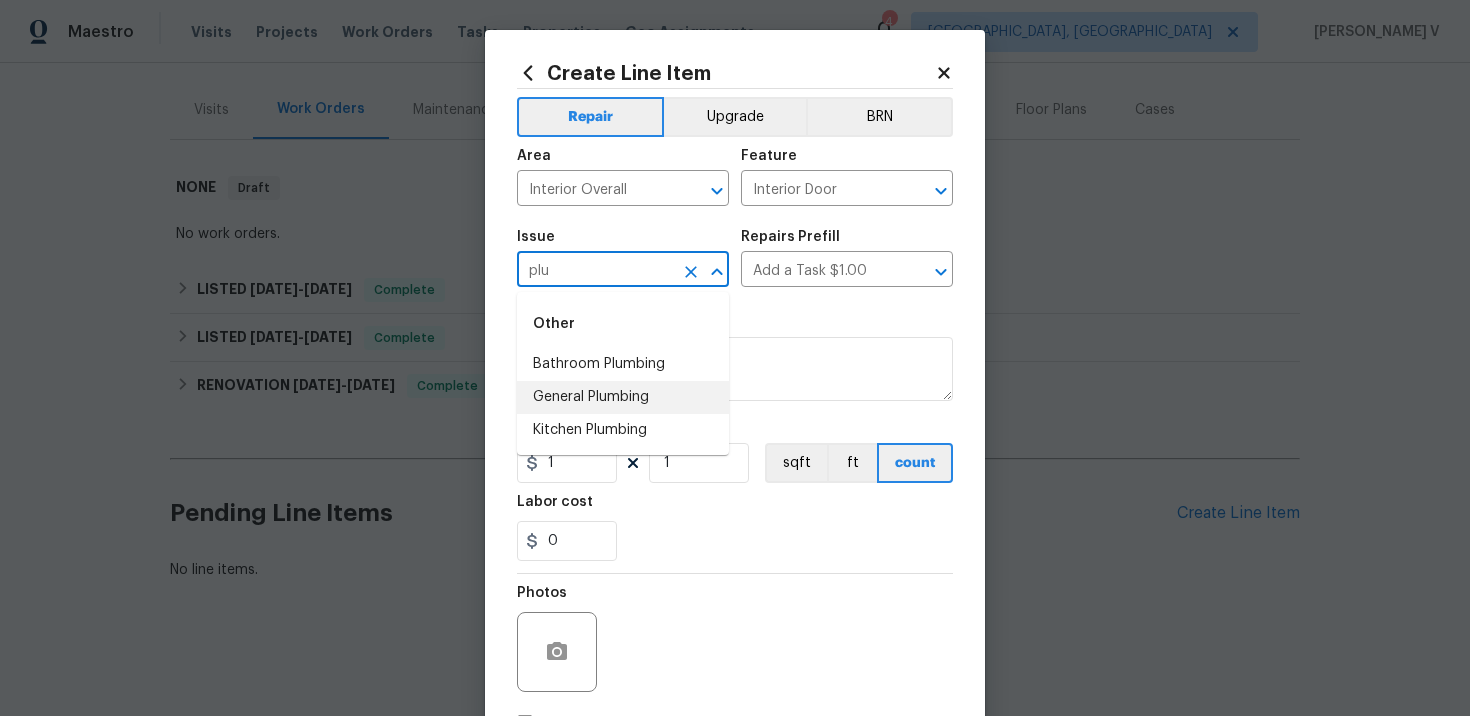 click on "General Plumbing" at bounding box center (623, 397) 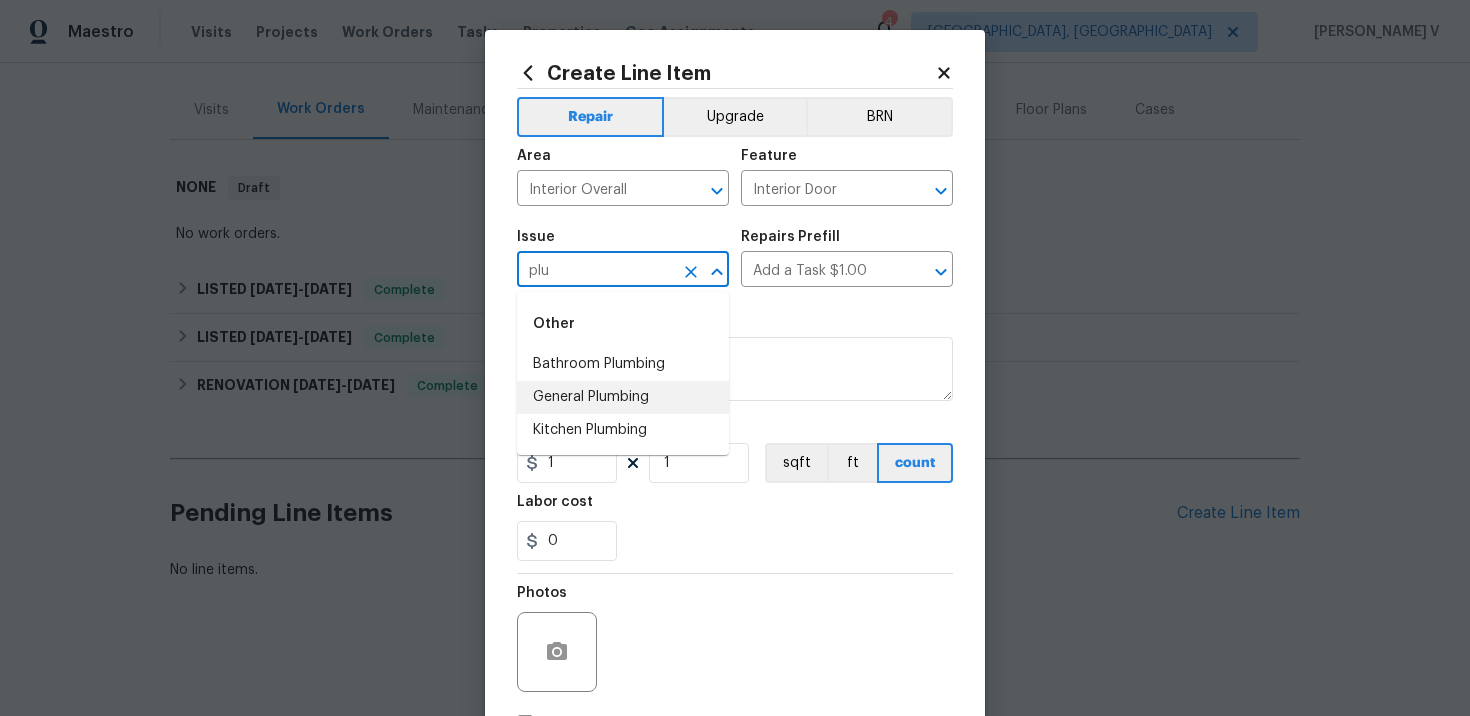 type on "General Plumbing" 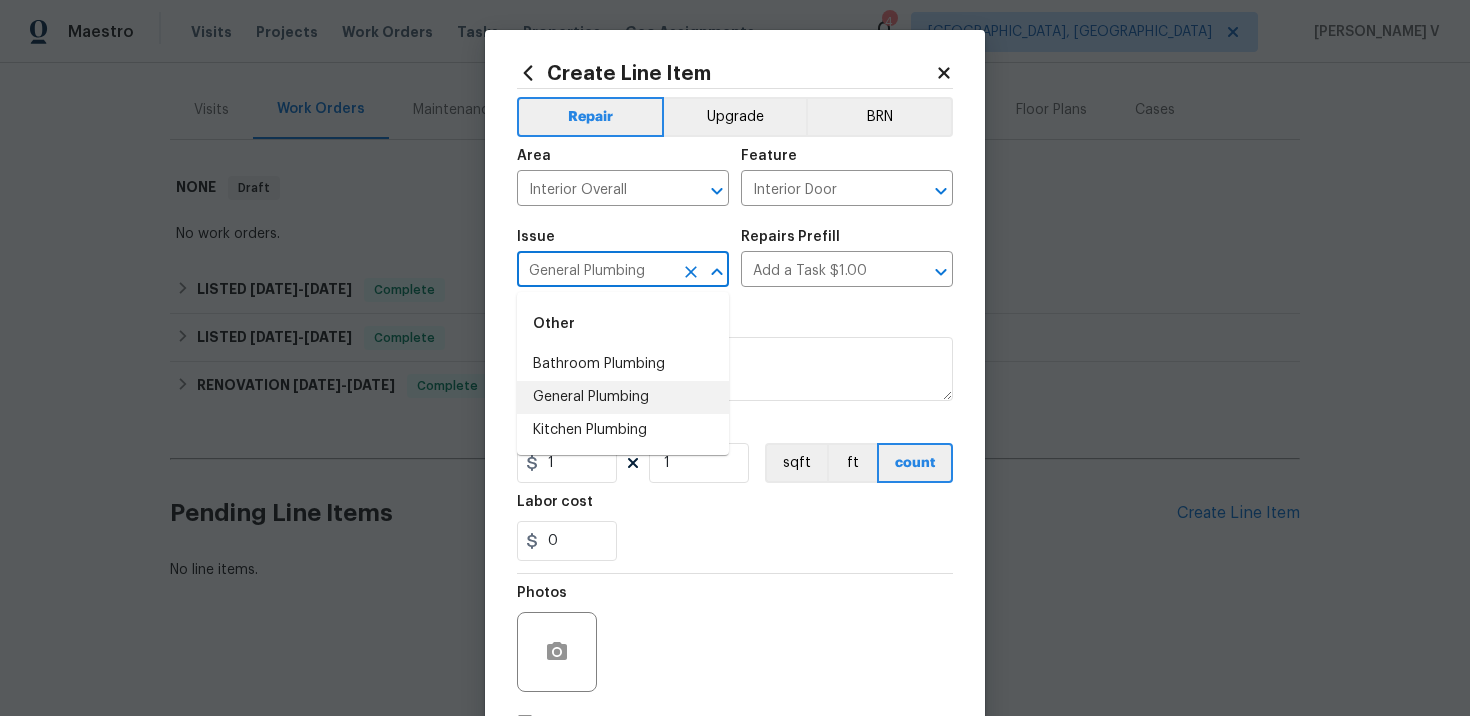 type 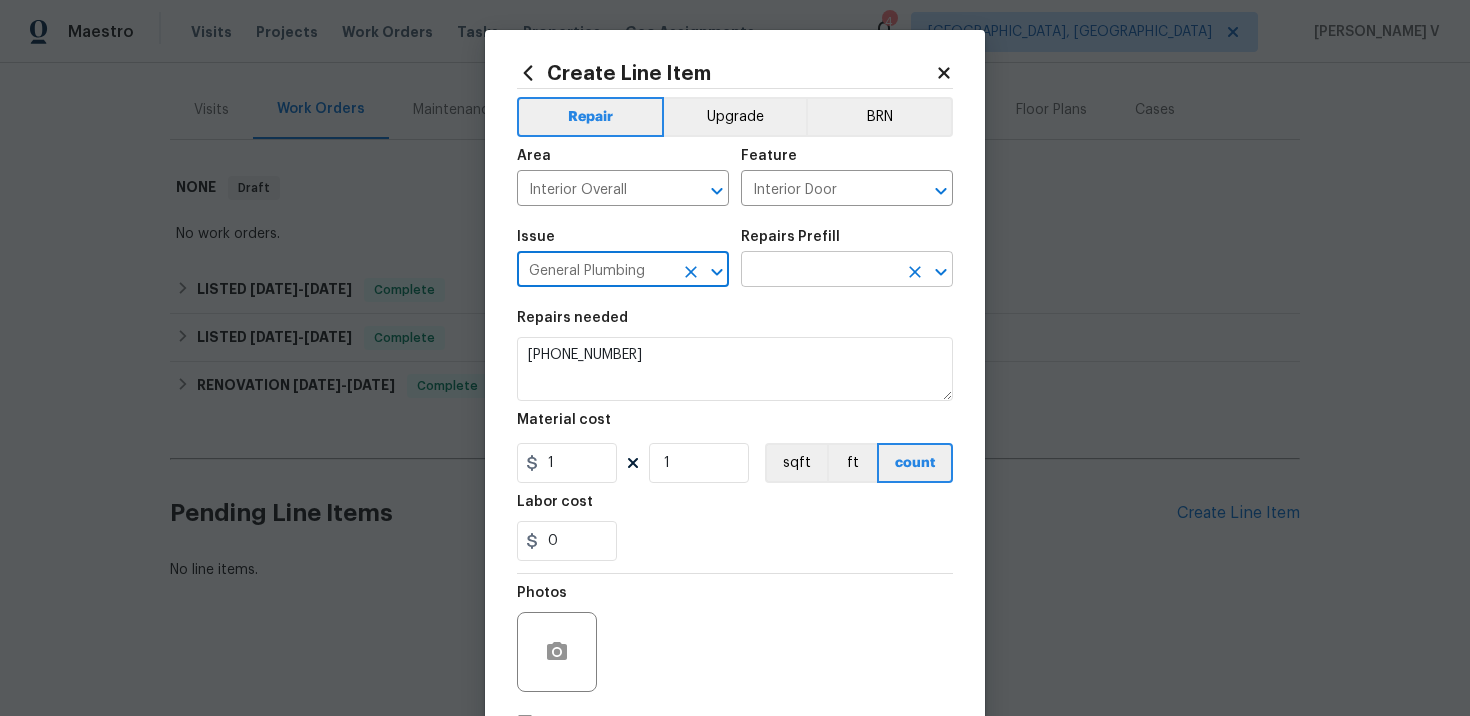 type on "General Plumbing" 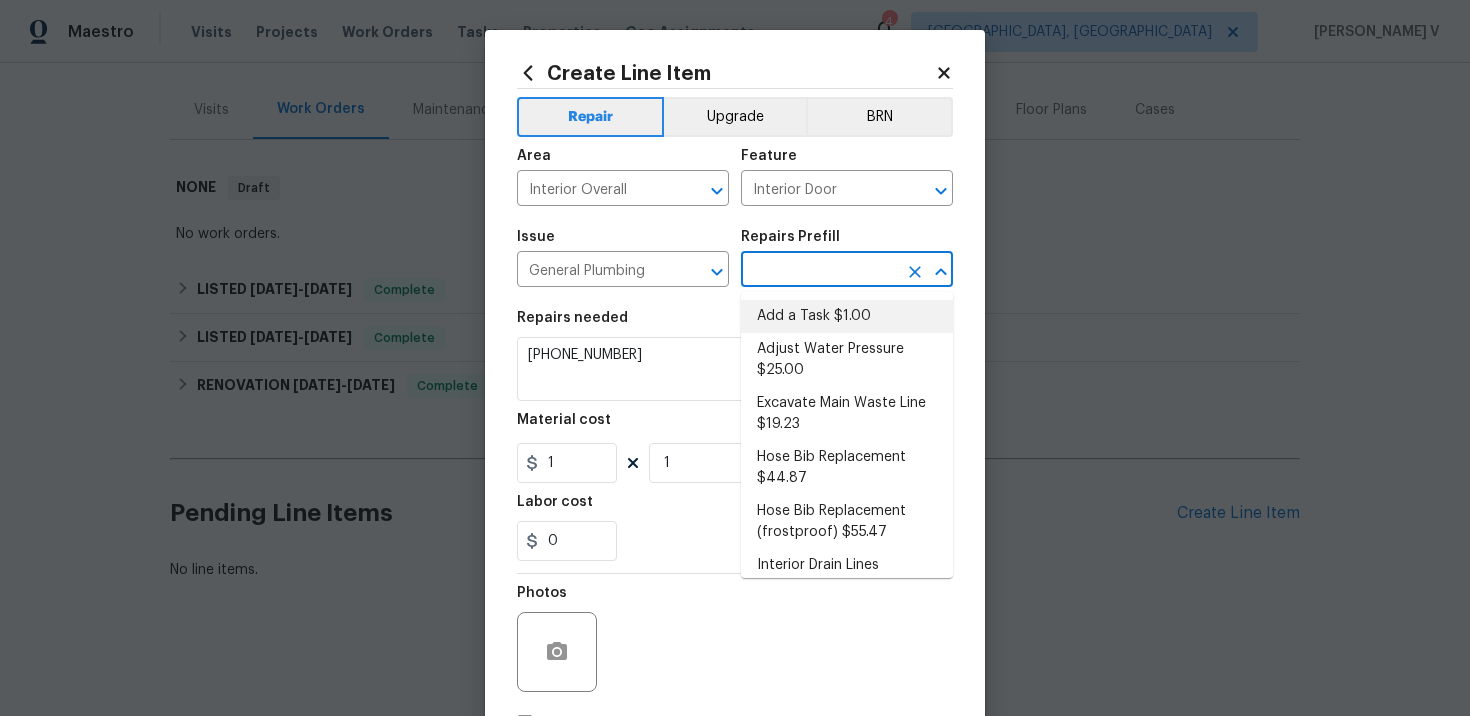 click on "Add a Task $1.00" at bounding box center [847, 316] 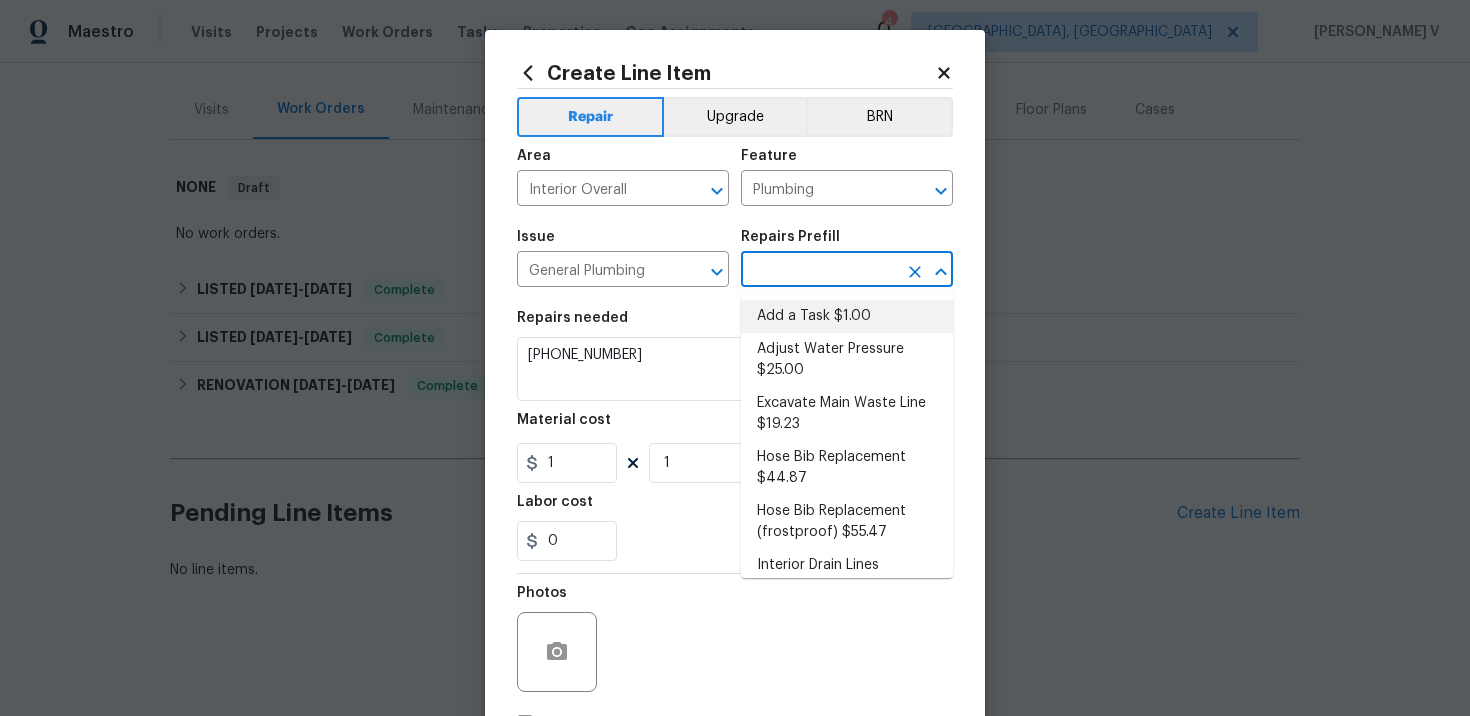 type on "Add a Task $1.00" 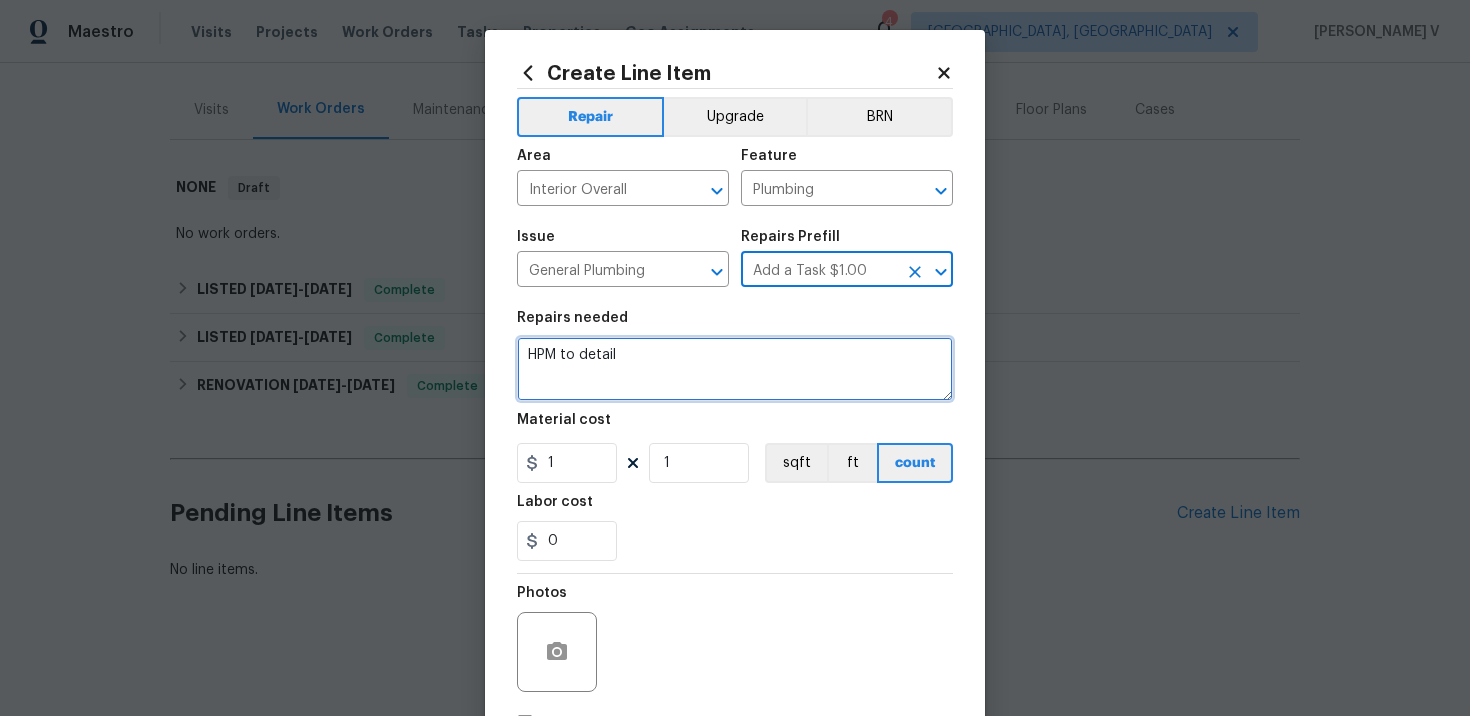 click on "HPM to detail" at bounding box center [735, 369] 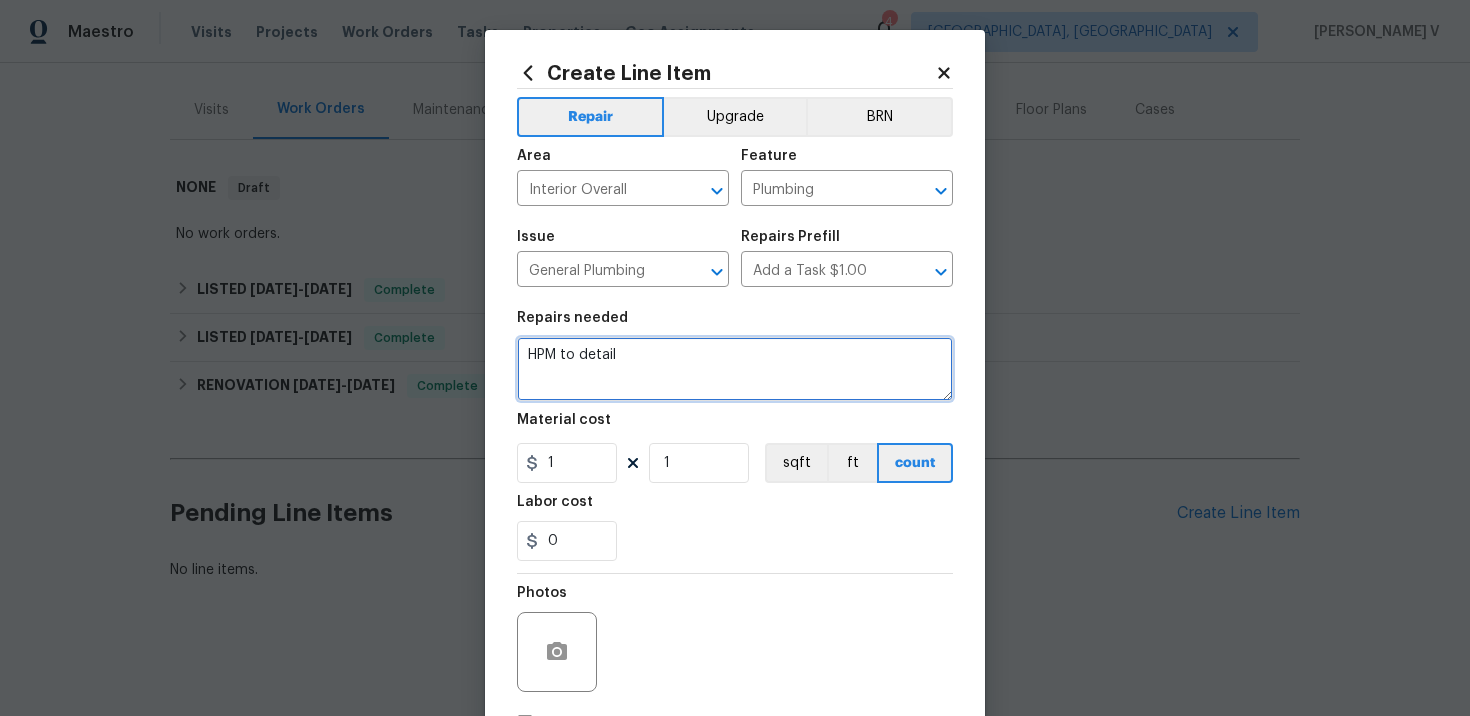 click on "HPM to detail" at bounding box center (735, 369) 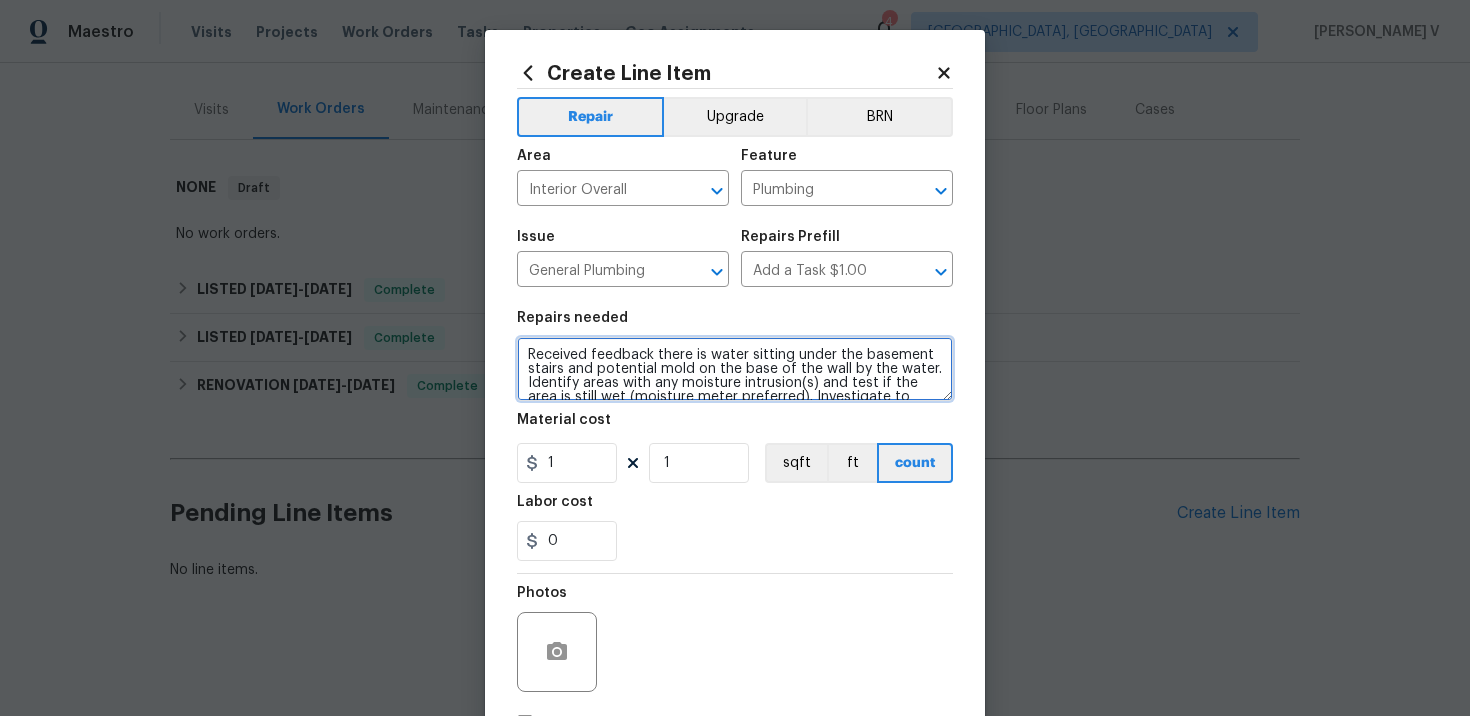 scroll, scrollTop: 88, scrollLeft: 0, axis: vertical 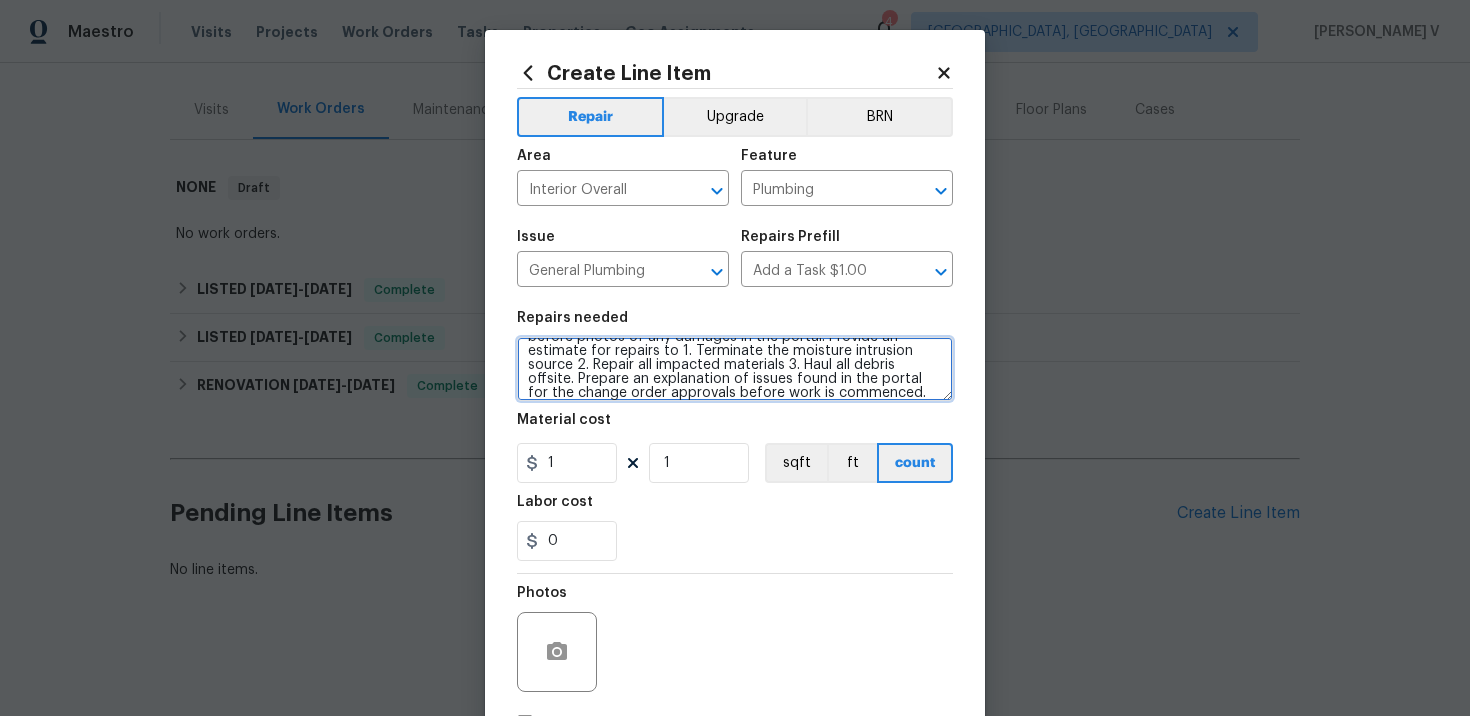 type on "Received feedback there is water sitting under the basement stairs and potential mold on the base of the wall by the water.  Identify areas with any moisture intrusion(s) and test if the area is still wet (moisture meter preferred). Investigate to determine the source of the moisture intrusion and upload before photos of any damages in the portal. Provide an estimate for repairs to 1. Terminate the moisture intrusion source 2. Repair all impacted materials 3. Haul all debris offsite. Prepare an explanation of issues found in the portal for the change order approvals before work is commenced." 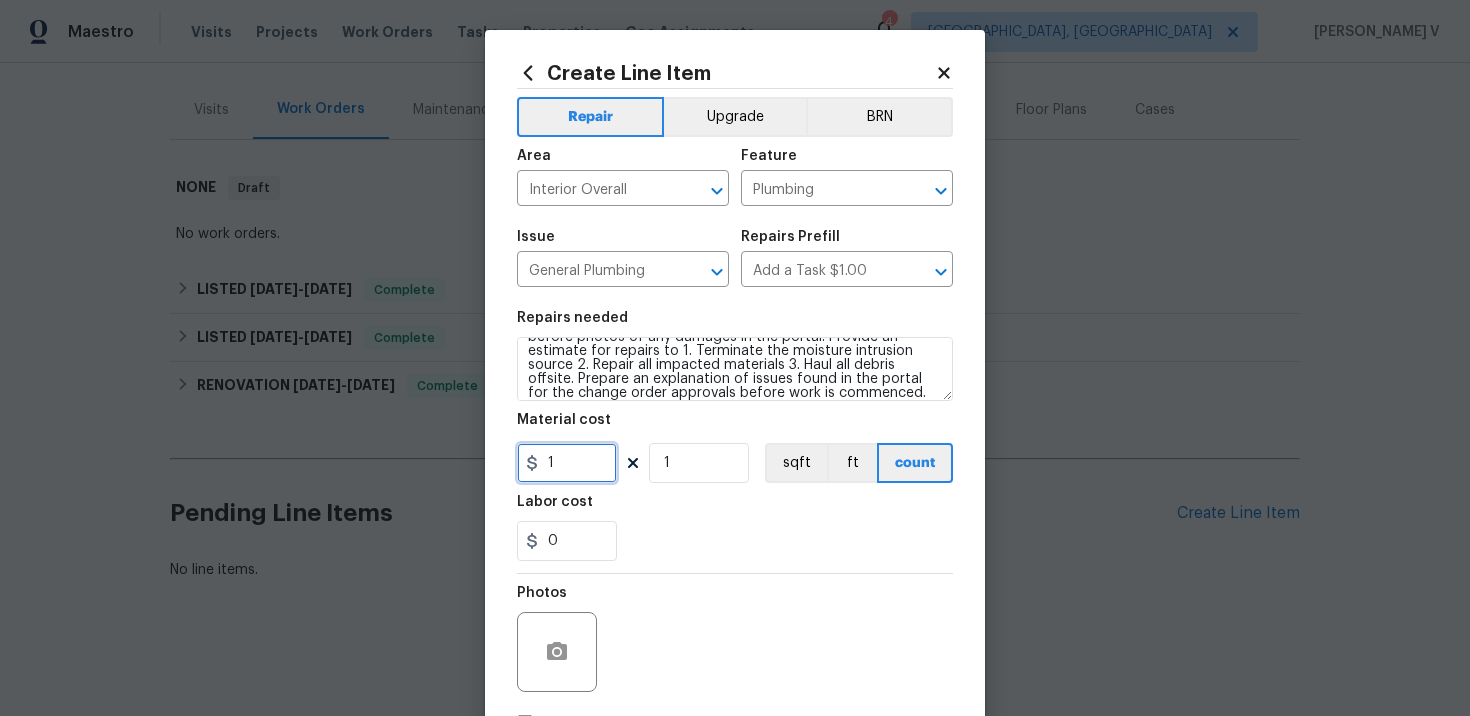 click on "1" at bounding box center (567, 463) 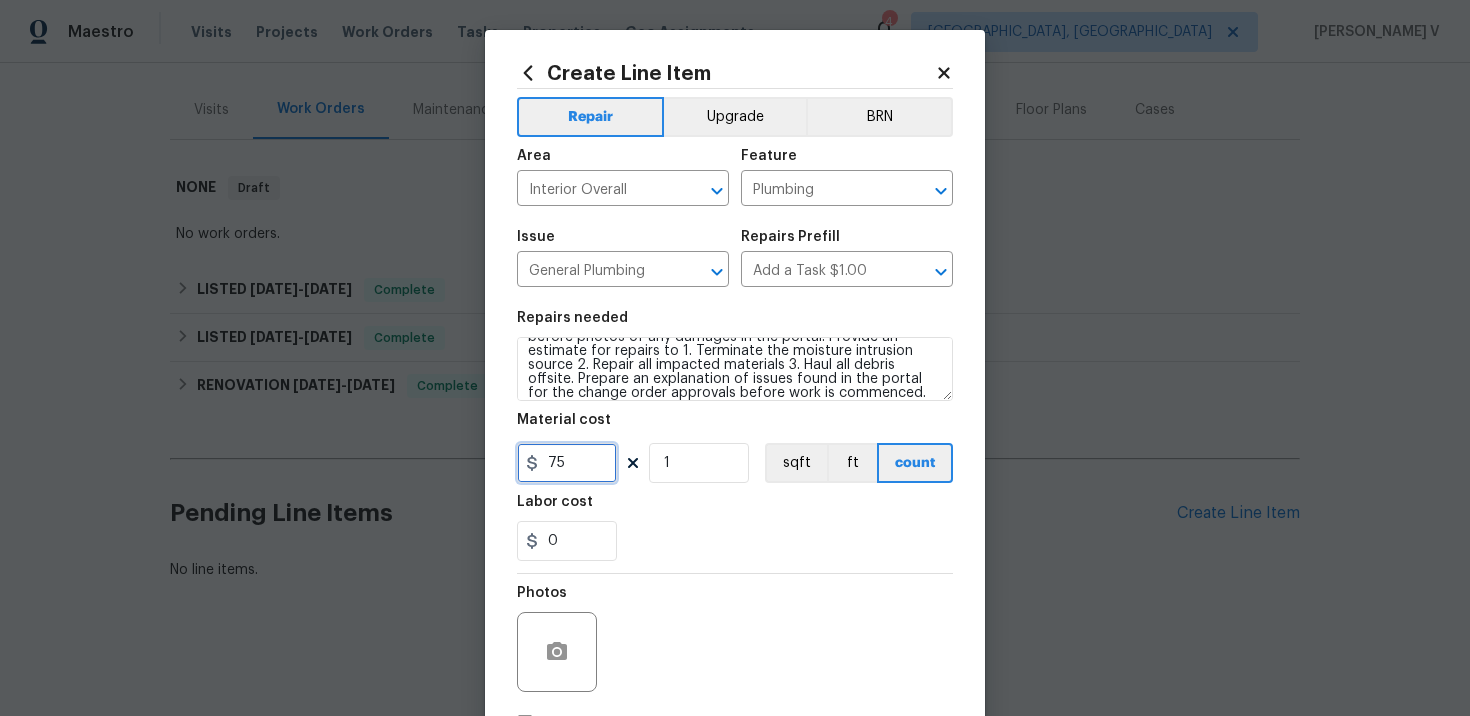 scroll, scrollTop: 146, scrollLeft: 0, axis: vertical 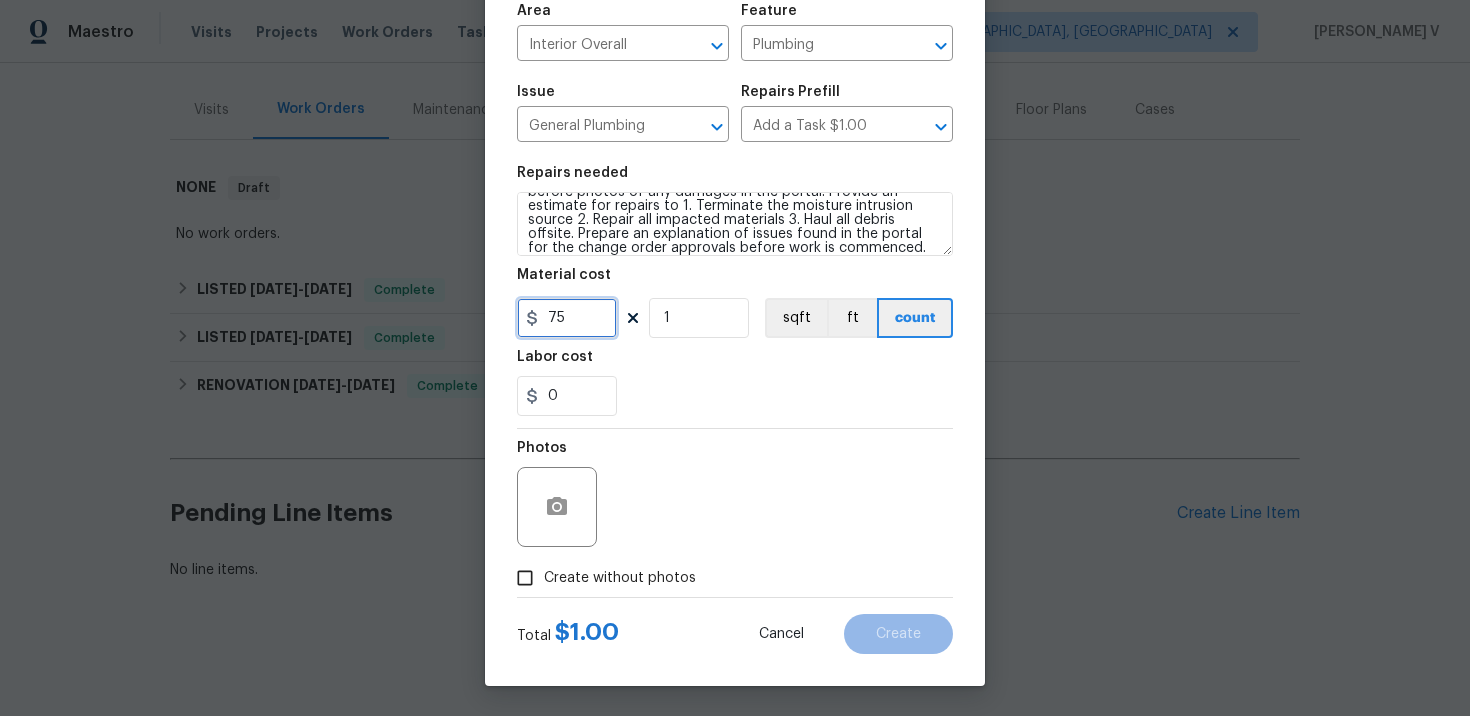 type on "75" 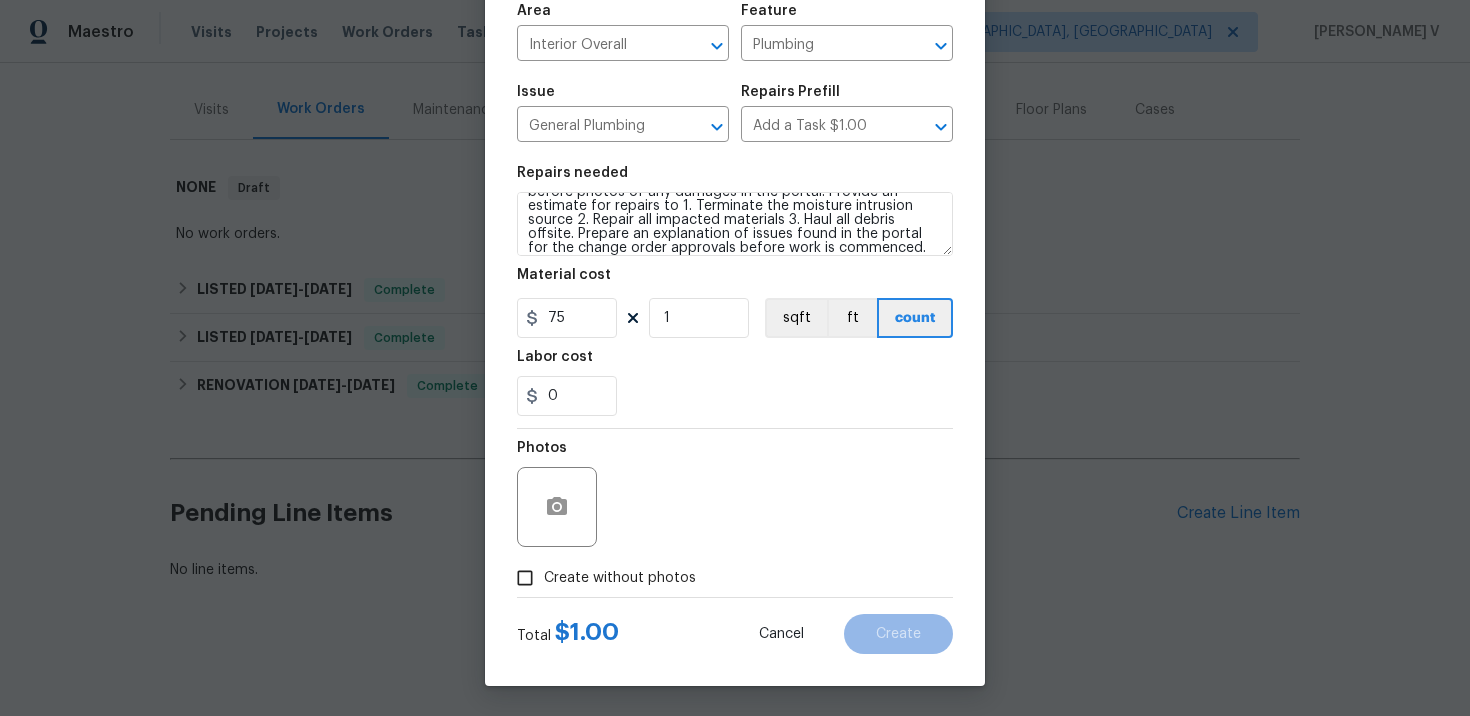 click on "Total   $ 1.00 Cancel Create" at bounding box center (735, 626) 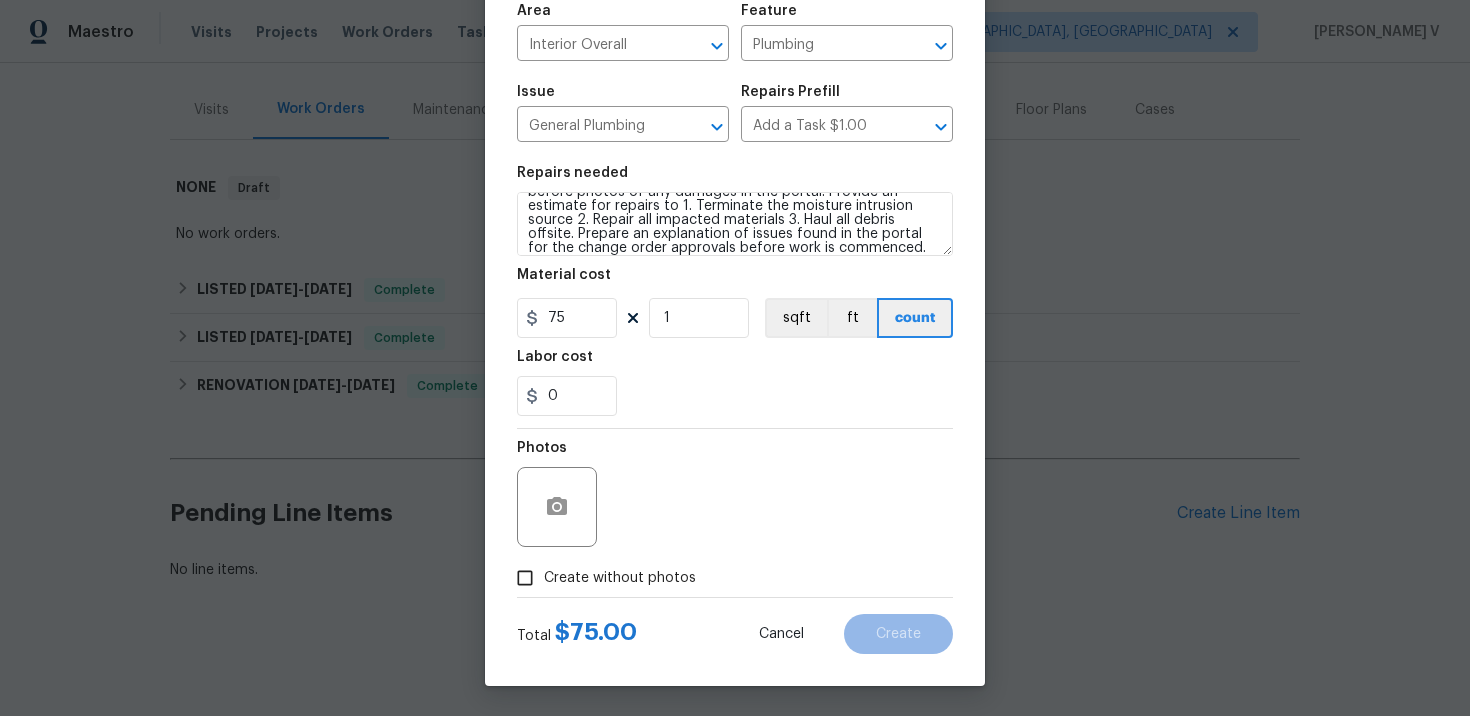 click on "Create without photos" at bounding box center [525, 578] 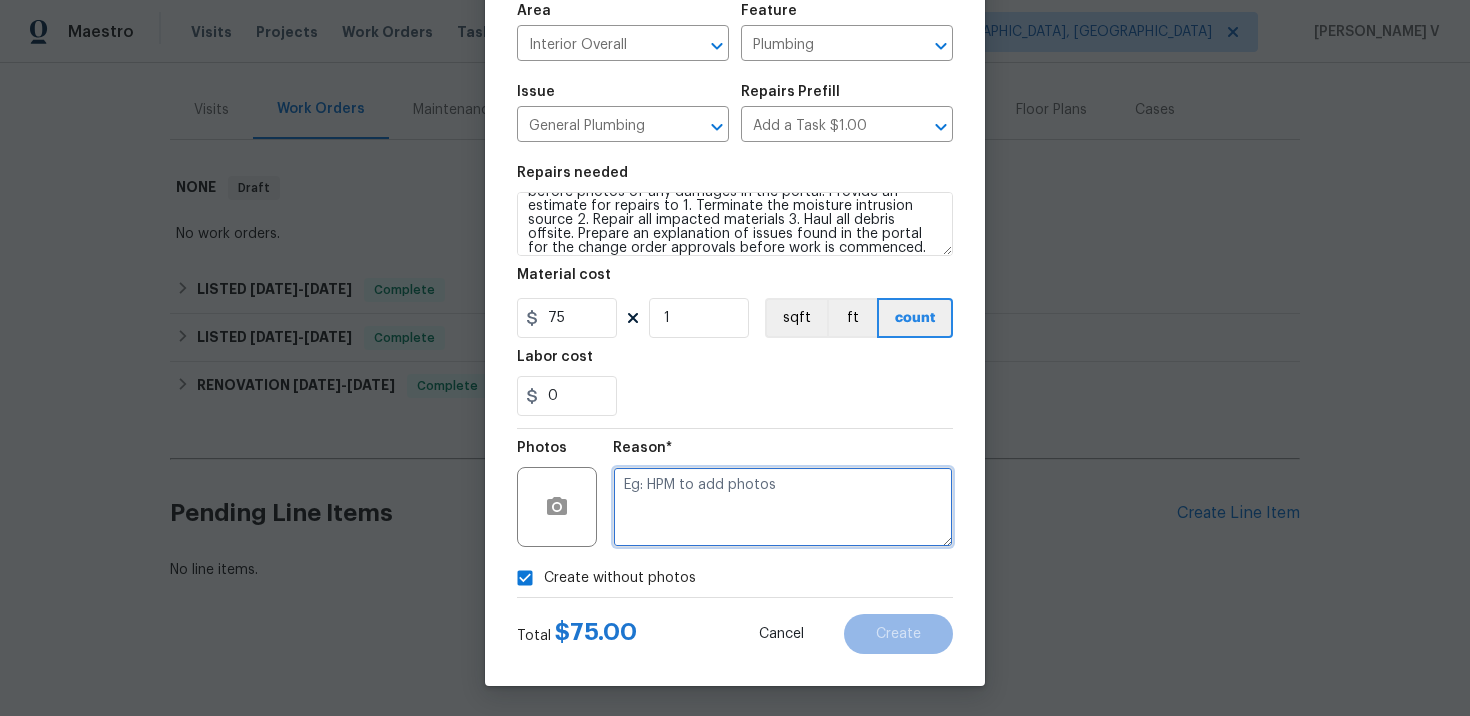 click at bounding box center [783, 507] 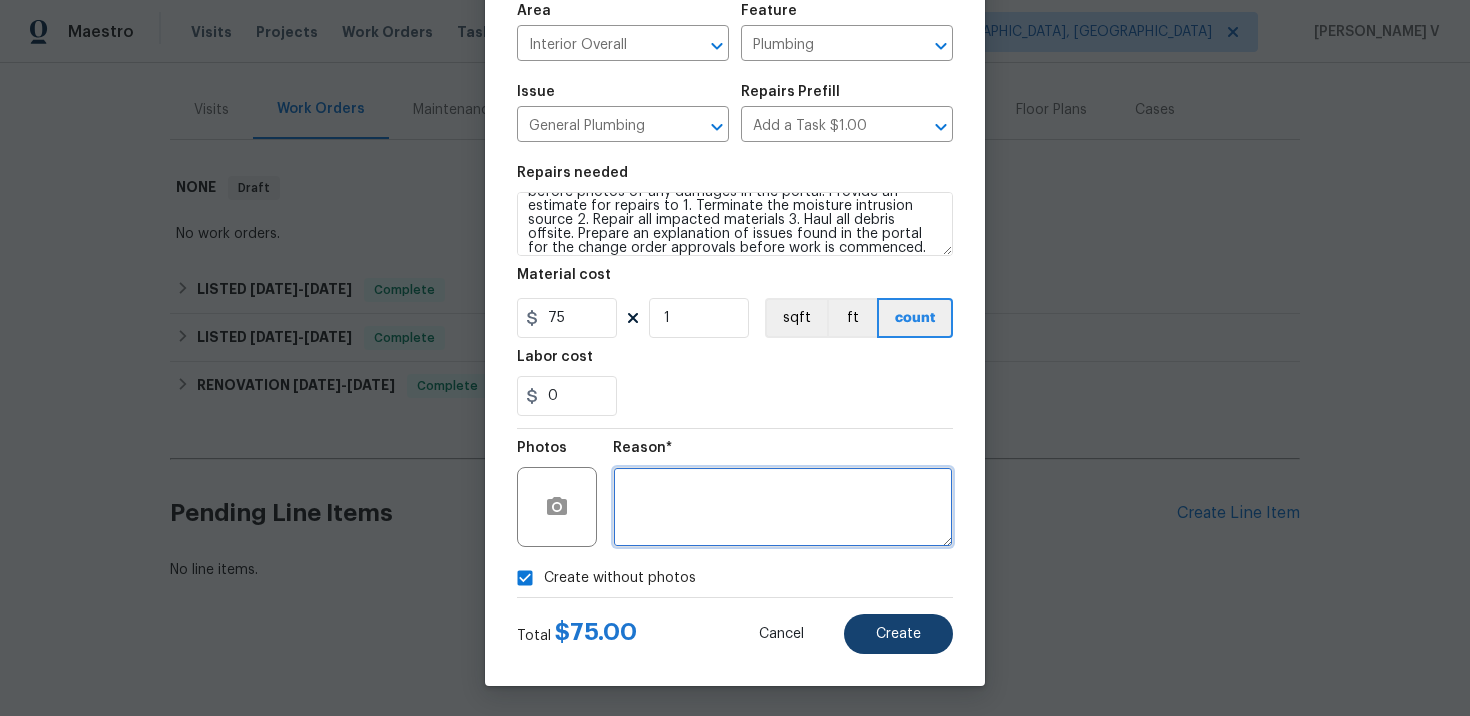 type 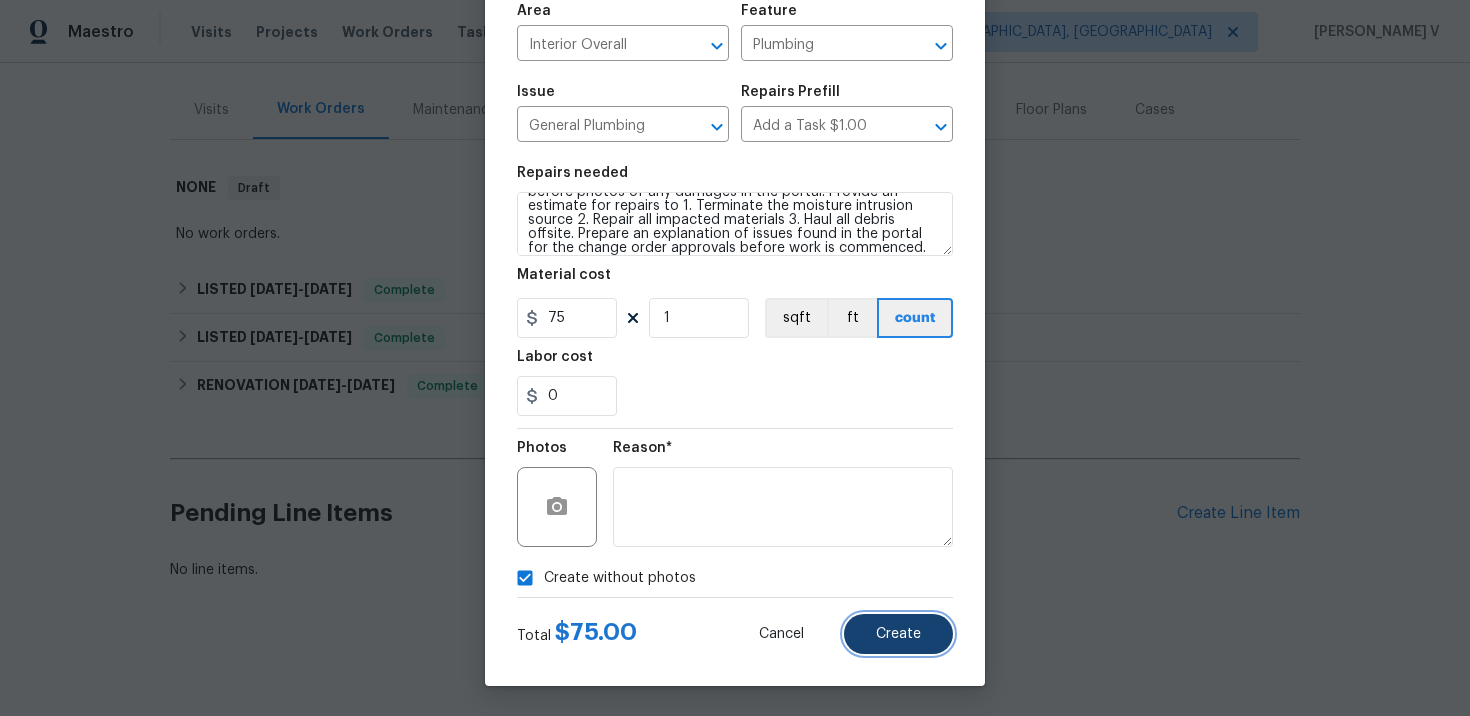 click on "Create" at bounding box center [898, 634] 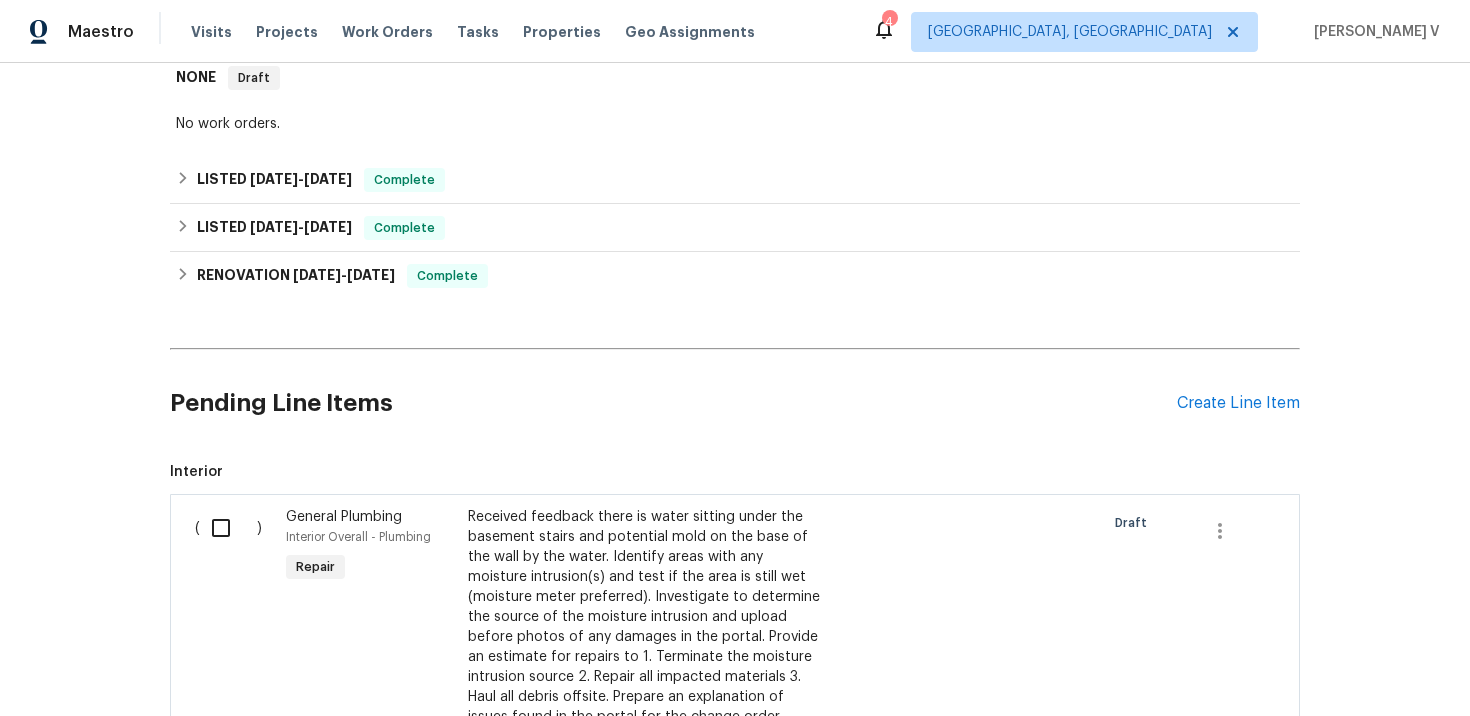 scroll, scrollTop: 440, scrollLeft: 0, axis: vertical 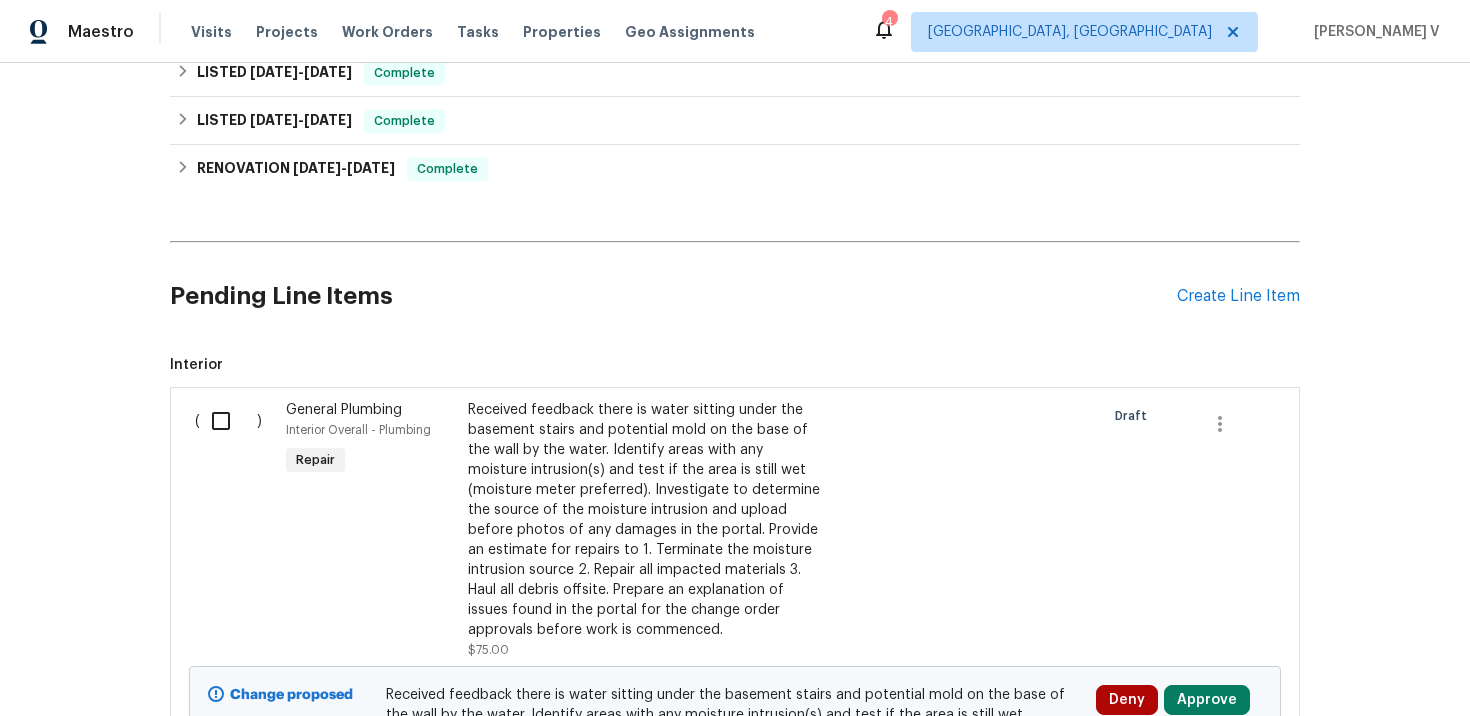 click at bounding box center (228, 421) 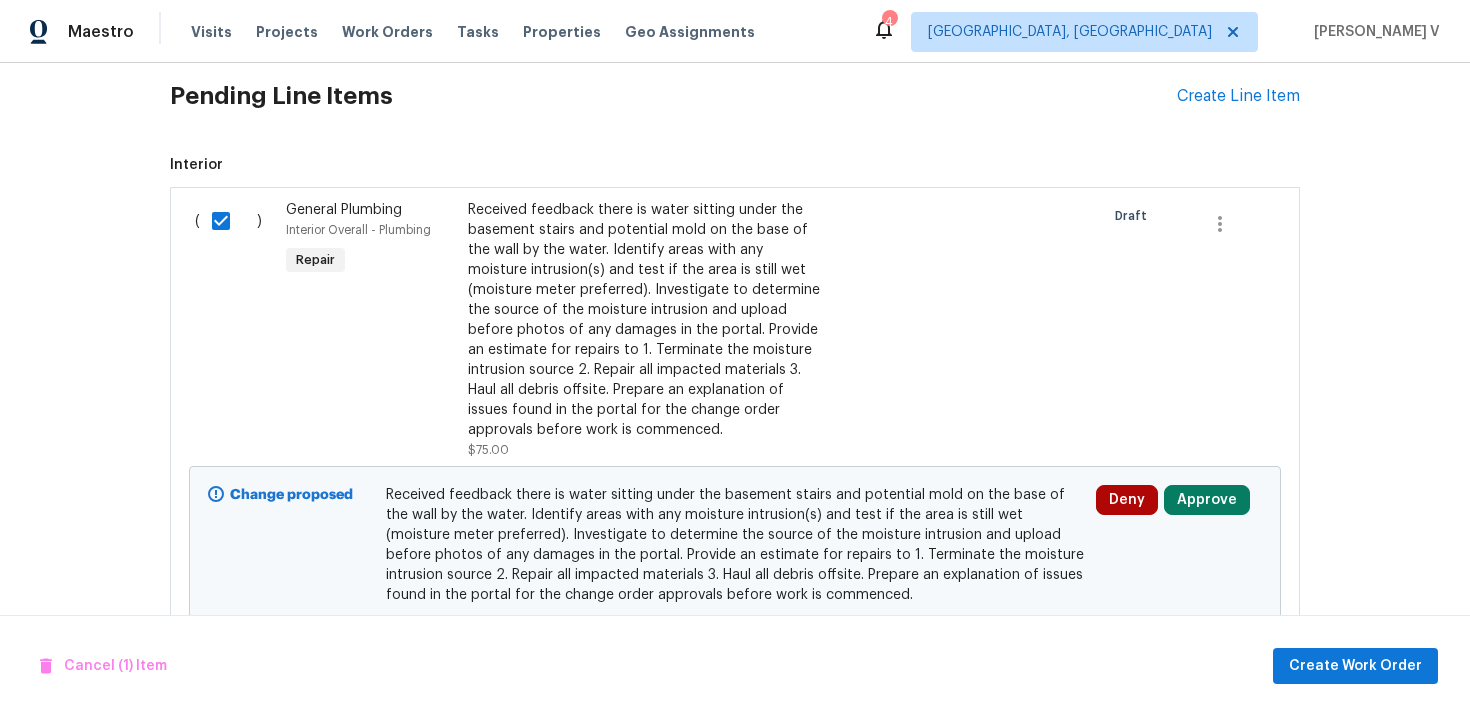 scroll, scrollTop: 731, scrollLeft: 0, axis: vertical 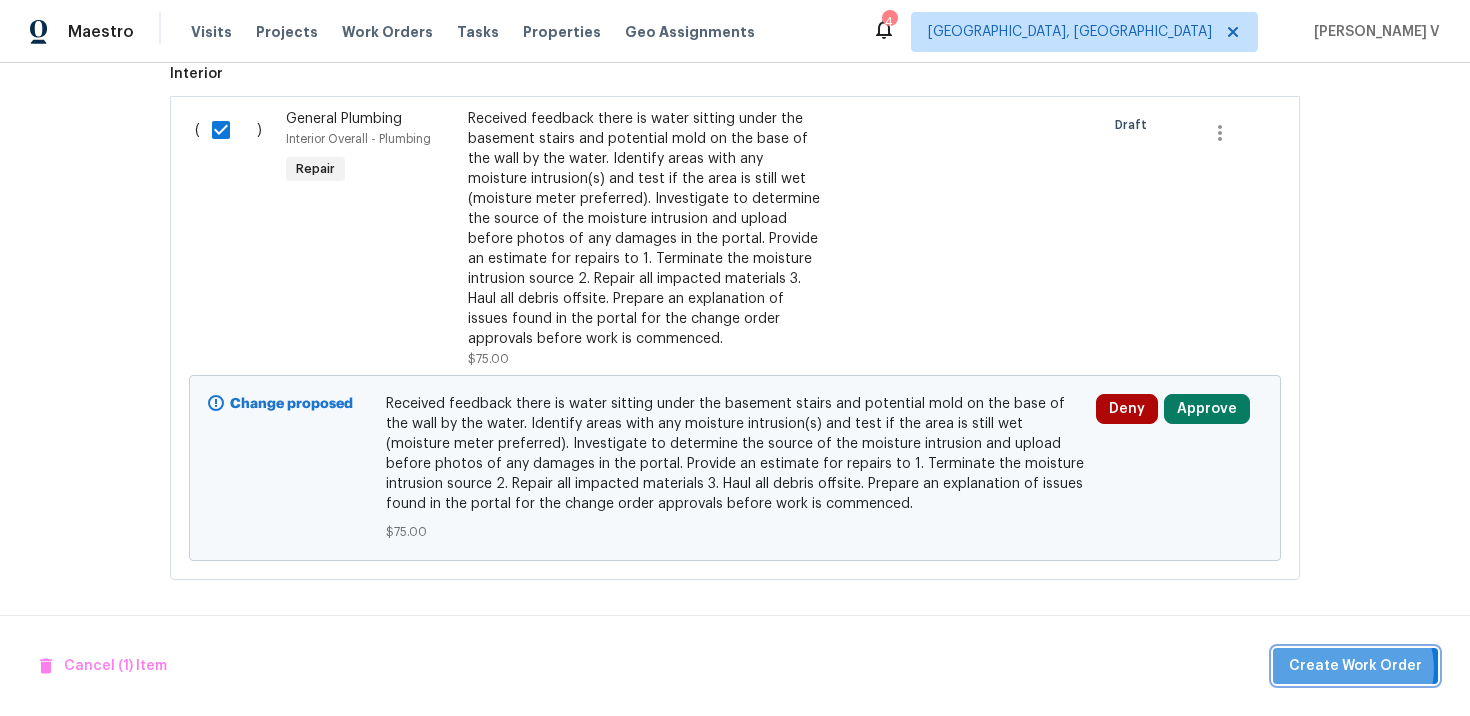click on "Create Work Order" at bounding box center (1355, 666) 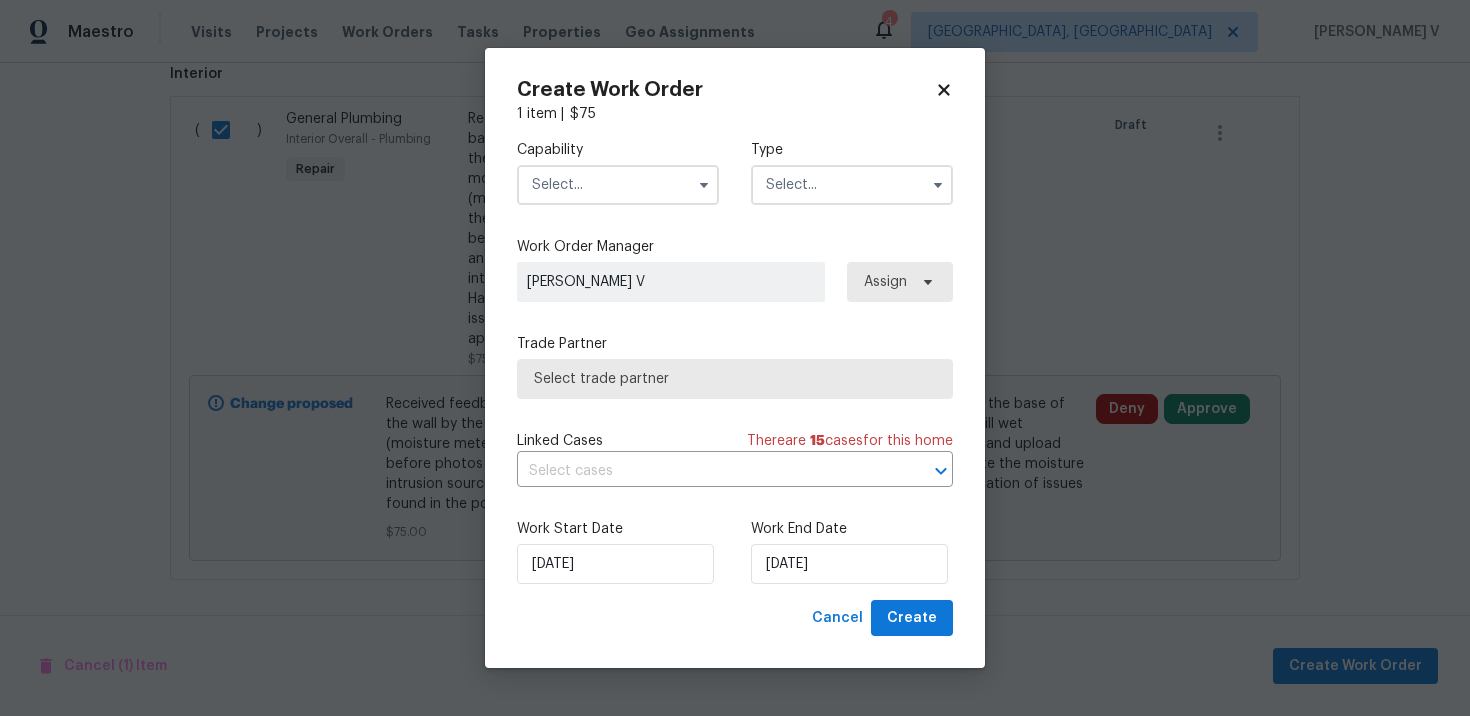 click at bounding box center [618, 185] 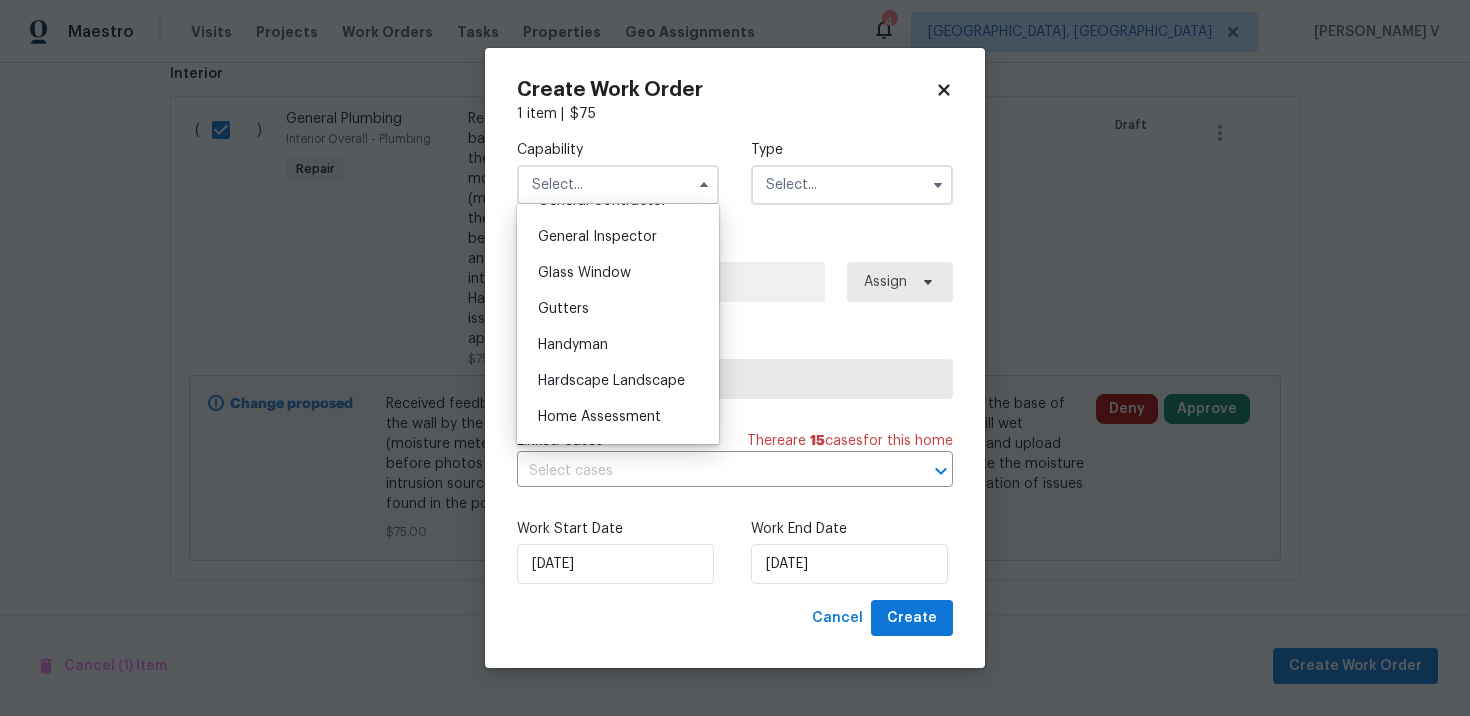 scroll, scrollTop: 983, scrollLeft: 0, axis: vertical 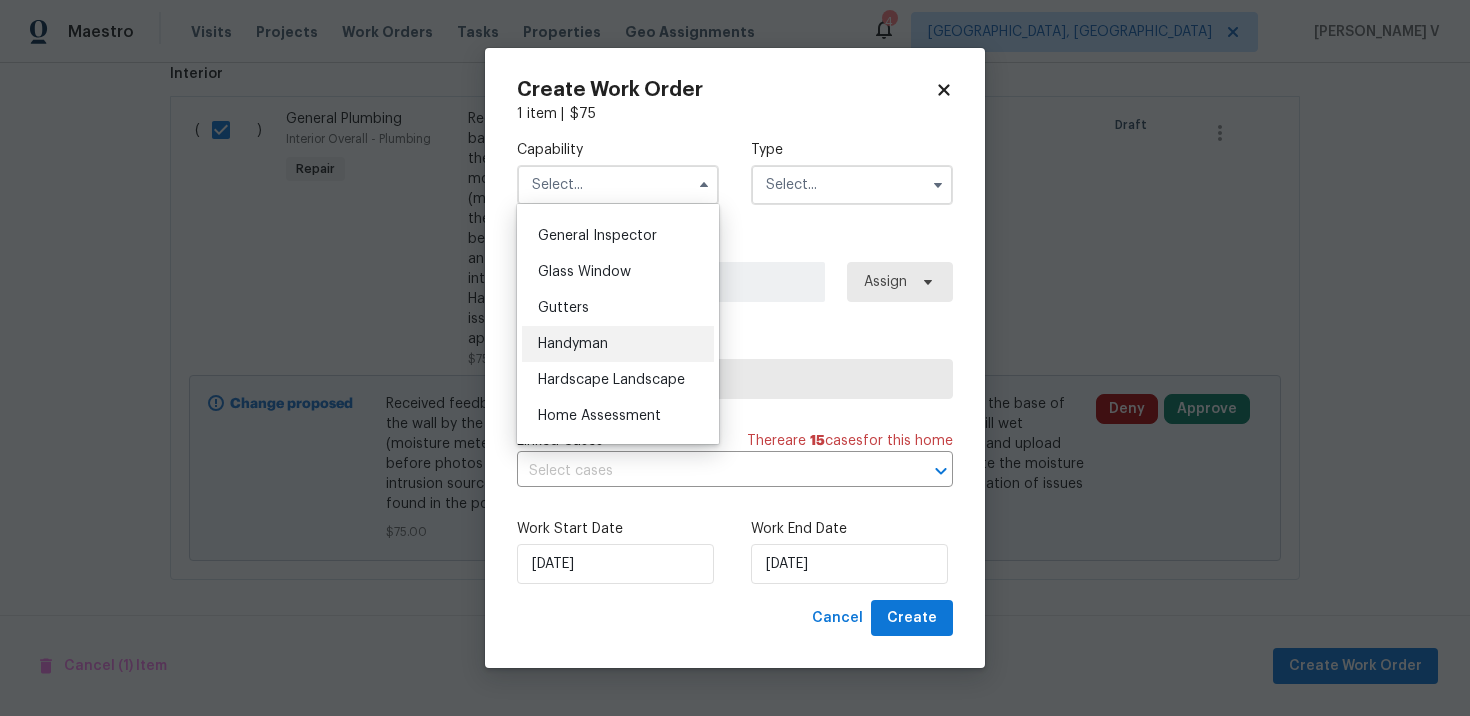 click on "Handyman" at bounding box center [573, 344] 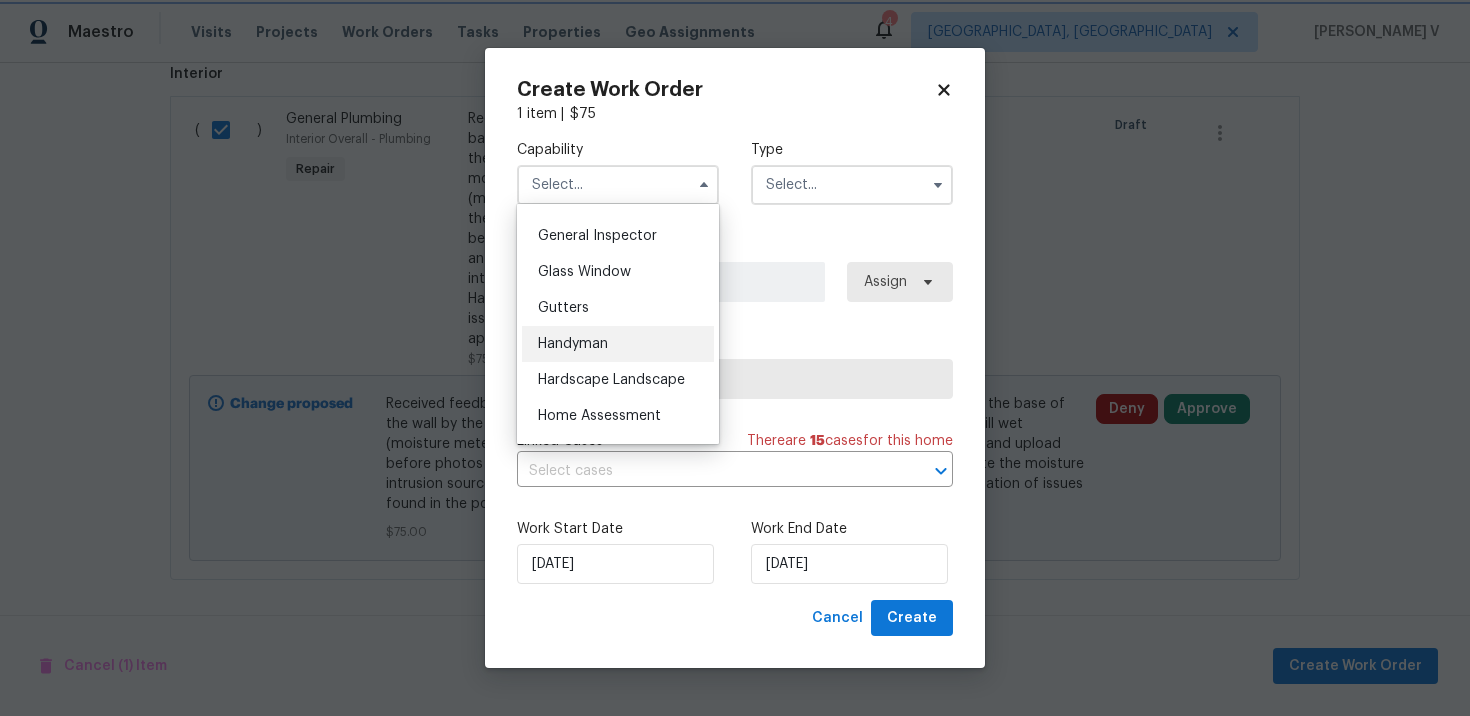type on "Handyman" 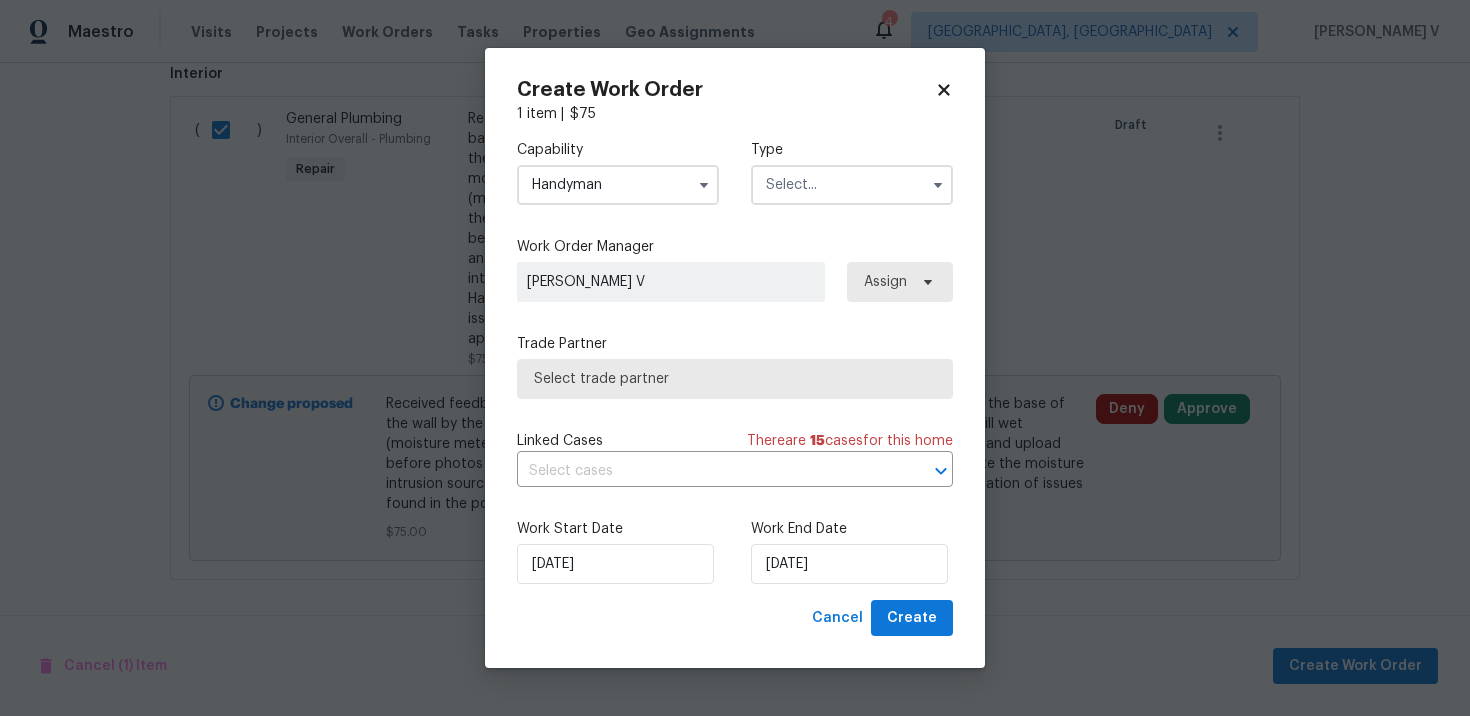 click on "Capability   Handyman Type" at bounding box center [735, 172] 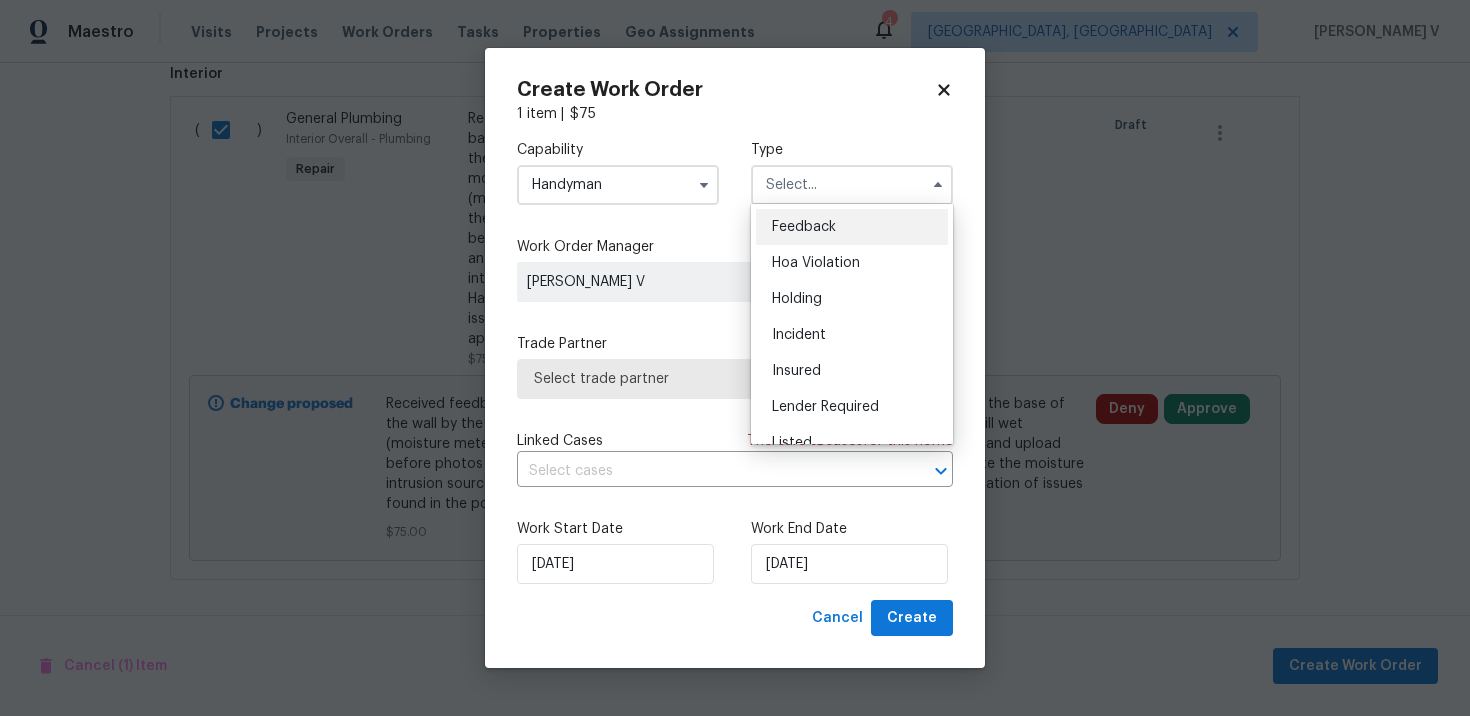 click on "Feedback" at bounding box center (852, 227) 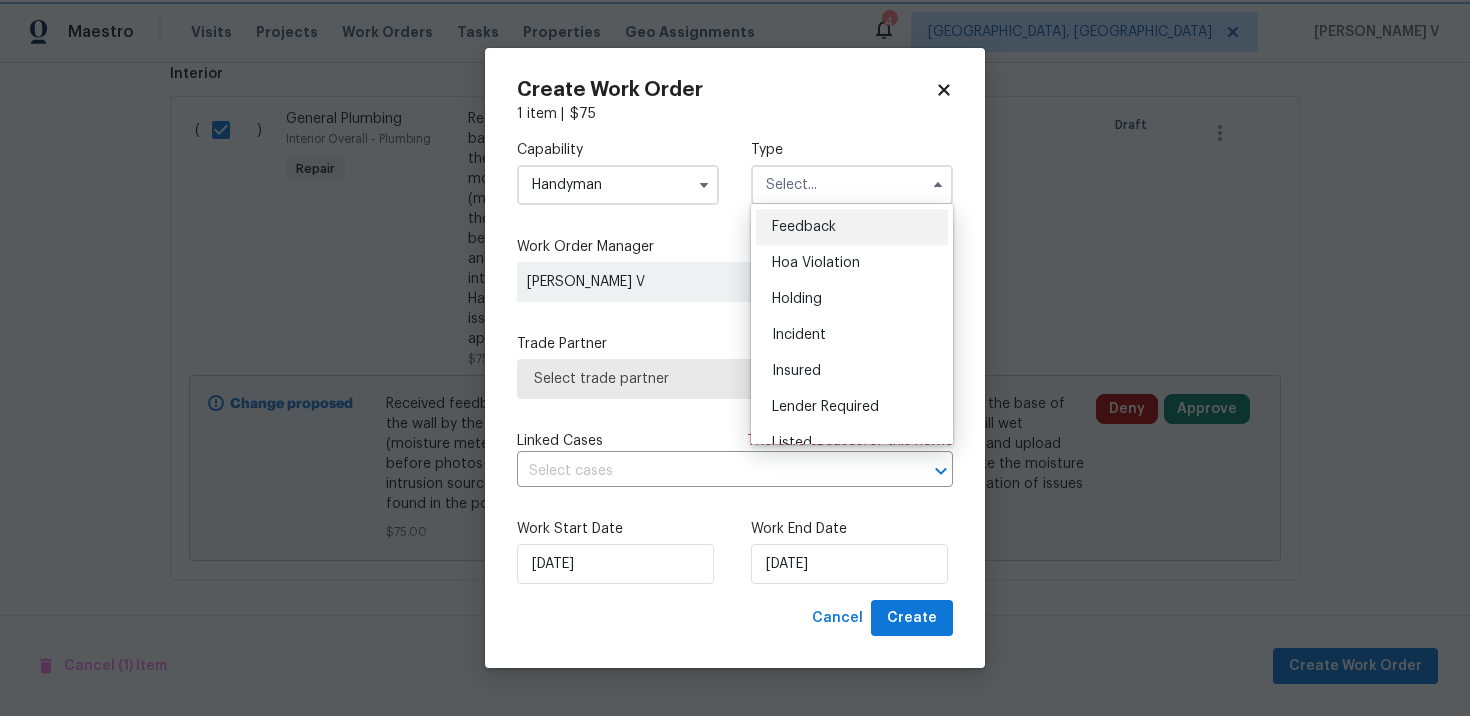 type on "Feedback" 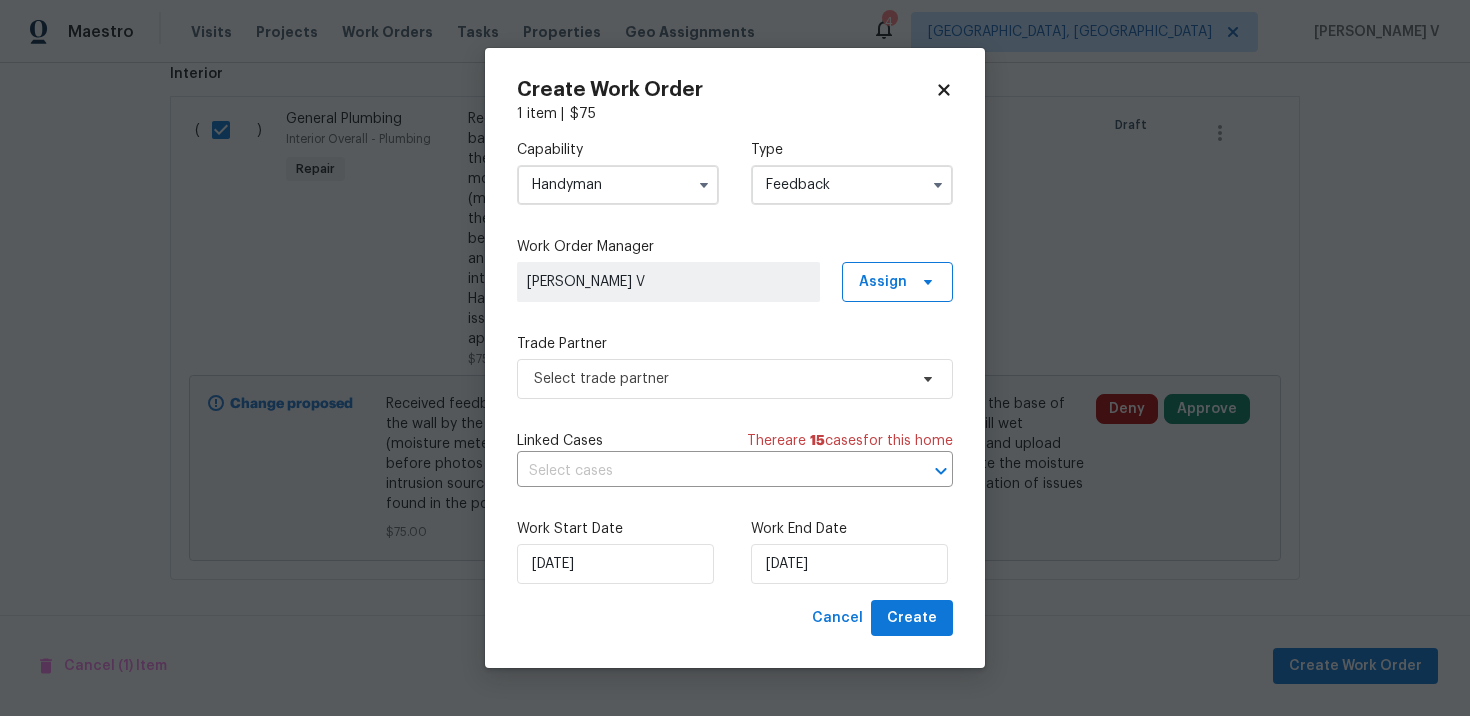 click on "Capability   Handyman Type   Feedback Feedback Hoa Violation Holding Incident Insured Lender Required Listed Lite Lwod Maintenance Marketplace Other Preliminary Reit Renovation Renovation Resale Rework Sold Test Work Order Manager   Divya Dharshini V Assign Trade Partner   Select trade partner Linked Cases There  are   15  case s  for this home   ​ Work Start Date   15/07/2025 Work End Date   15/07/2025" at bounding box center (735, 362) 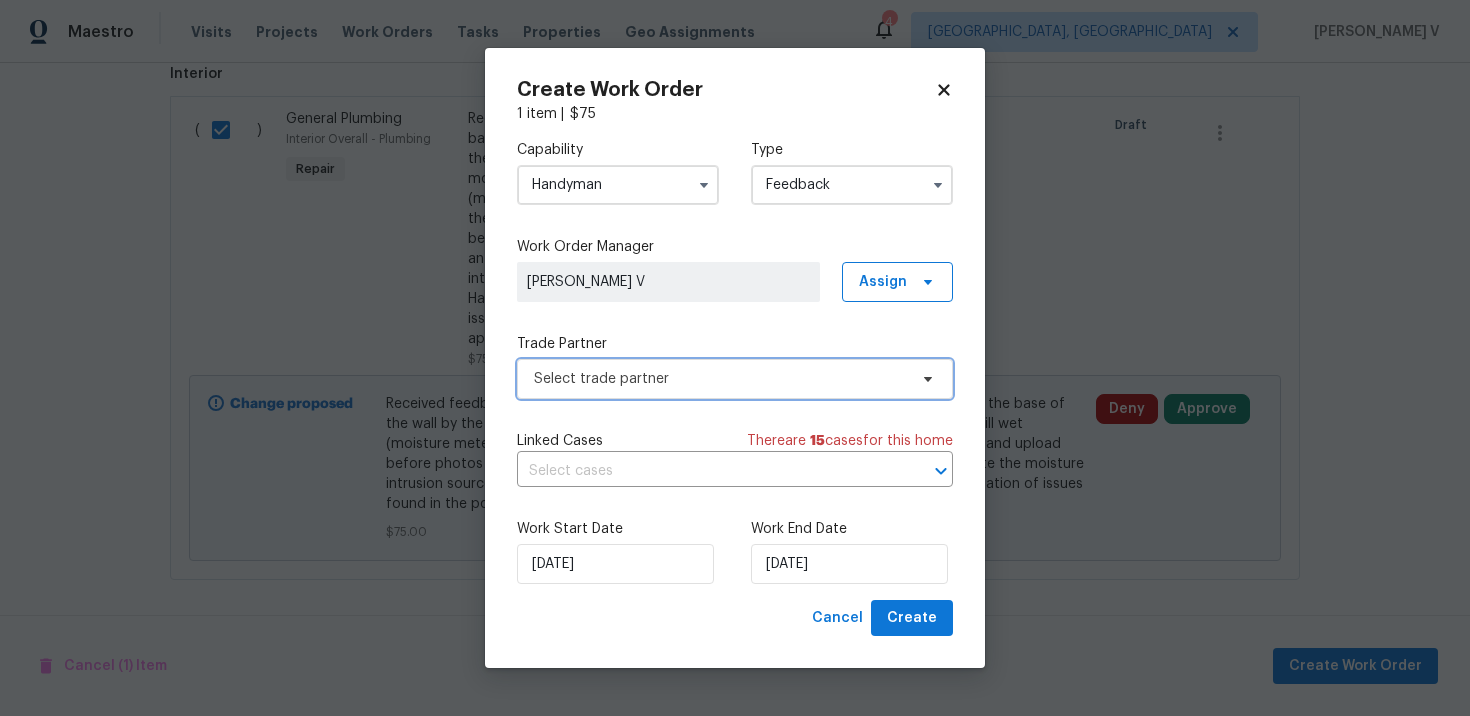 click on "Select trade partner" at bounding box center (720, 379) 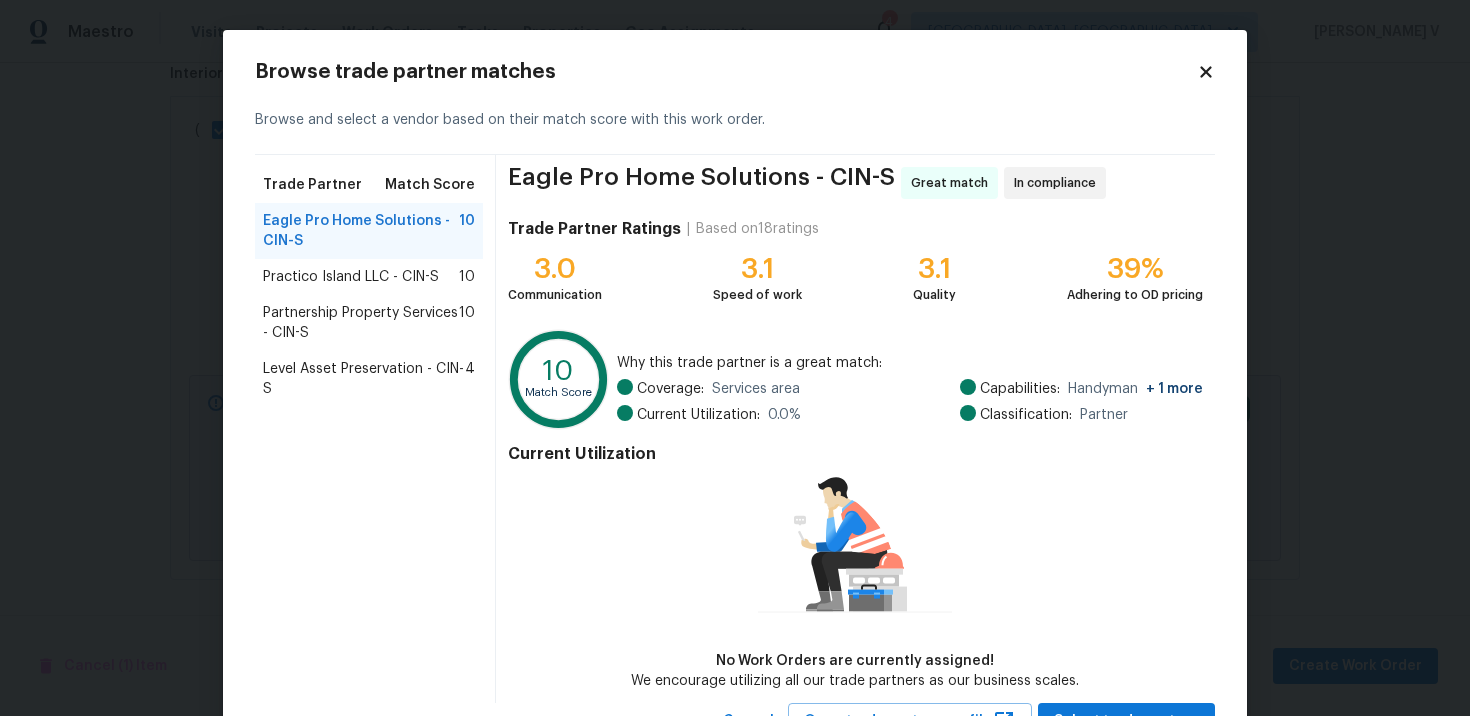scroll, scrollTop: 84, scrollLeft: 0, axis: vertical 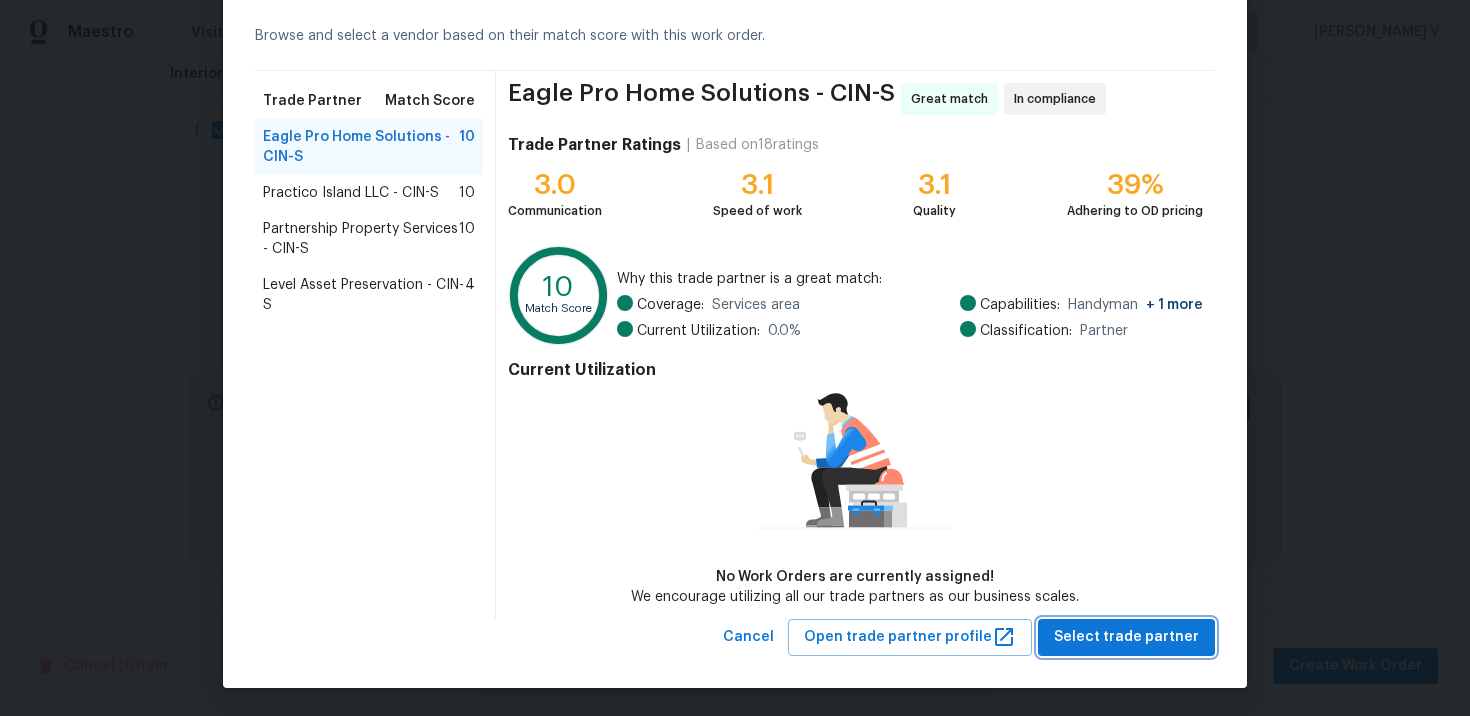 click on "Select trade partner" at bounding box center (1126, 637) 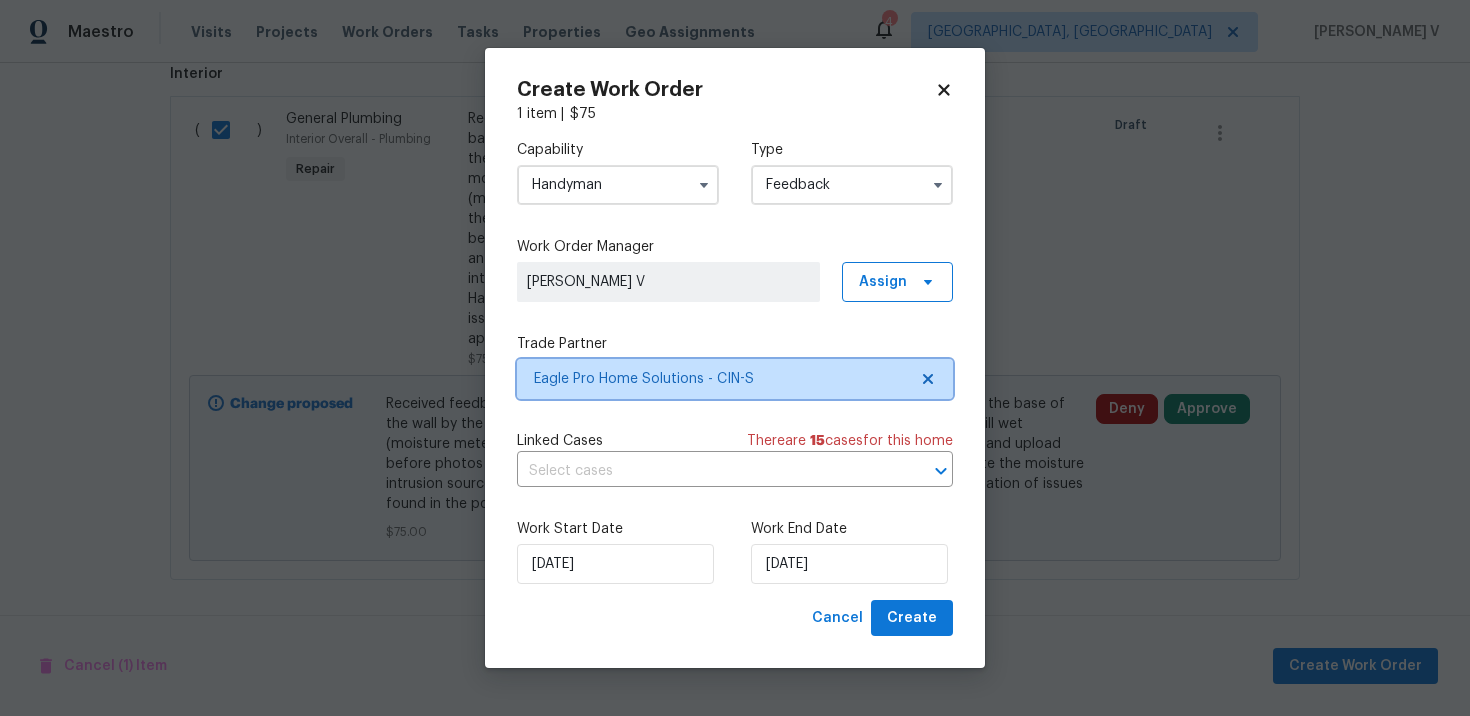 scroll, scrollTop: 0, scrollLeft: 0, axis: both 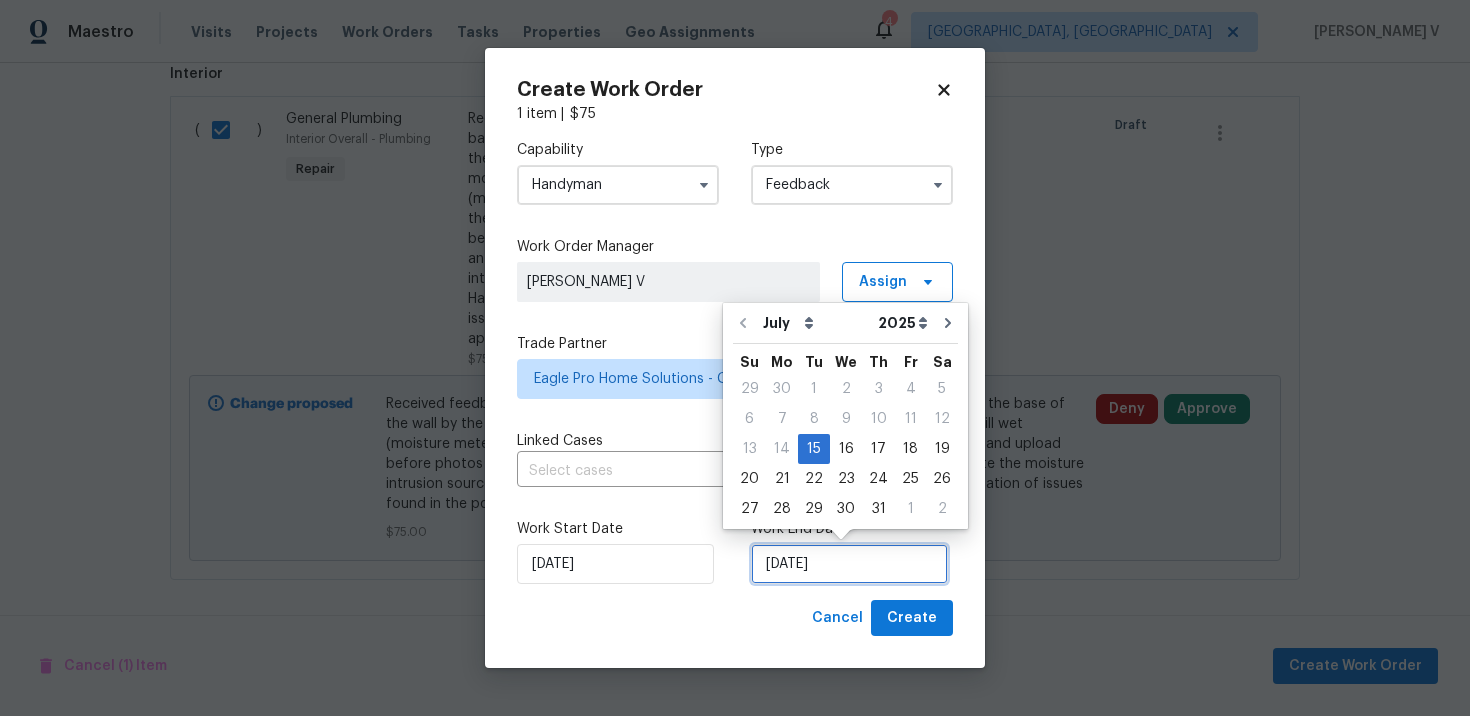 click on "15/07/2025" at bounding box center [849, 564] 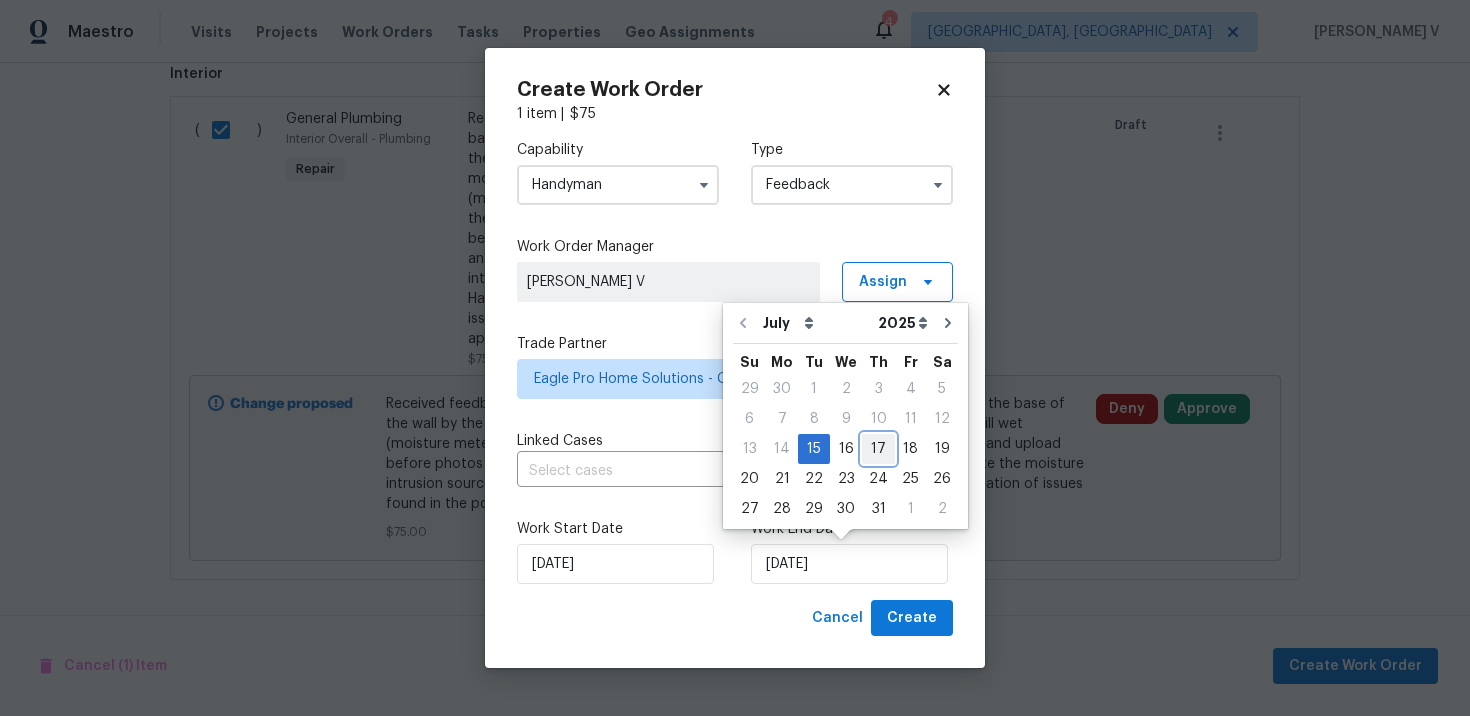click on "17" at bounding box center [878, 449] 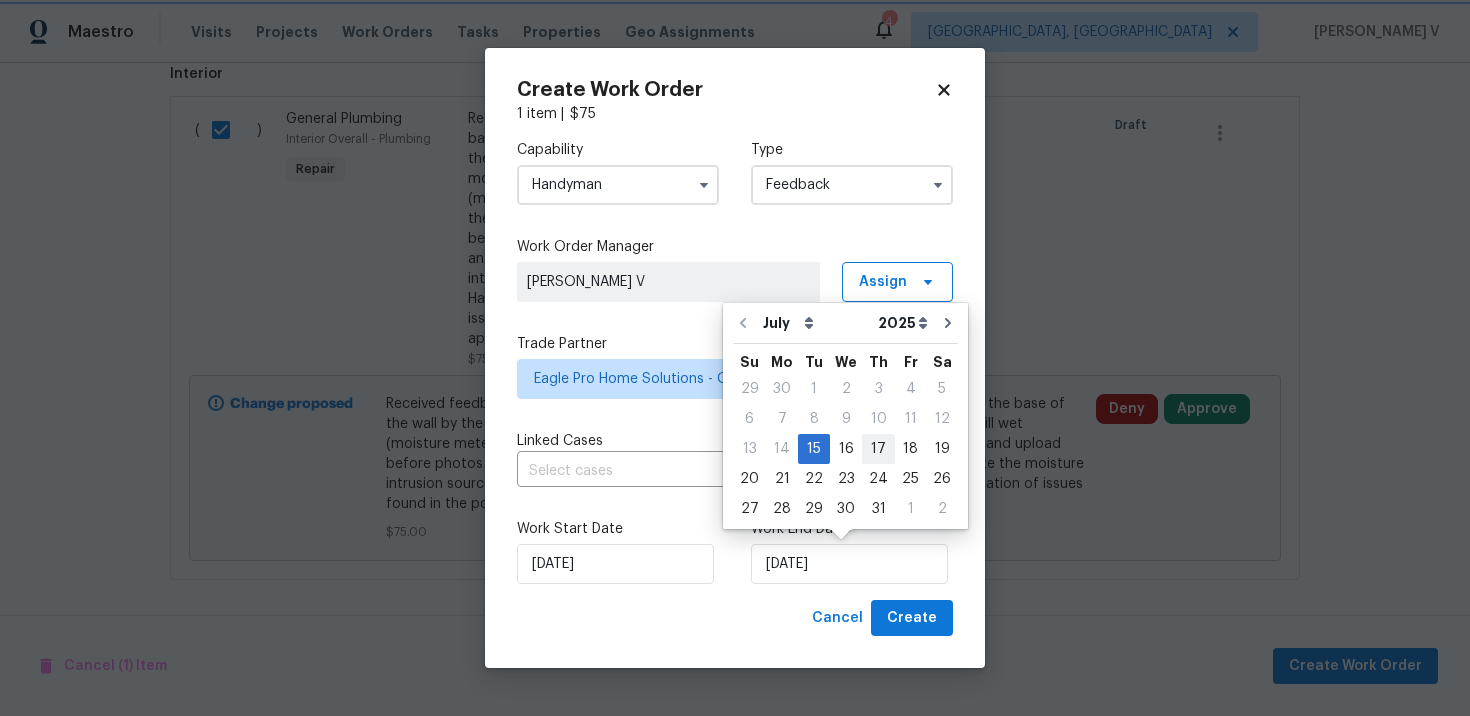 type on "17/07/2025" 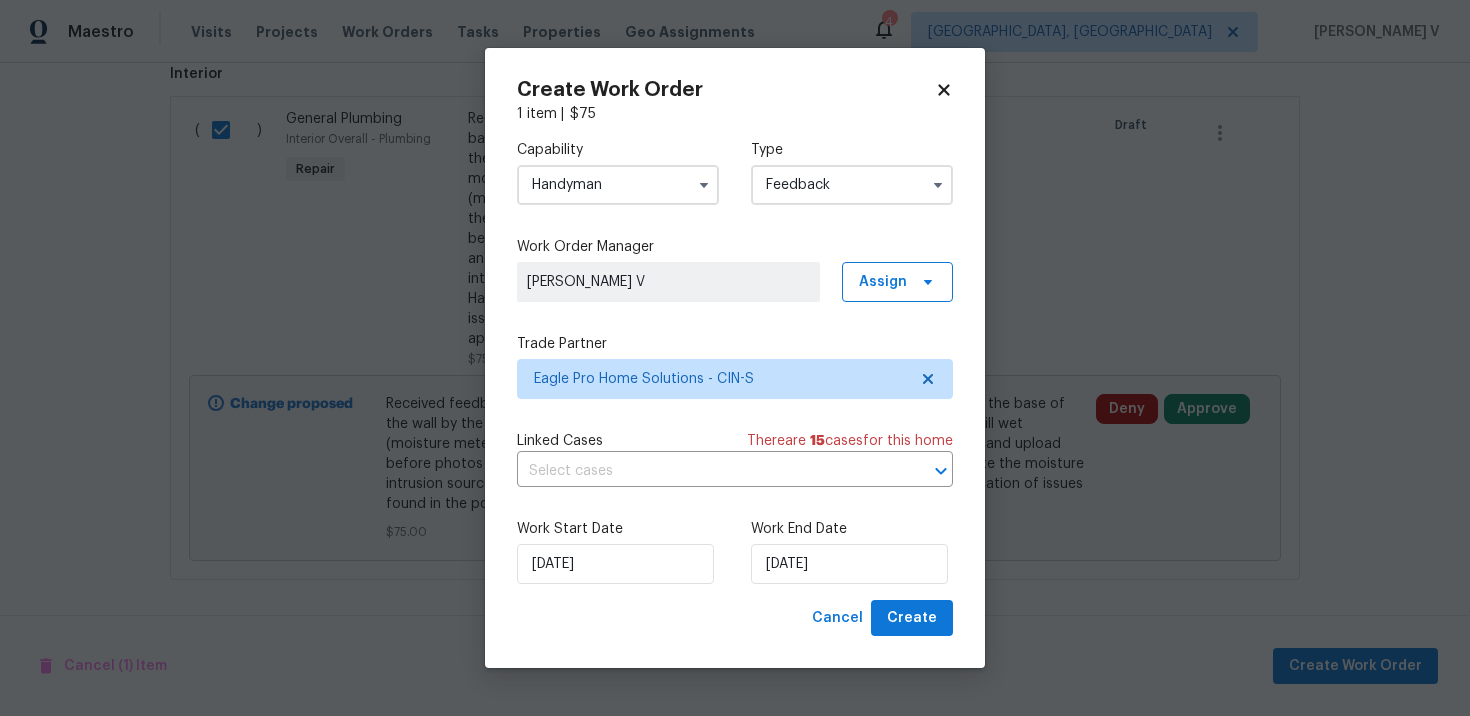 click on "Work Start Date   15/07/2025 Work End Date   17/07/2025" at bounding box center [735, 551] 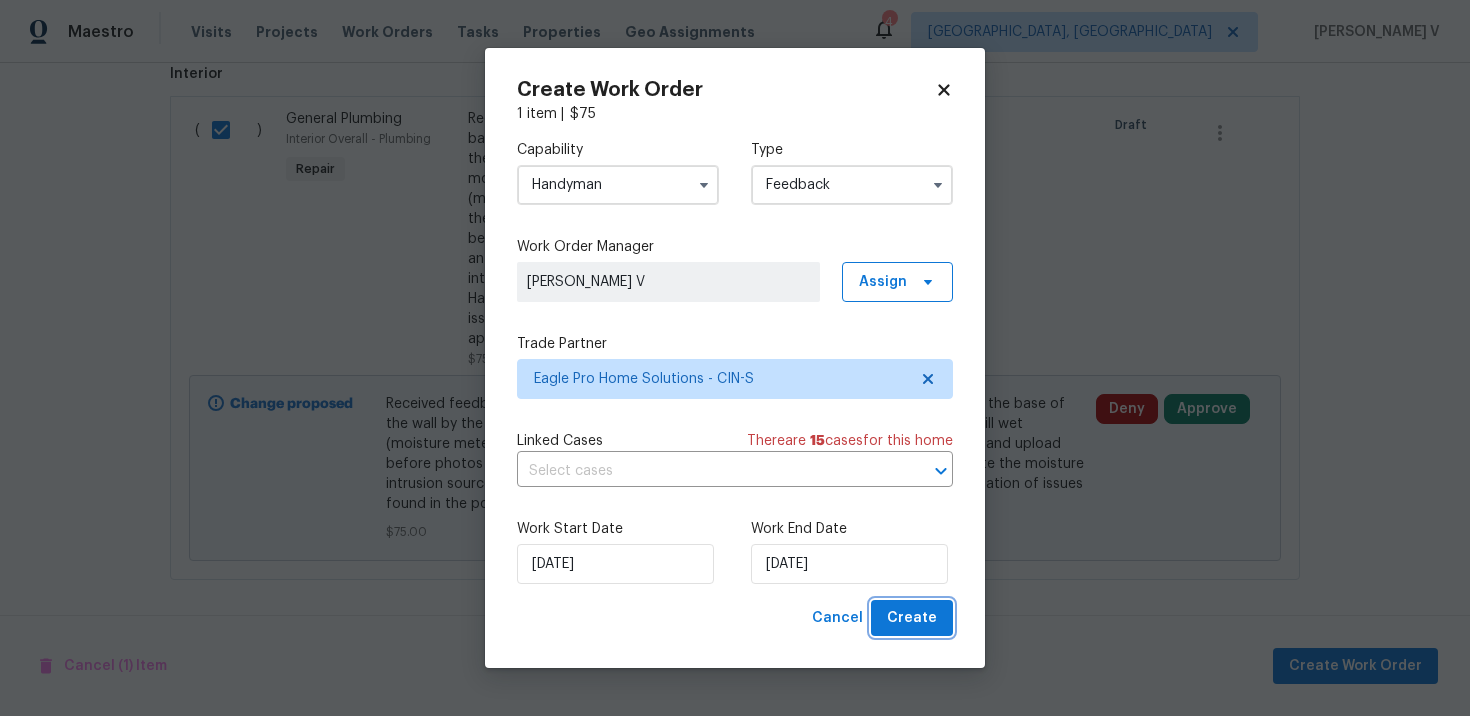 click on "Create" at bounding box center [912, 618] 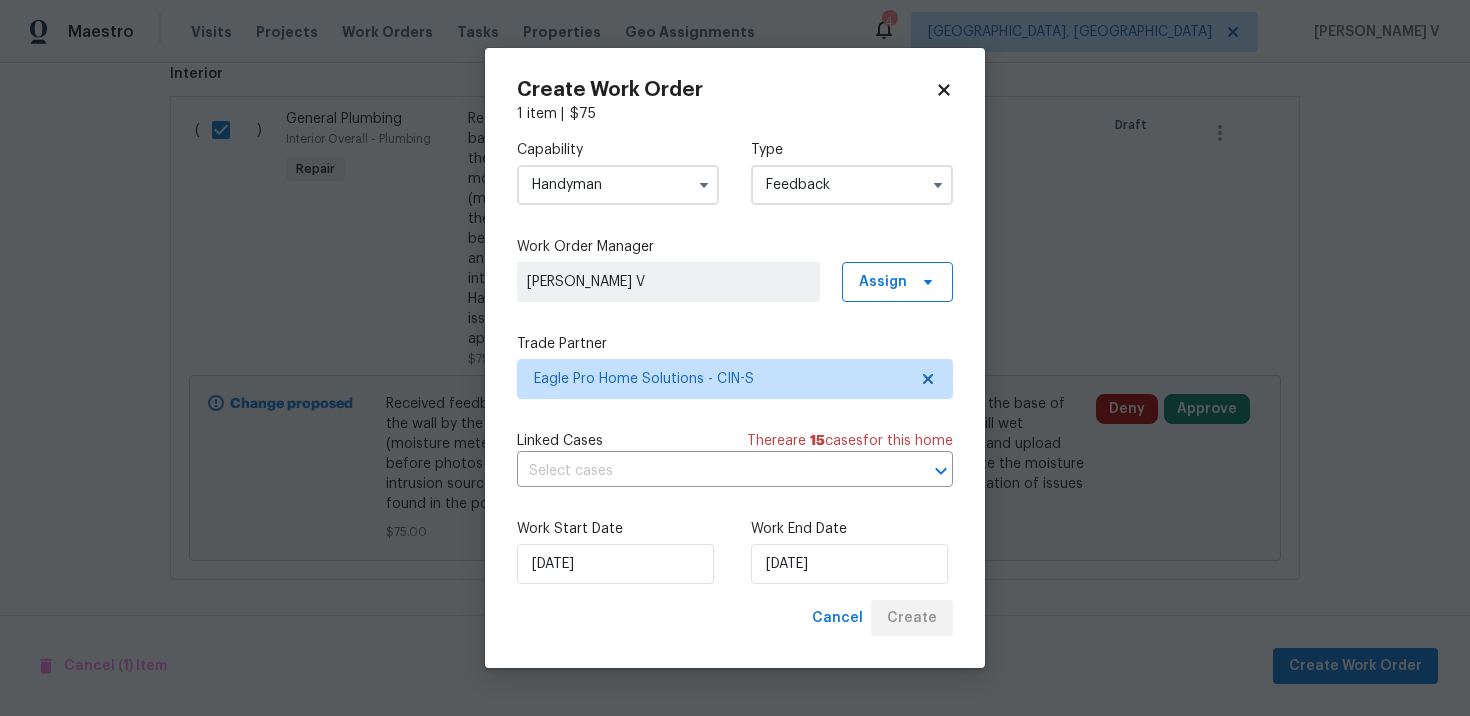 scroll, scrollTop: 324, scrollLeft: 0, axis: vertical 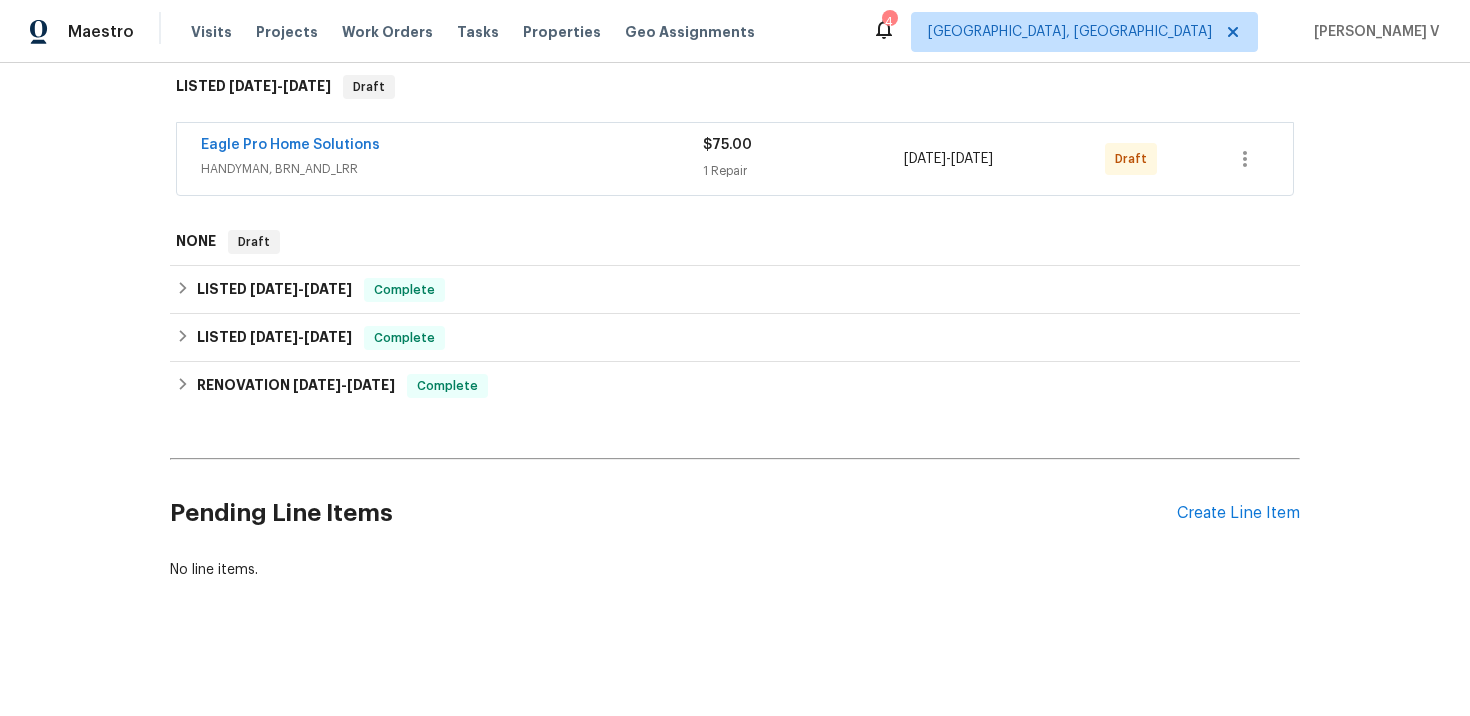 click on "Eagle Pro Home Solutions" at bounding box center (290, 145) 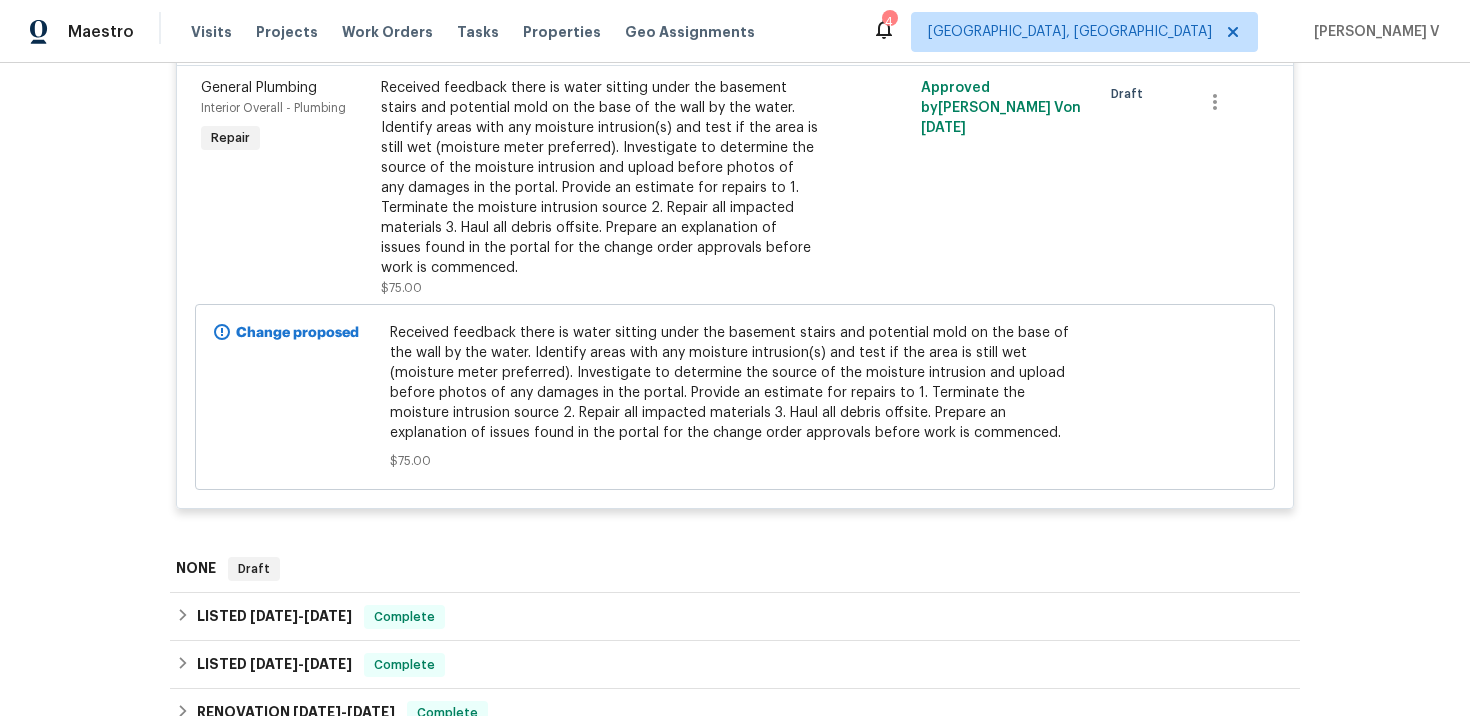 scroll, scrollTop: 371, scrollLeft: 0, axis: vertical 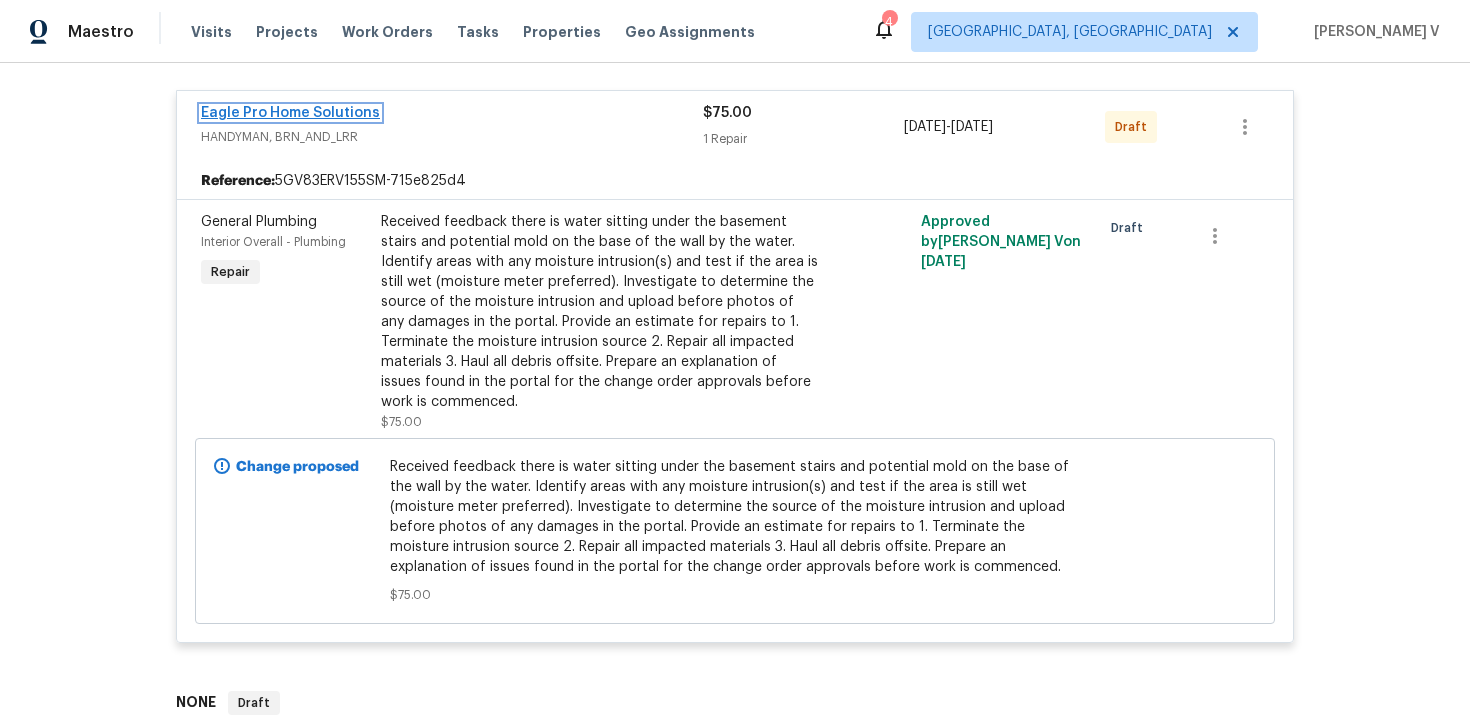 click on "Eagle Pro Home Solutions" at bounding box center (290, 113) 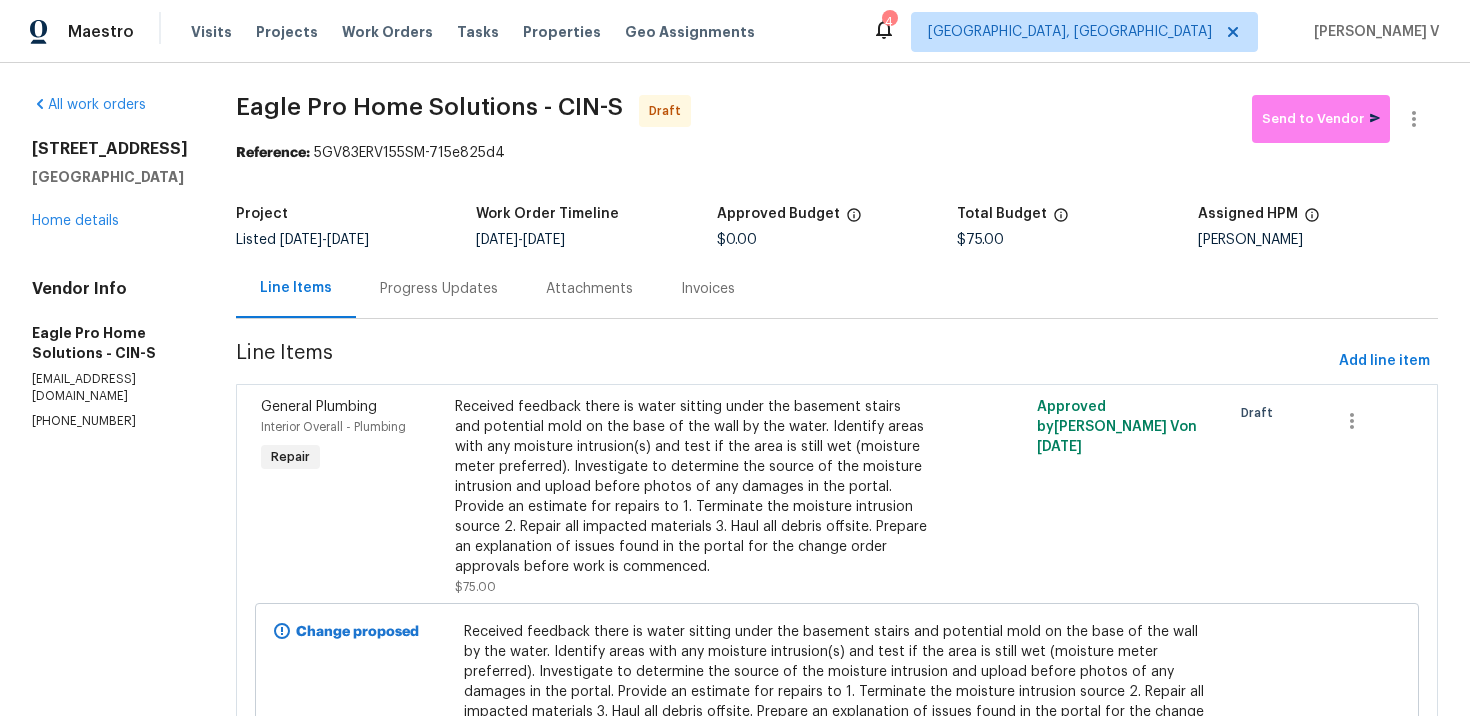 click on "Progress Updates" at bounding box center [439, 289] 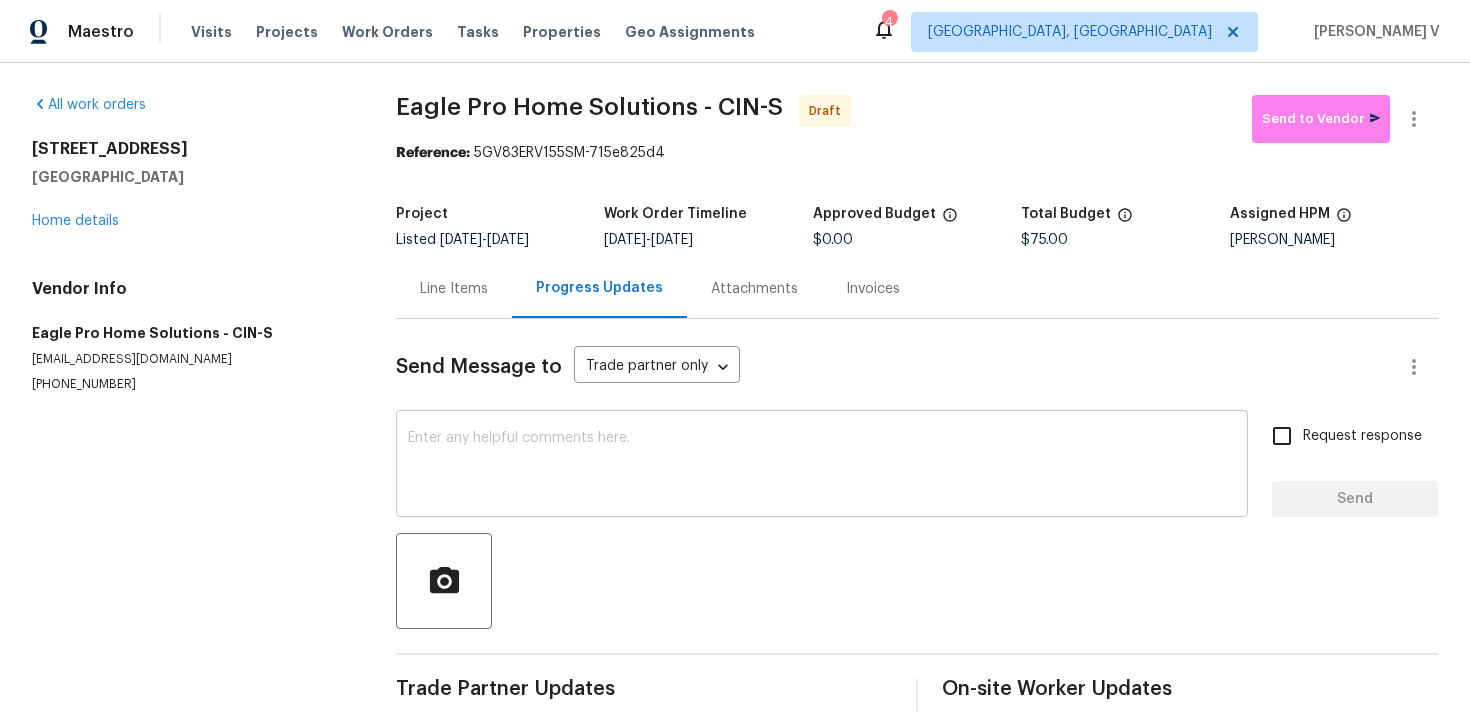 click at bounding box center (822, 466) 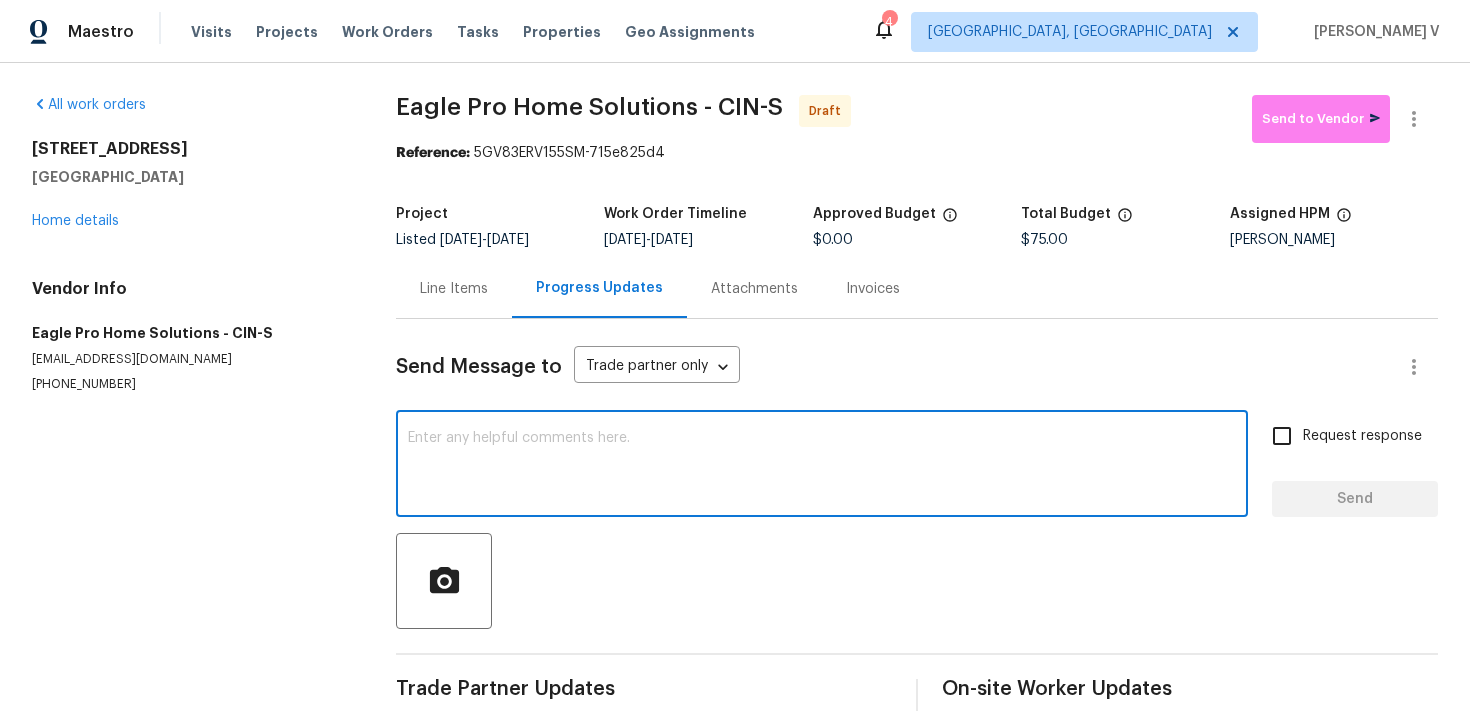 paste on "Hi, this is Divya with Opendoor. I’m confirming you received the WO for the property at . Please review and accept the WO within 24 hours and provide a schedule date. Please disregard the contact information for the HPM included in the WO. Our Centralised LWO Team is responsible for Listed WOs." 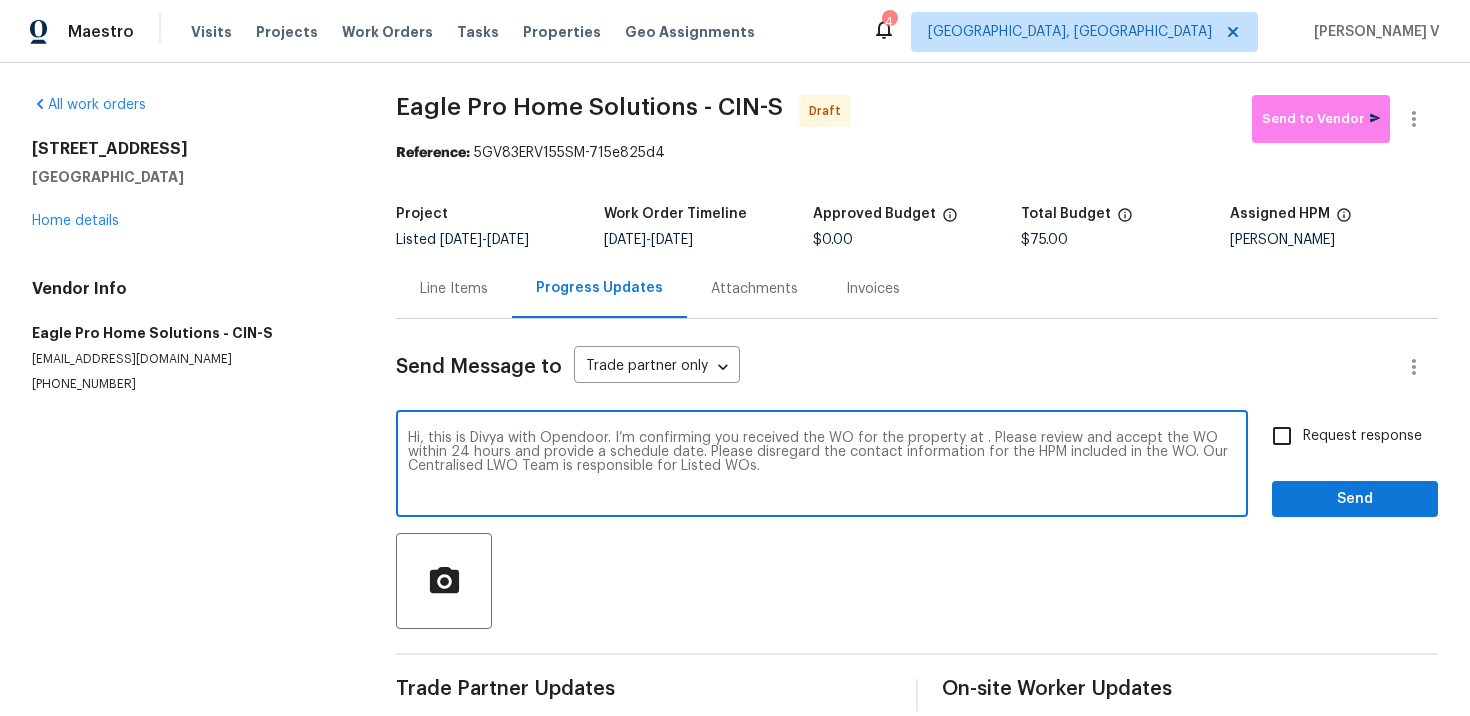 click on "Hi, this is Divya with Opendoor. I’m confirming you received the WO for the property at . Please review and accept the WO within 24 hours and provide a schedule date. Please disregard the contact information for the HPM included in the WO. Our Centralised LWO Team is responsible for Listed WOs." at bounding box center [822, 466] 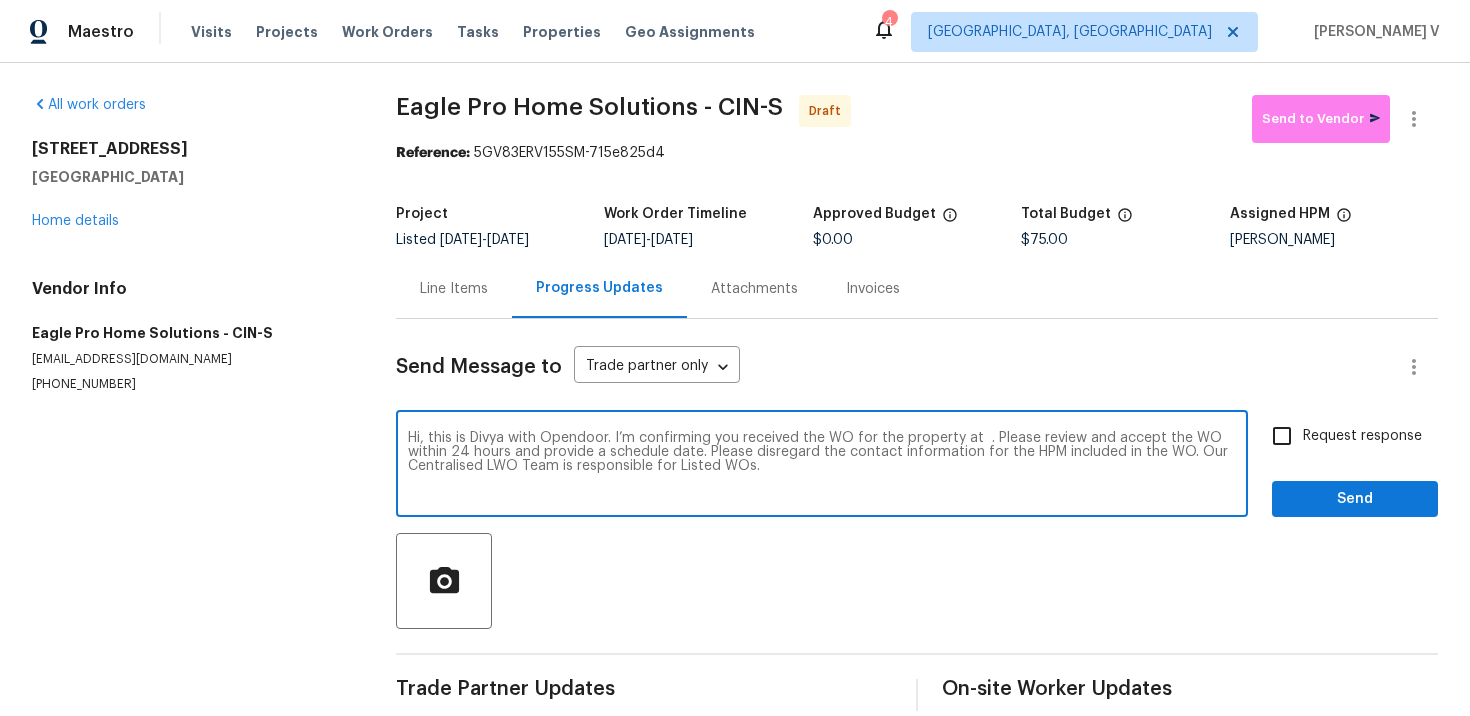 paste on "7046 Beechmont Ave, Cincinnati, OH 45230" 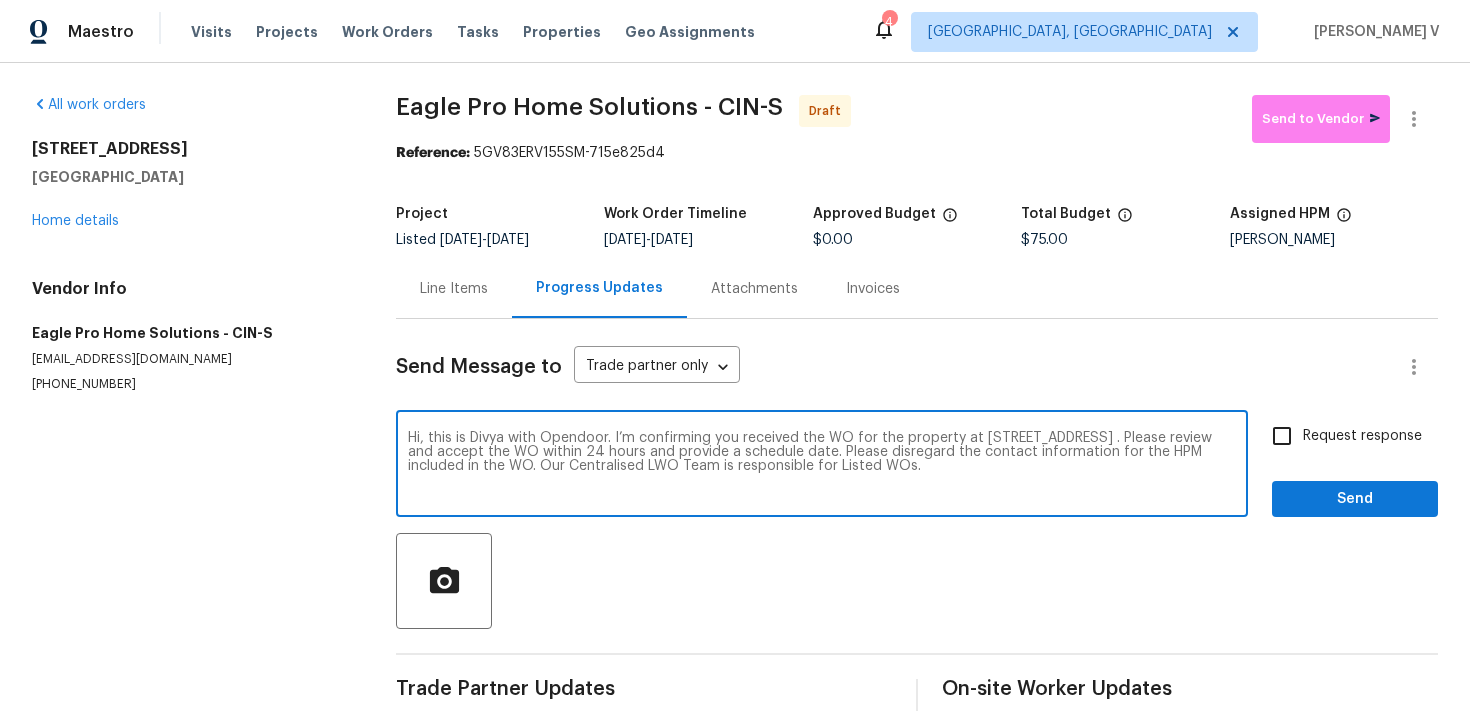 type on "Hi, this is Divya with Opendoor. I’m confirming you received the WO for the property at 7046 Beechmont Ave, Cincinnati, OH 45230 . Please review and accept the WO within 24 hours and provide a schedule date. Please disregard the contact information for the HPM included in the WO. Our Centralised LWO Team is responsible for Listed WOs." 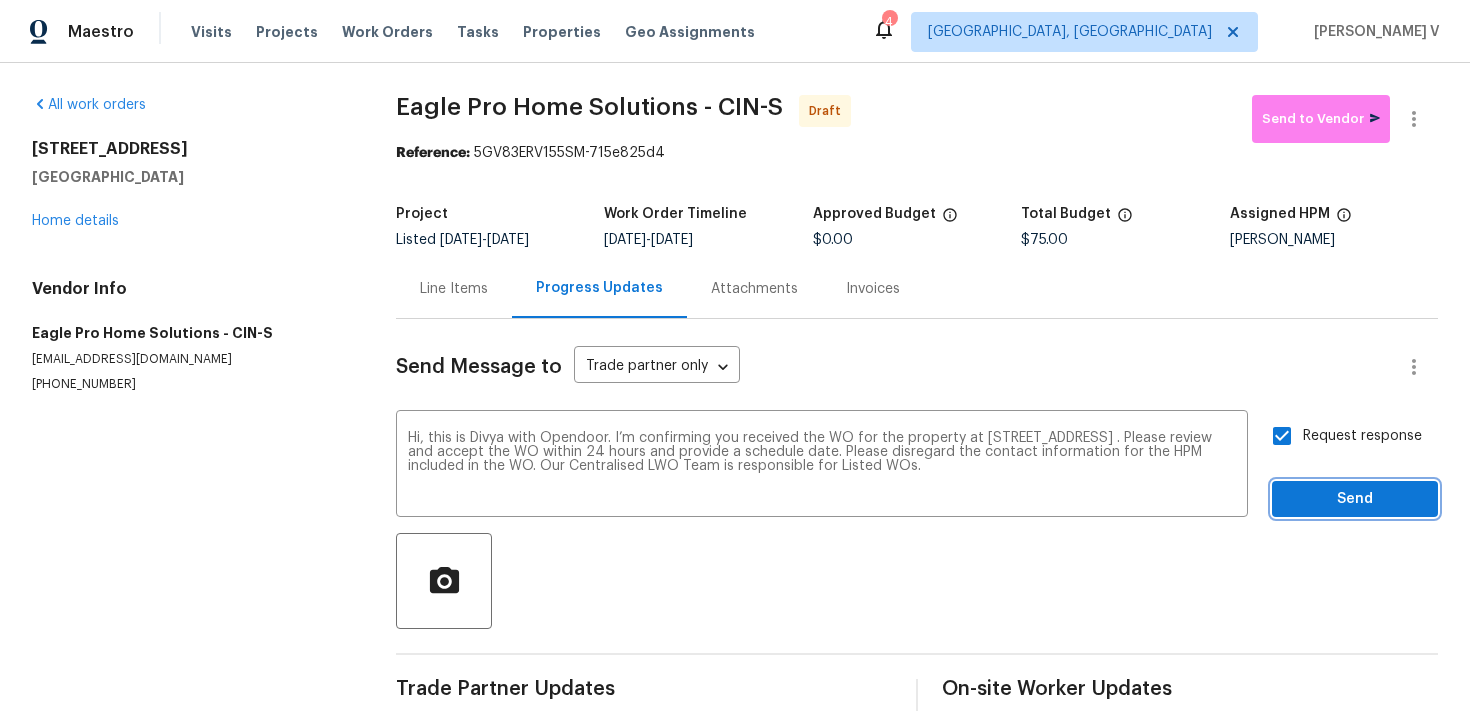 click on "Send" at bounding box center (1355, 499) 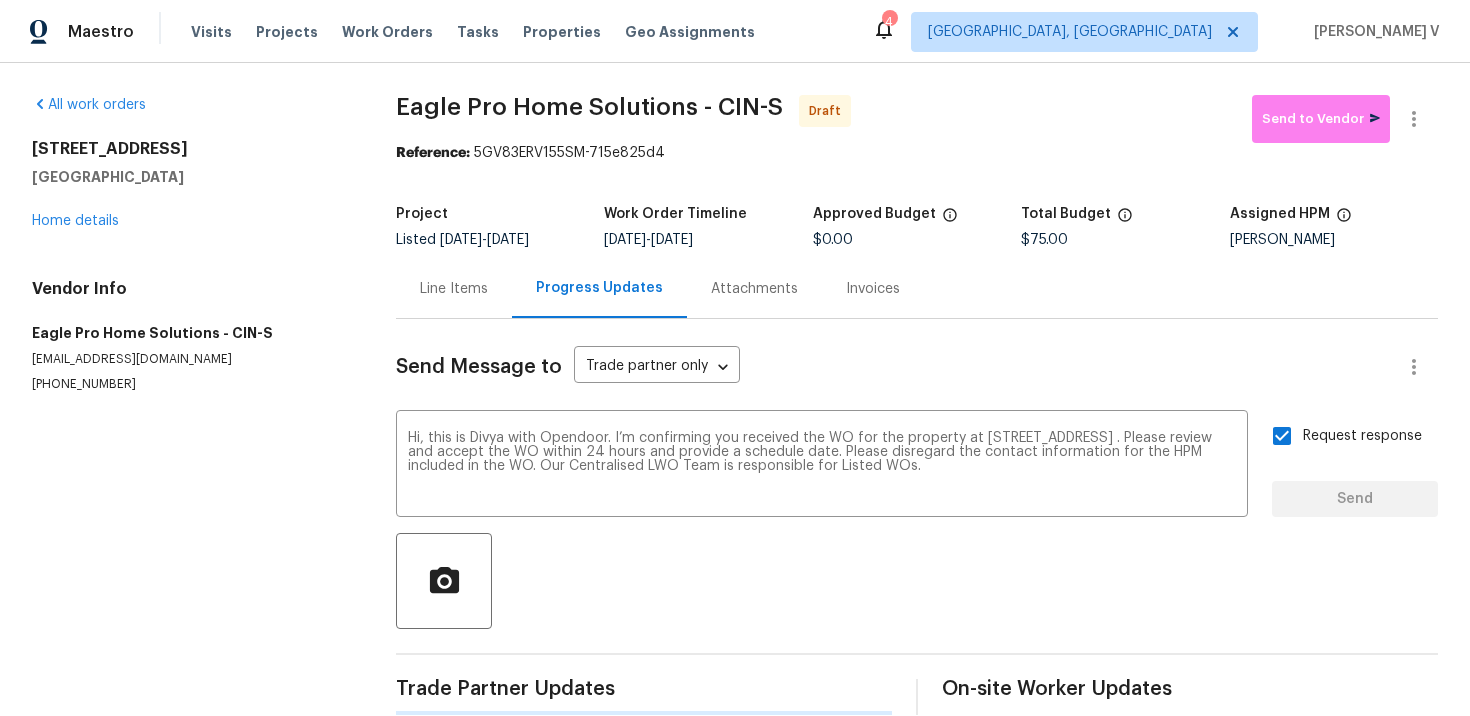 type 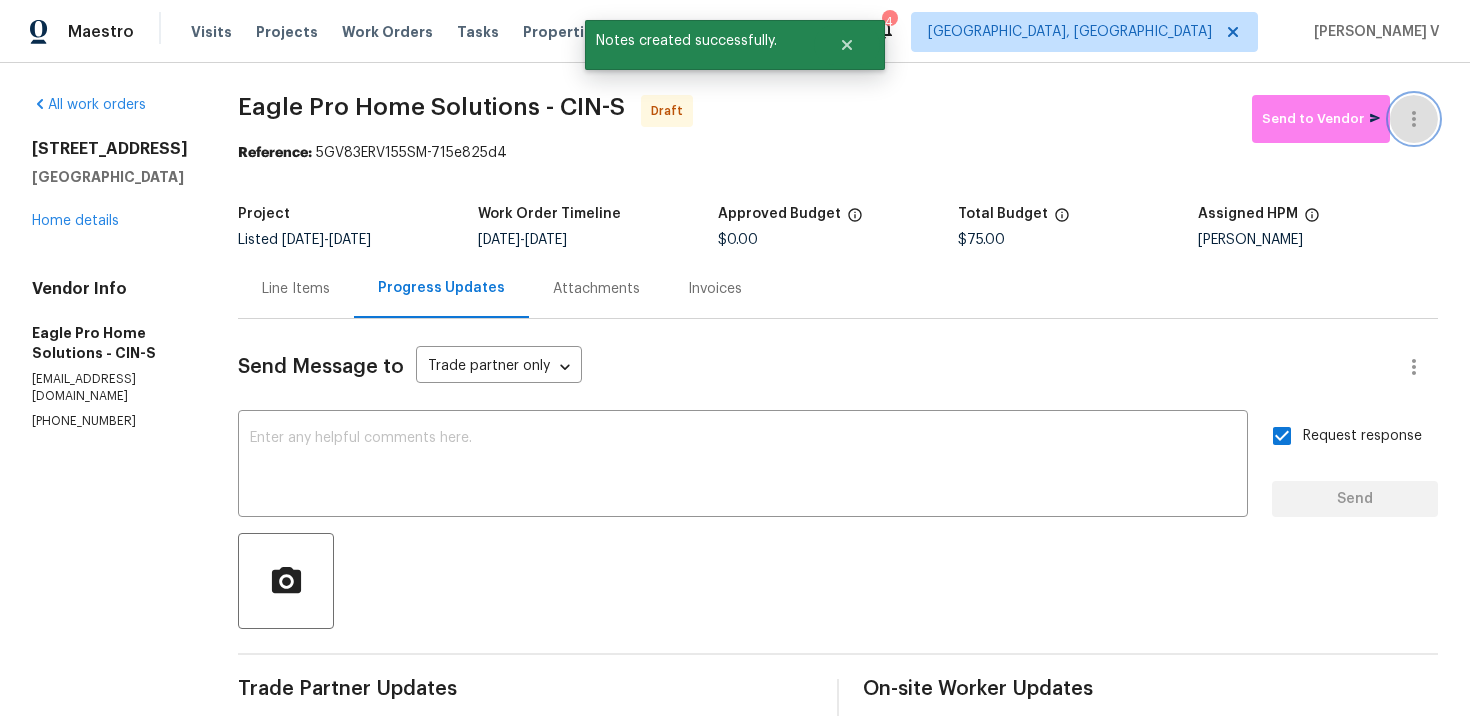 click 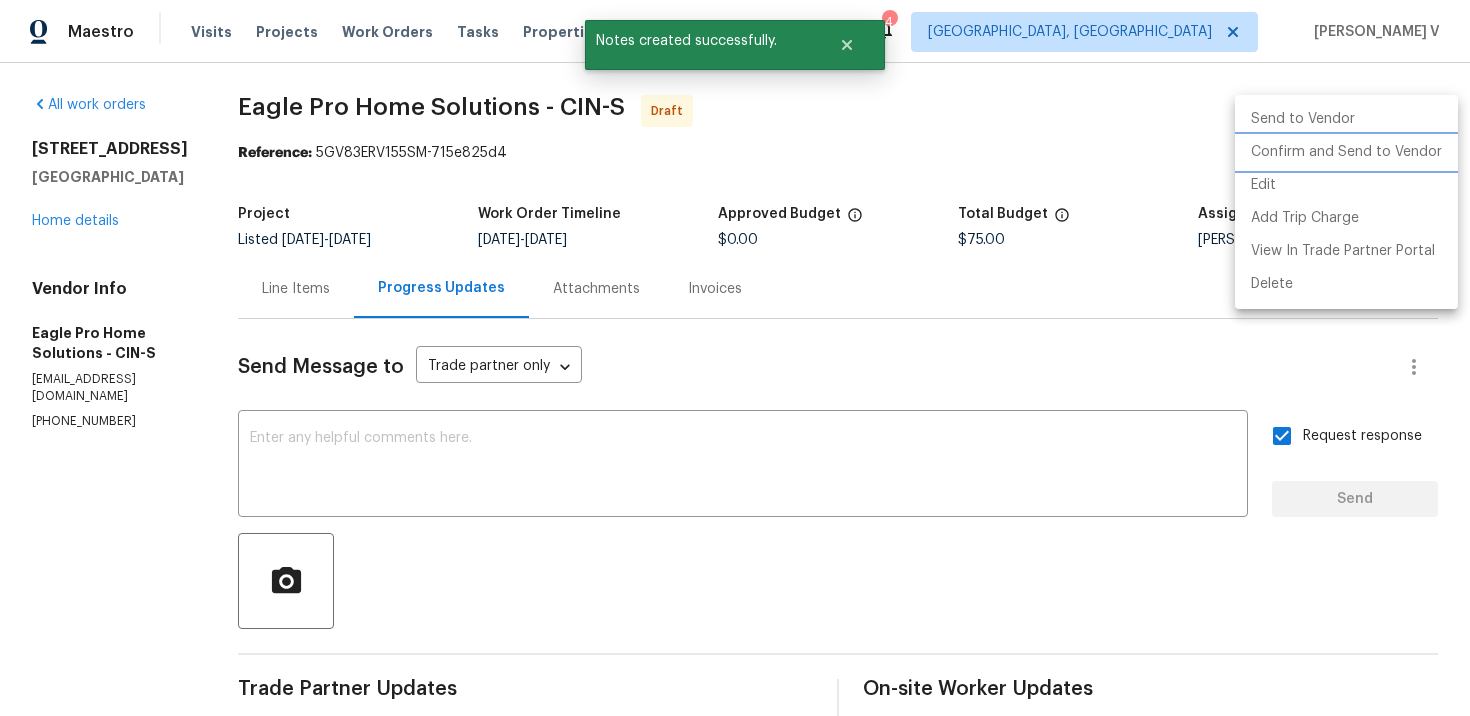 click on "Confirm and Send to Vendor" at bounding box center (1346, 152) 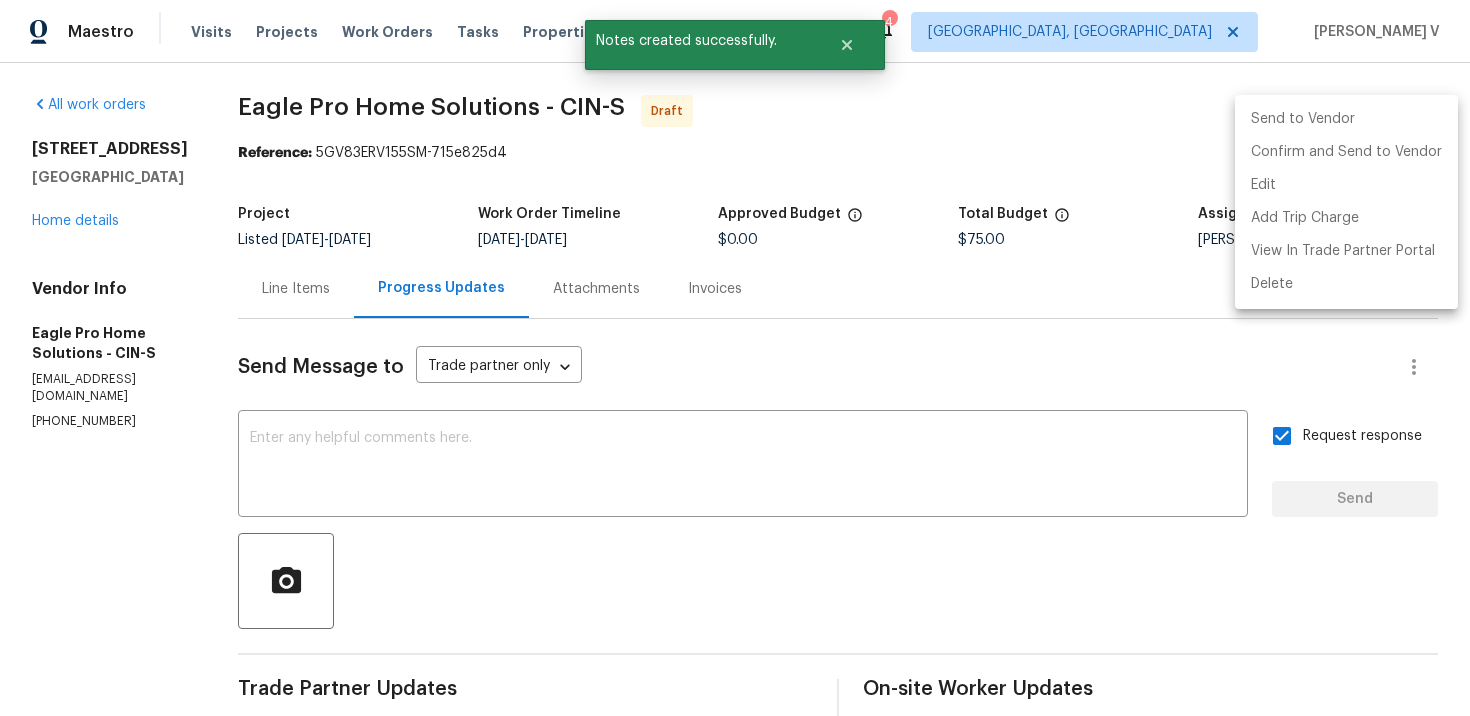 click at bounding box center [735, 358] 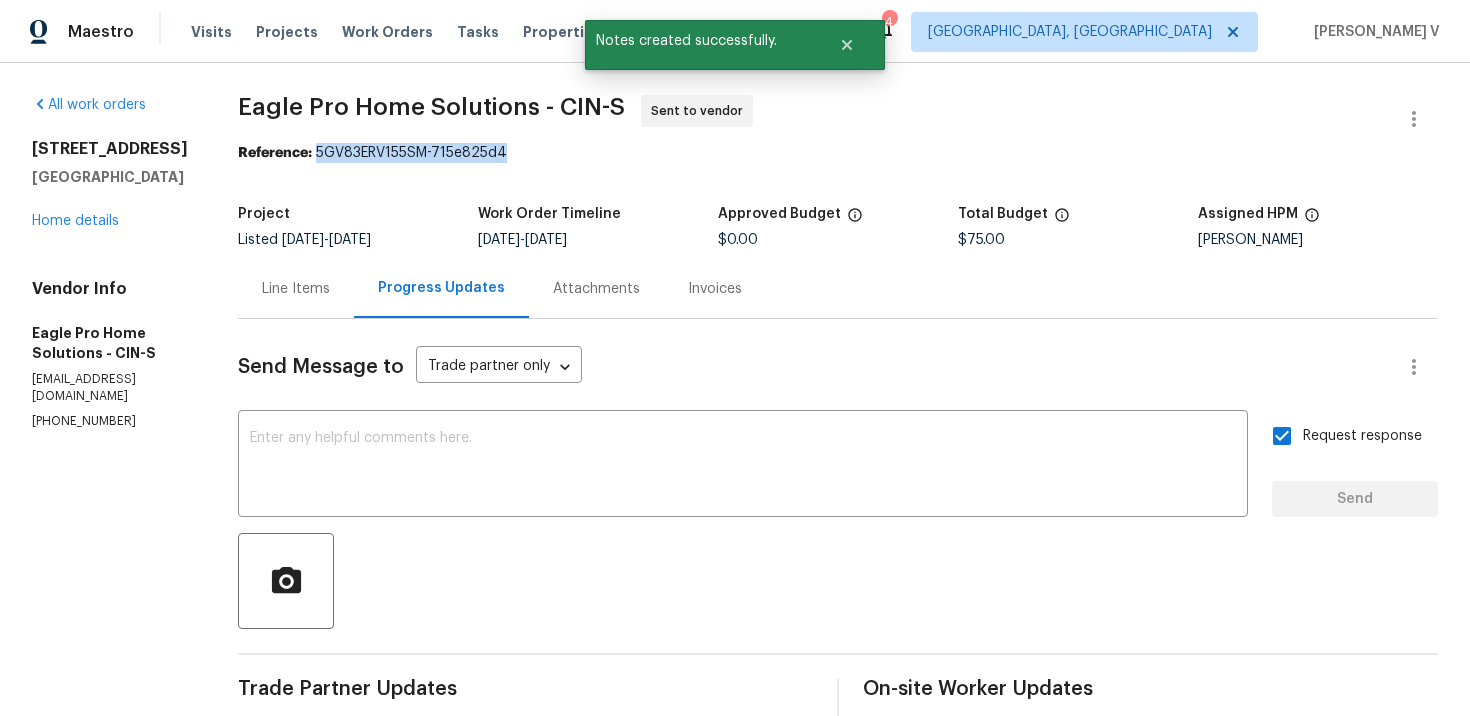 drag, startPoint x: 362, startPoint y: 153, endPoint x: 630, endPoint y: 153, distance: 268 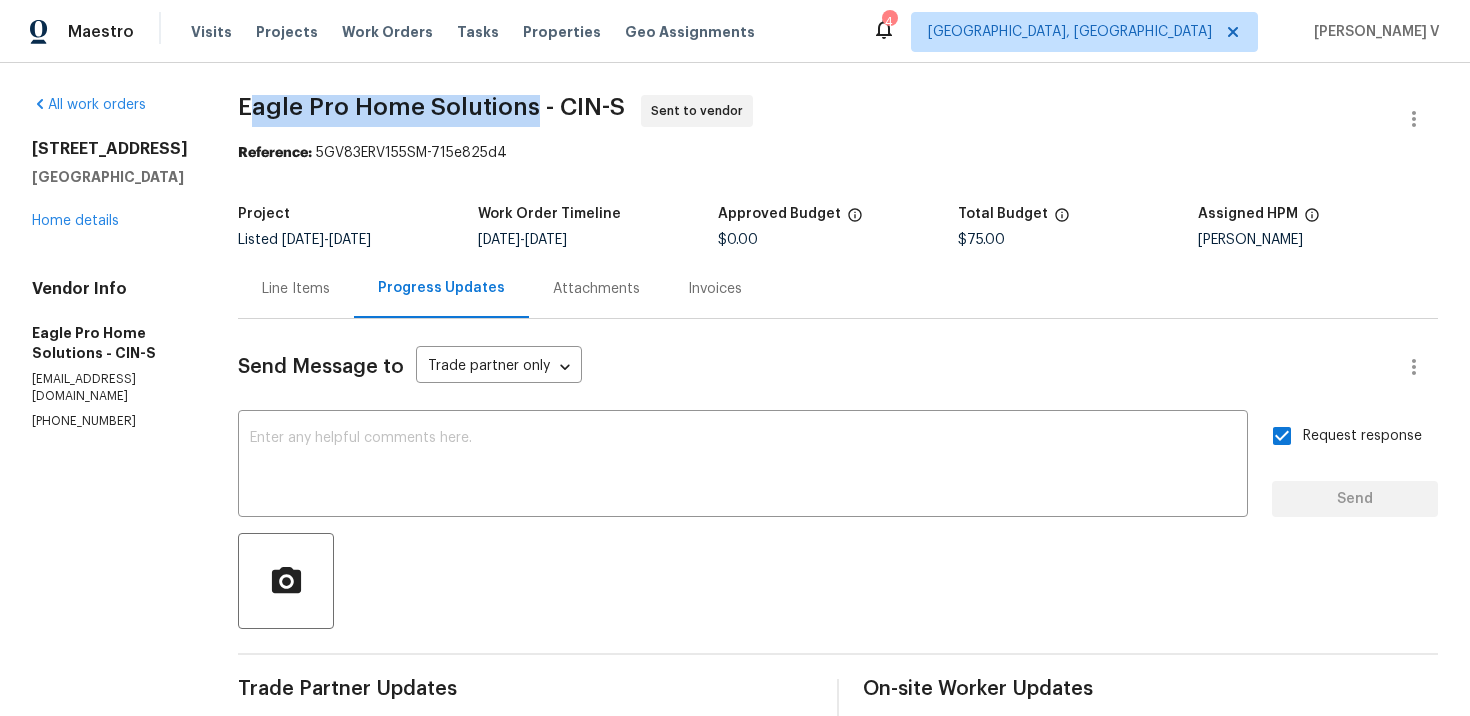 drag, startPoint x: 292, startPoint y: 112, endPoint x: 574, endPoint y: 113, distance: 282.00177 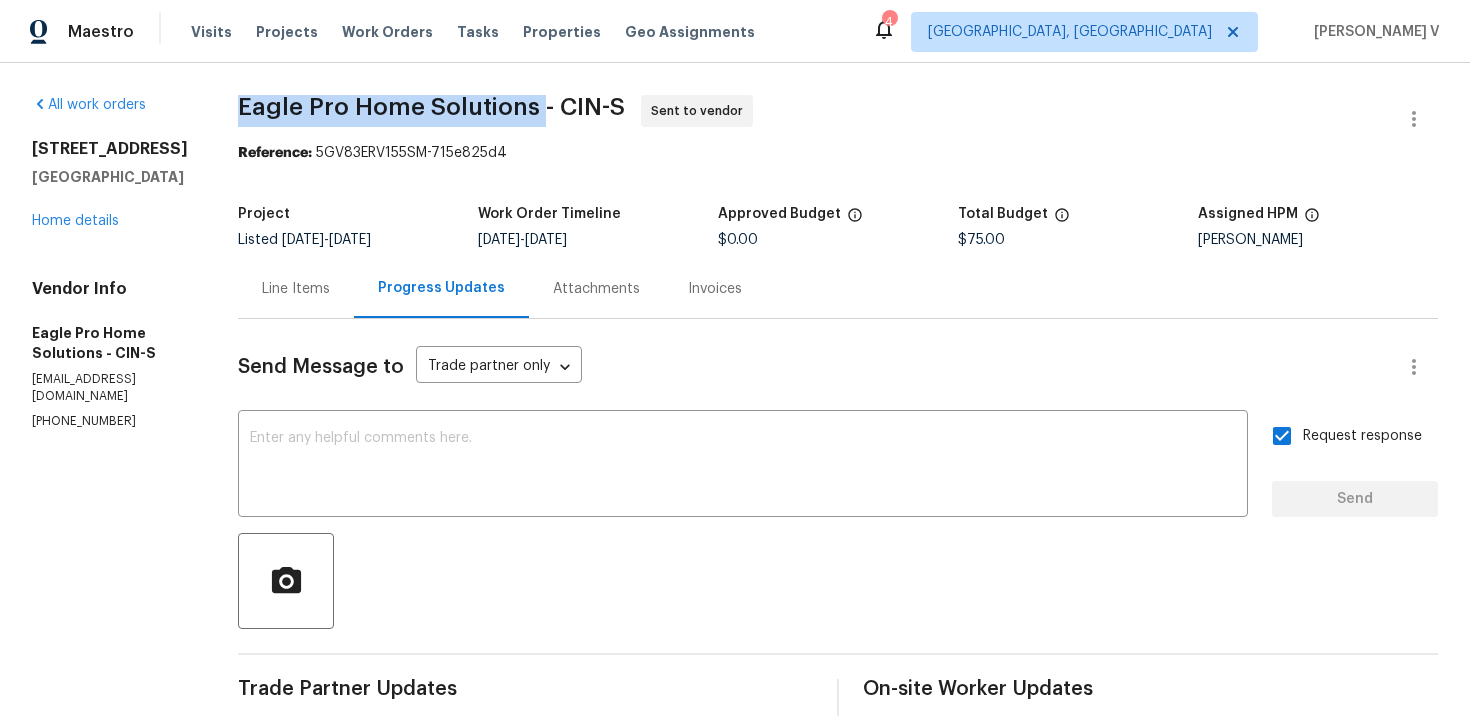 drag, startPoint x: 273, startPoint y: 104, endPoint x: 581, endPoint y: 113, distance: 308.13147 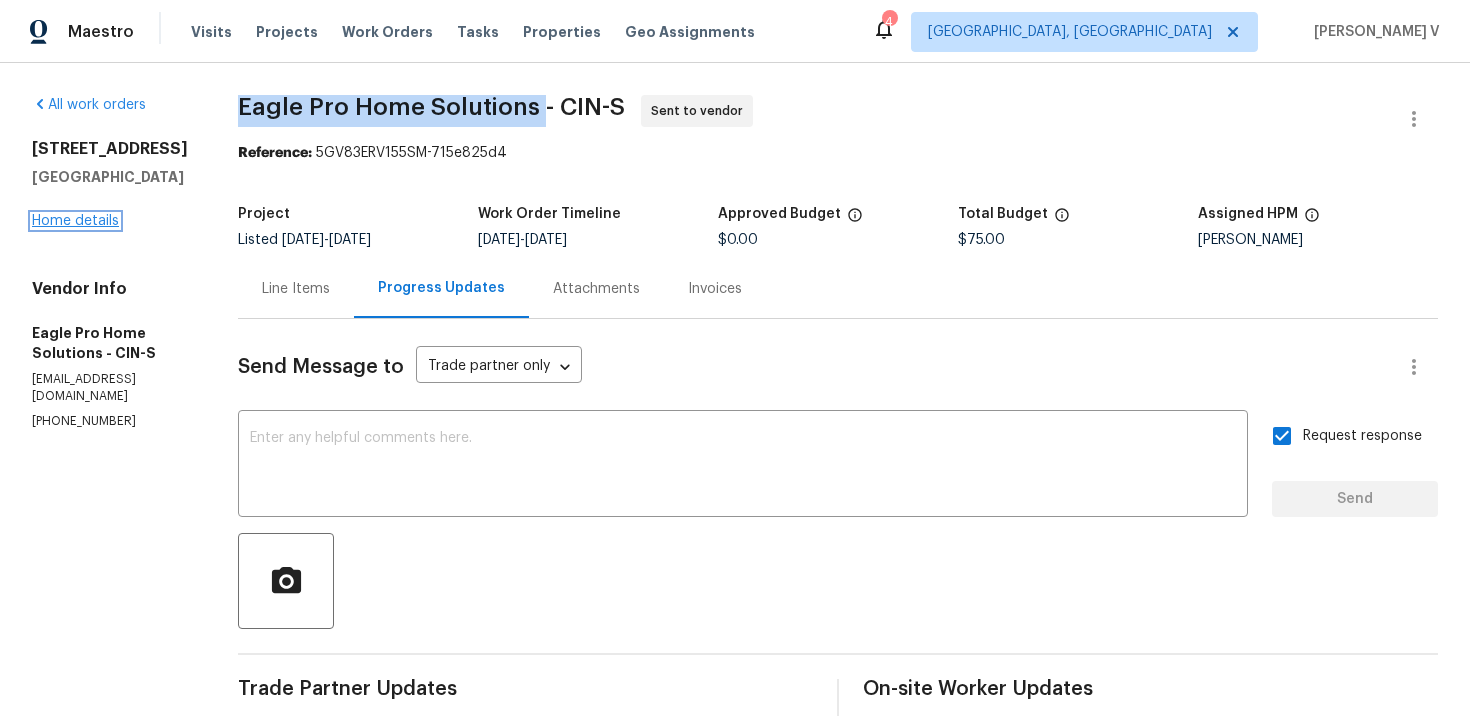click on "Home details" at bounding box center [75, 221] 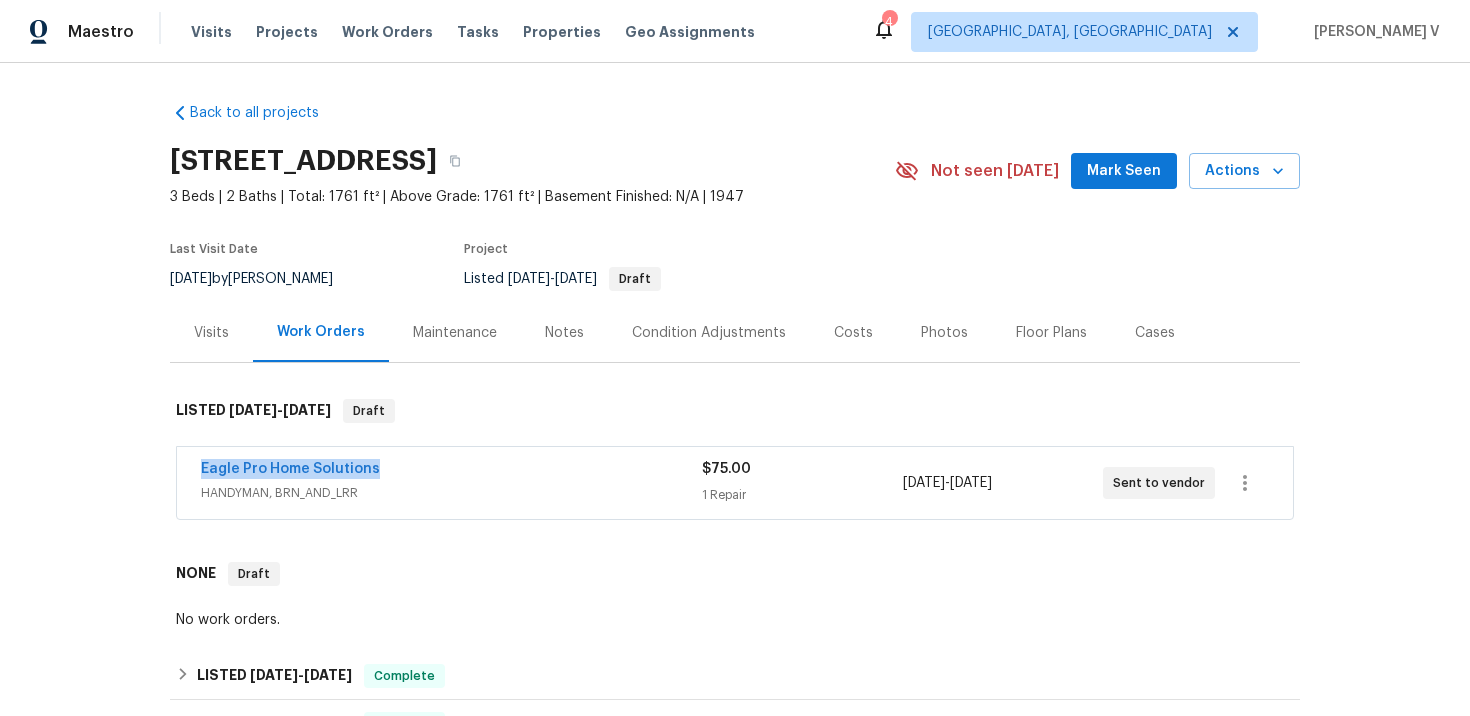 drag, startPoint x: 169, startPoint y: 465, endPoint x: 479, endPoint y: 465, distance: 310 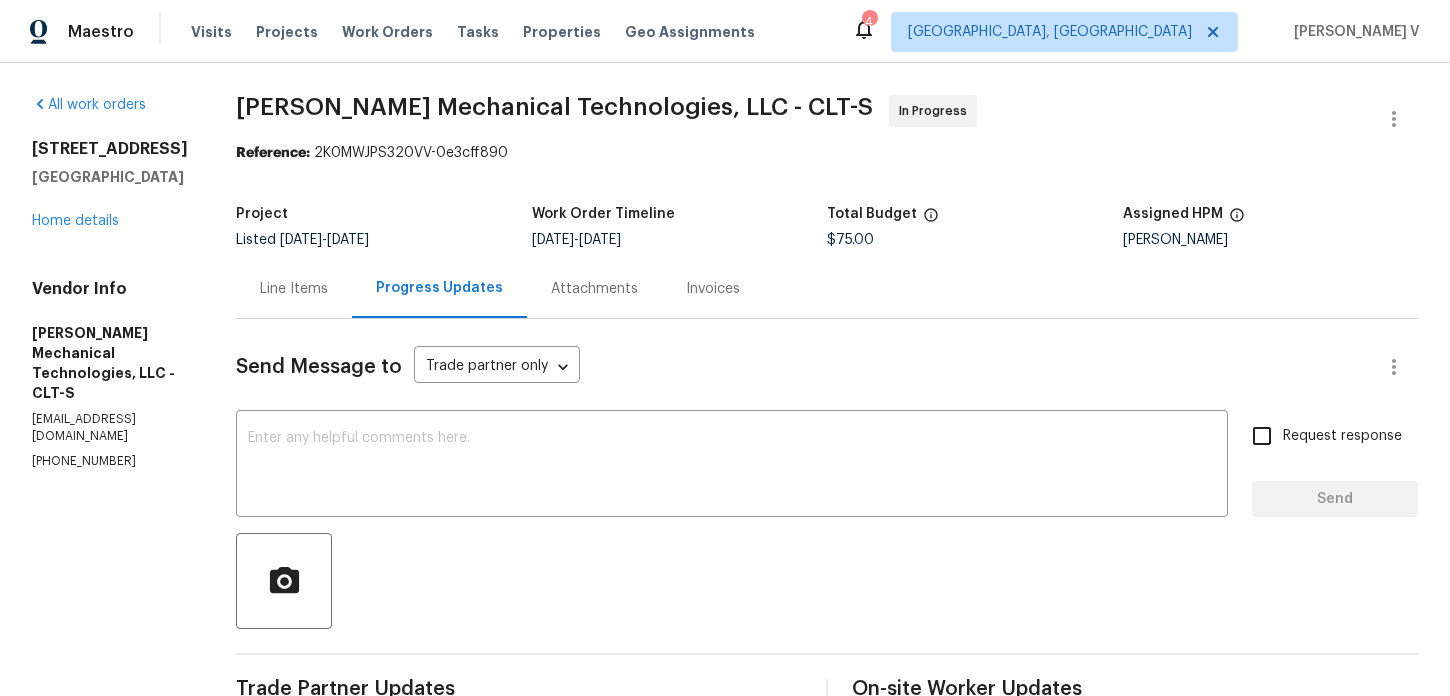 scroll, scrollTop: 0, scrollLeft: 0, axis: both 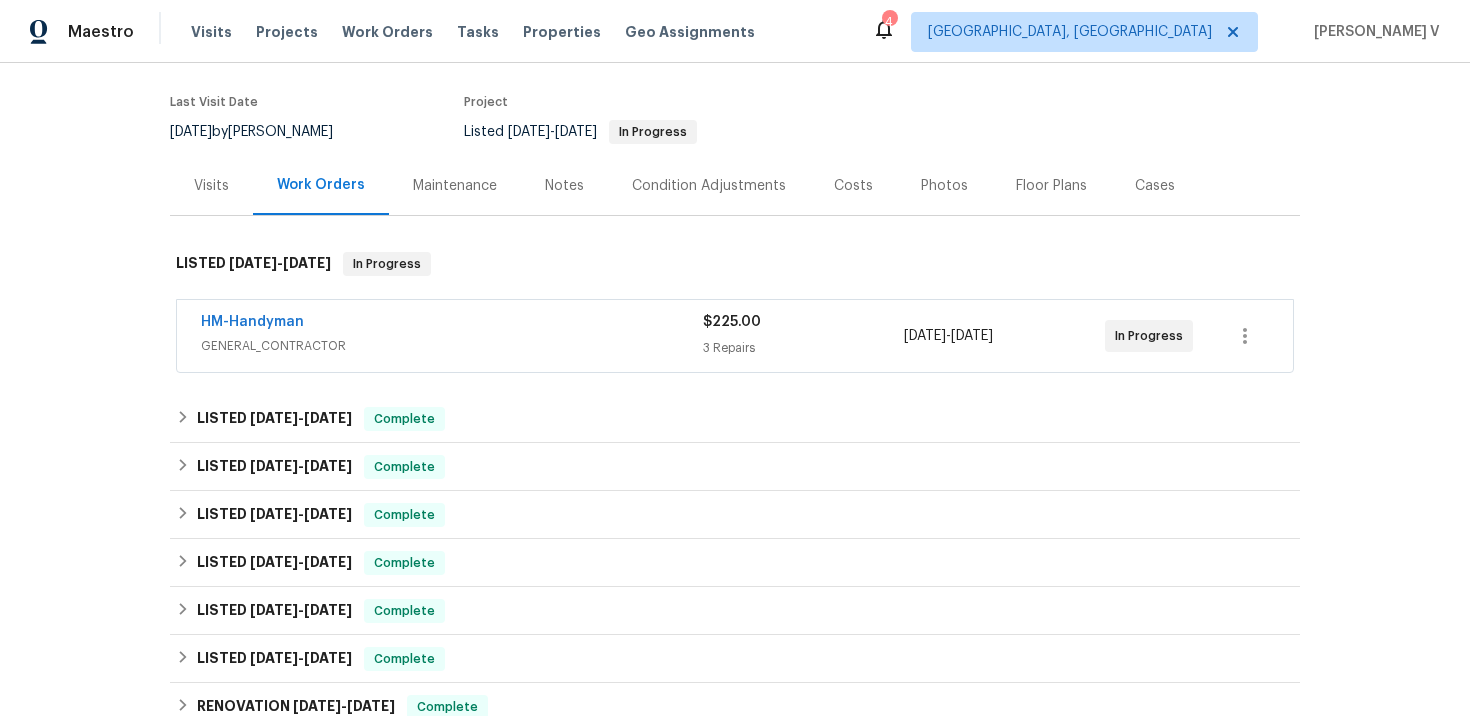 click on "HM-Handyman" at bounding box center [452, 324] 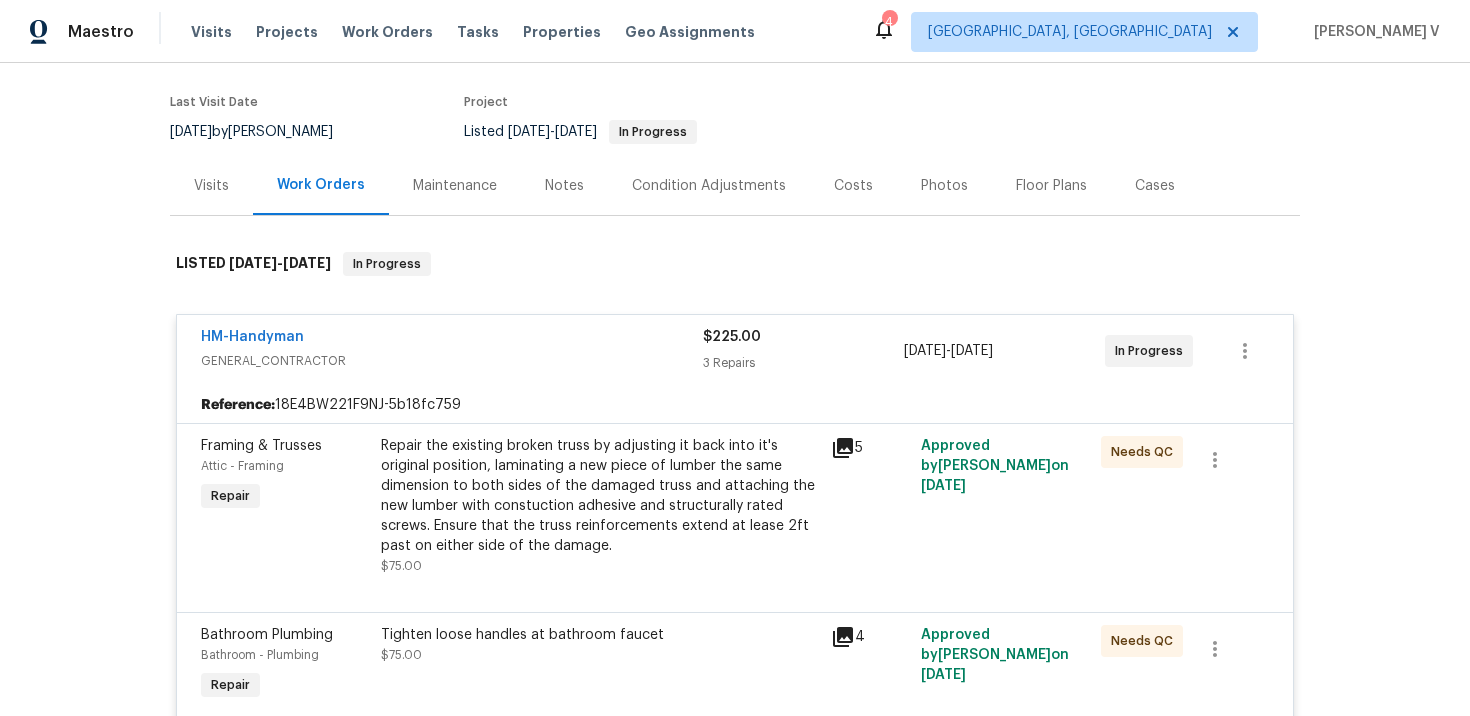 scroll, scrollTop: 1002, scrollLeft: 0, axis: vertical 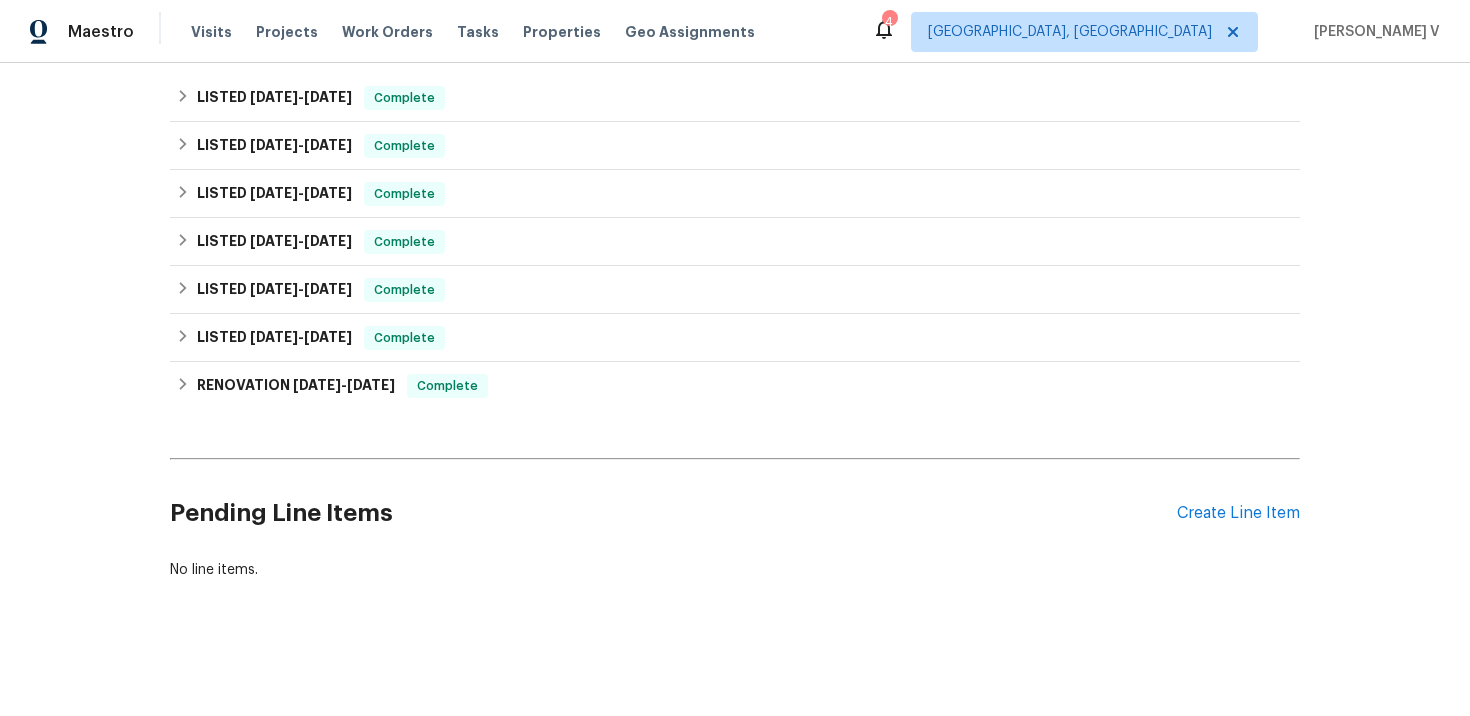 click on "Pending Line Items Create Line Item" at bounding box center (735, 513) 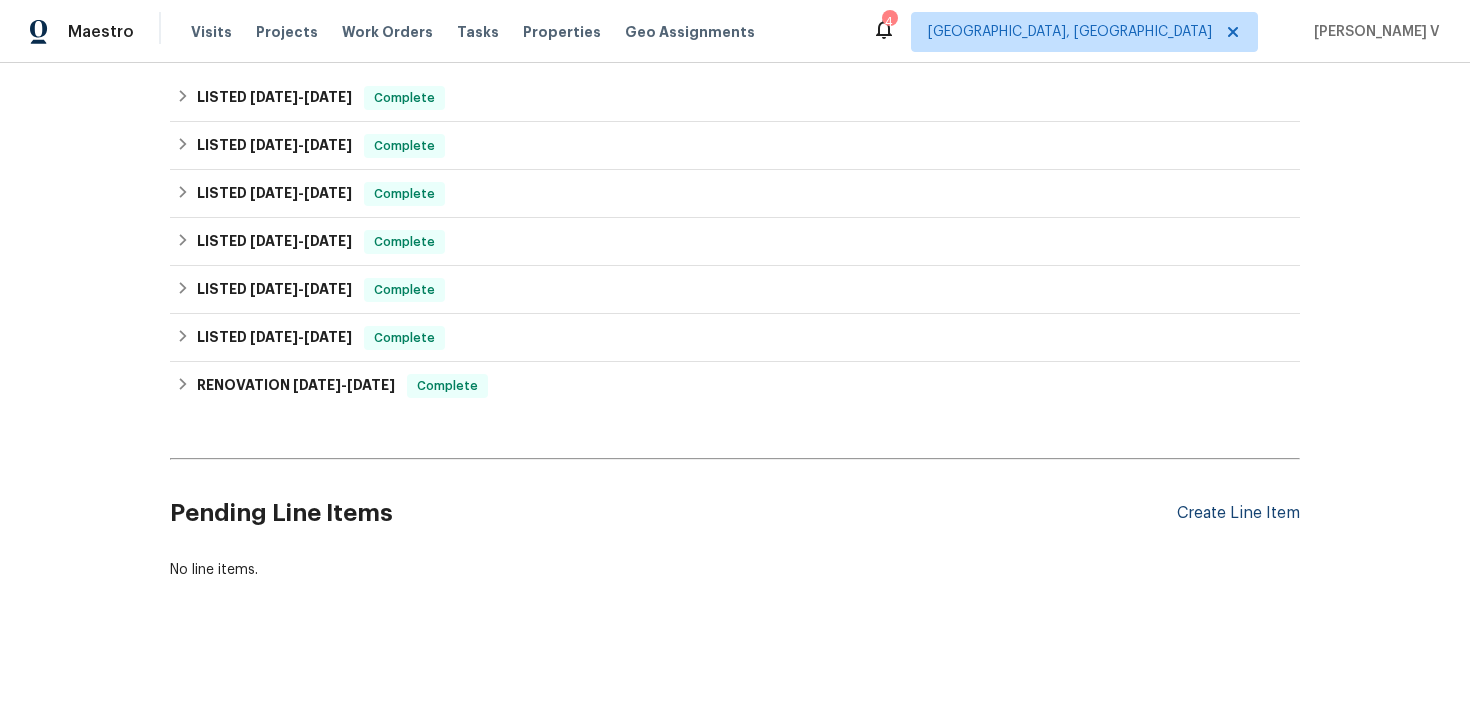 click on "Create Line Item" at bounding box center (1238, 513) 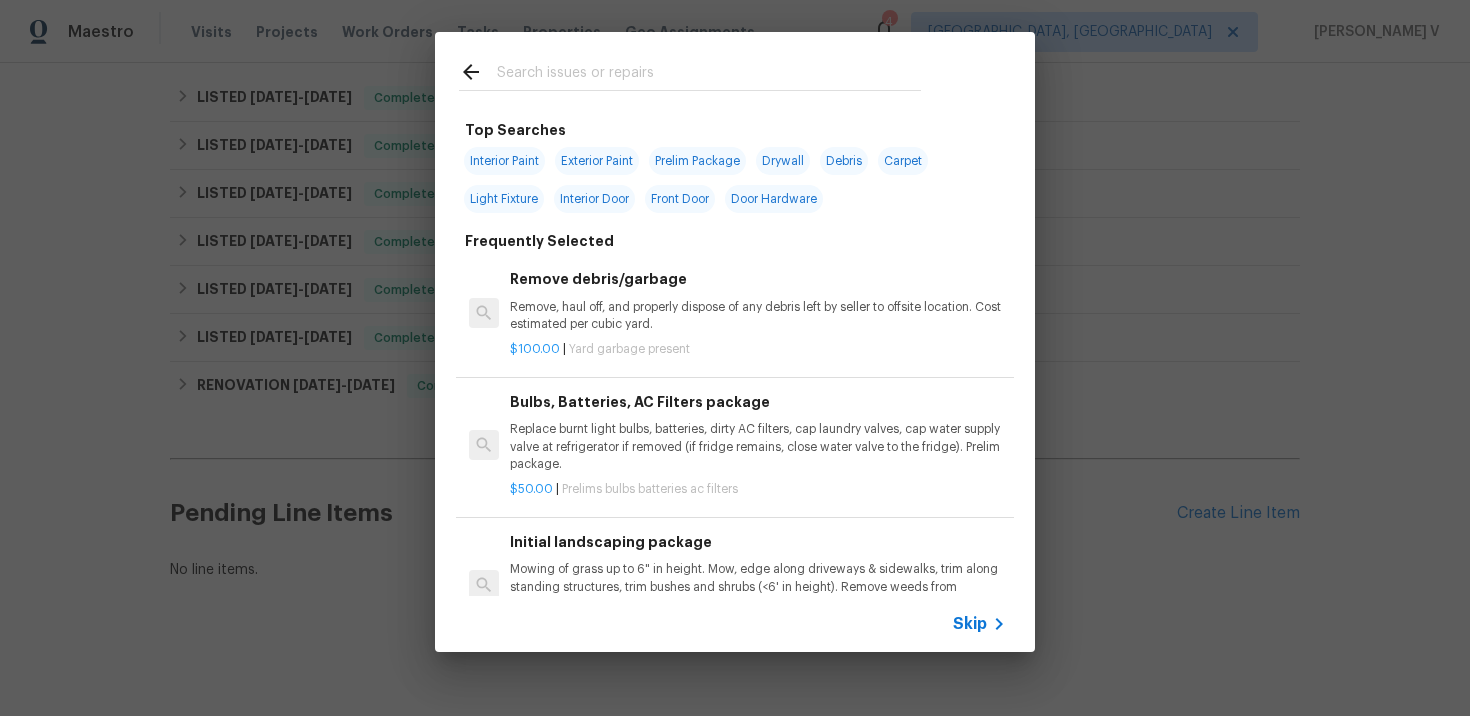 click on "Skip" at bounding box center [735, 624] 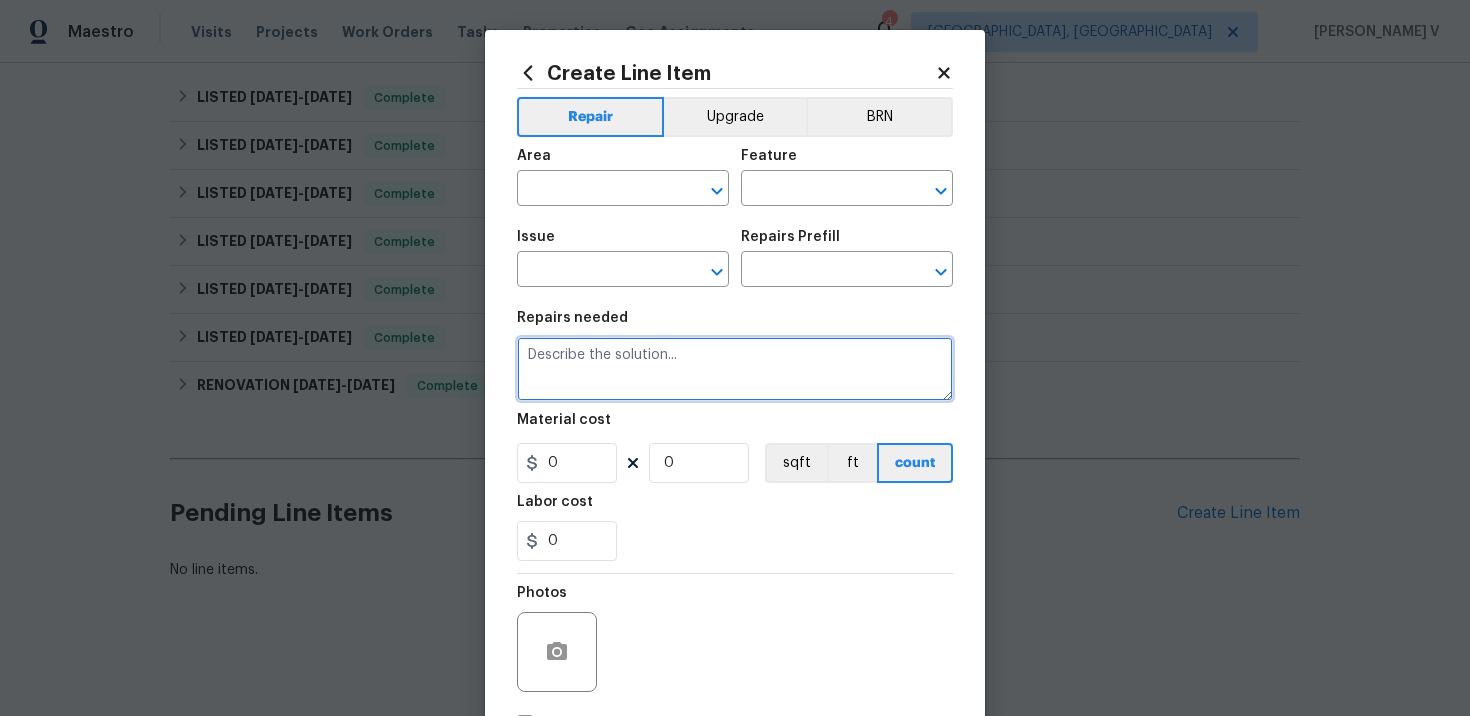 click at bounding box center (735, 369) 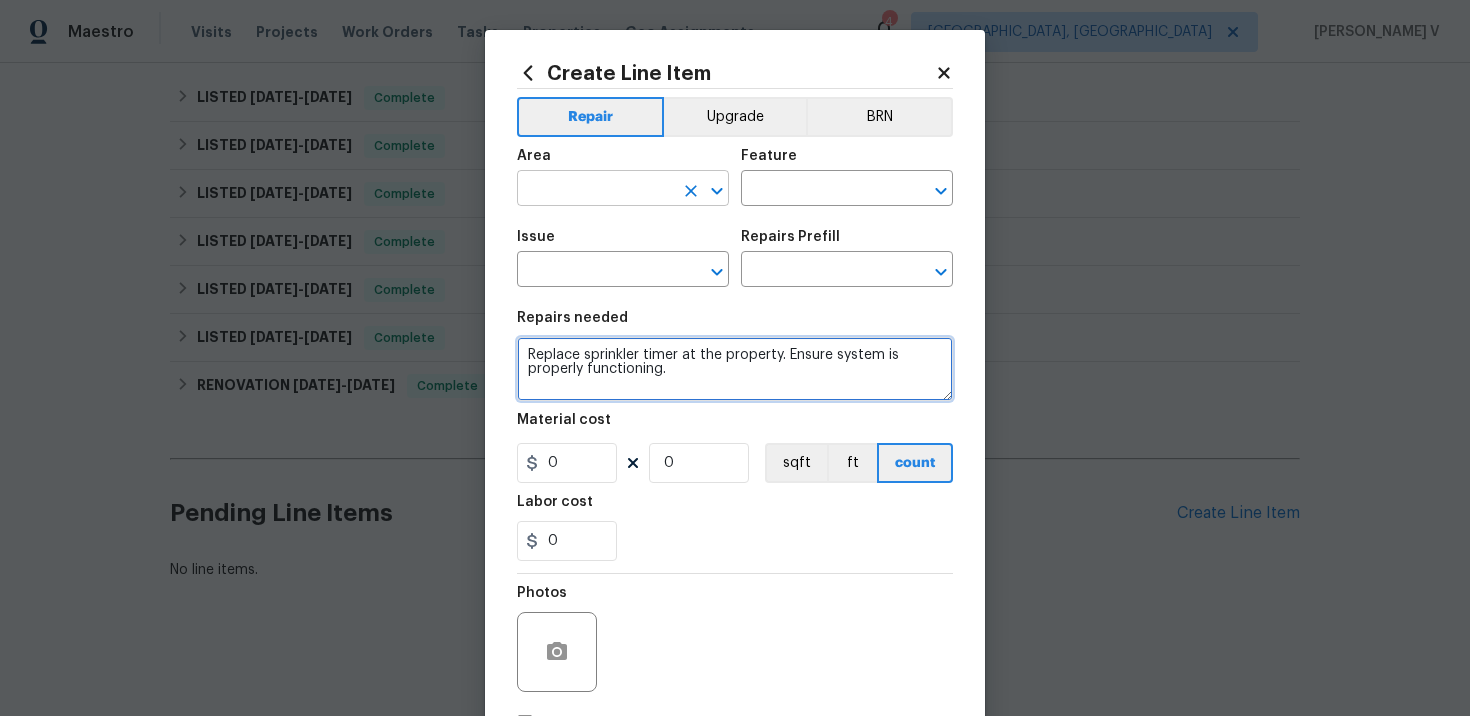 type on "Replace sprinkler timer at the property. Ensure system is properly functioning." 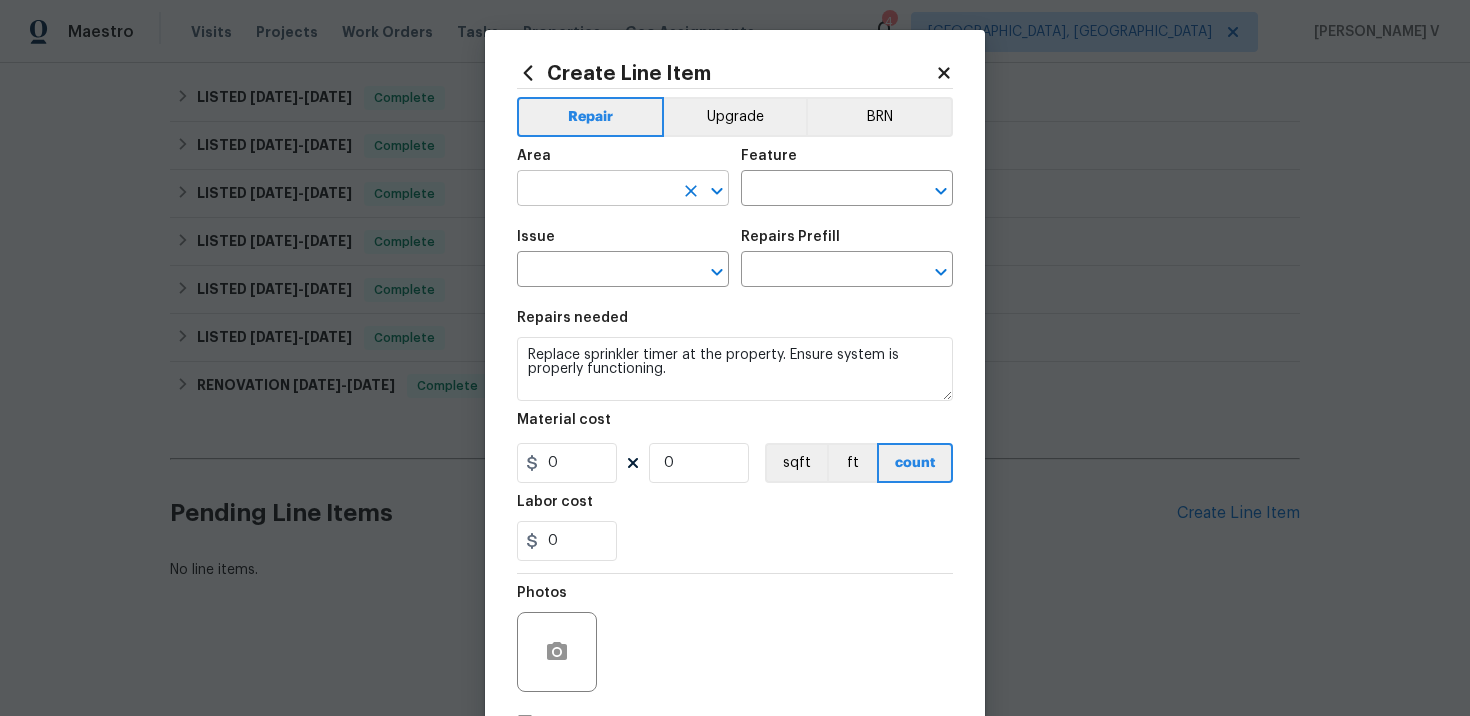 click at bounding box center [595, 190] 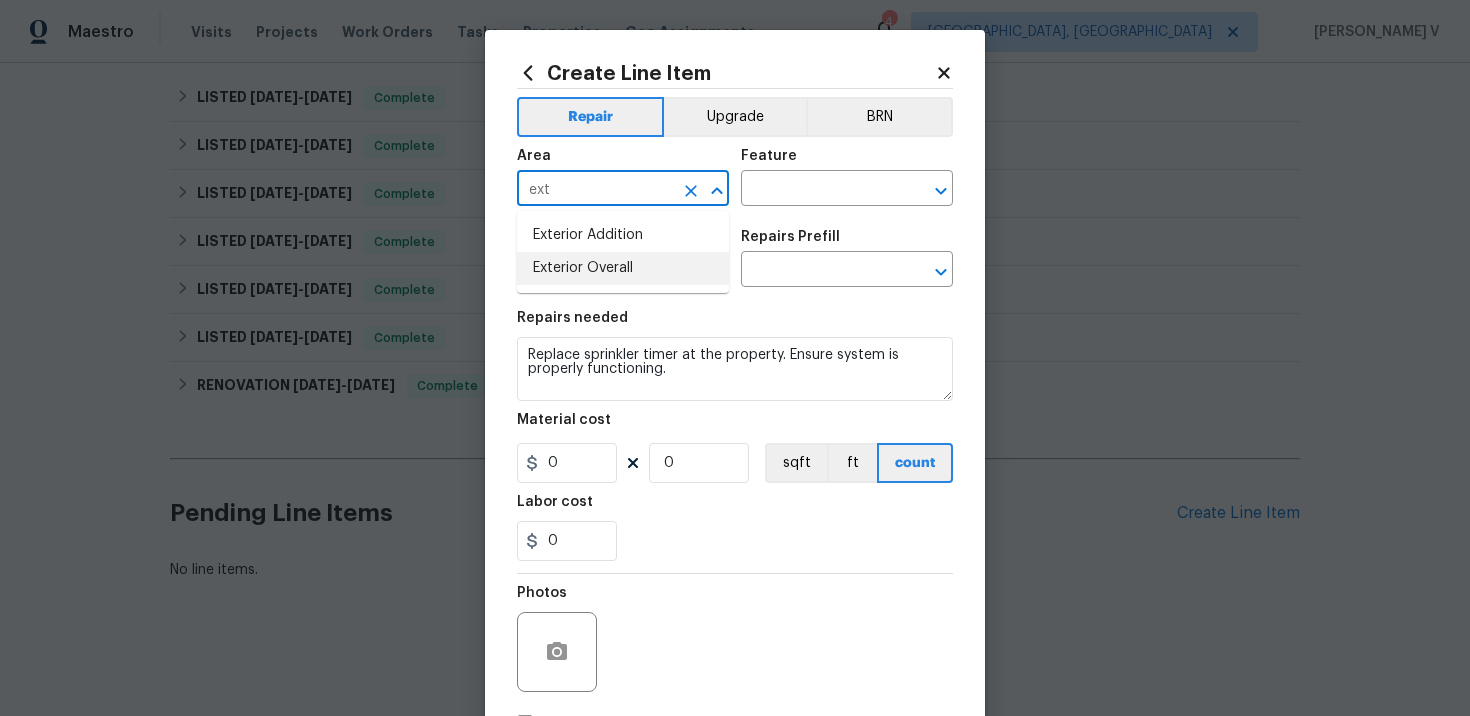 click on "Exterior Overall" at bounding box center (623, 268) 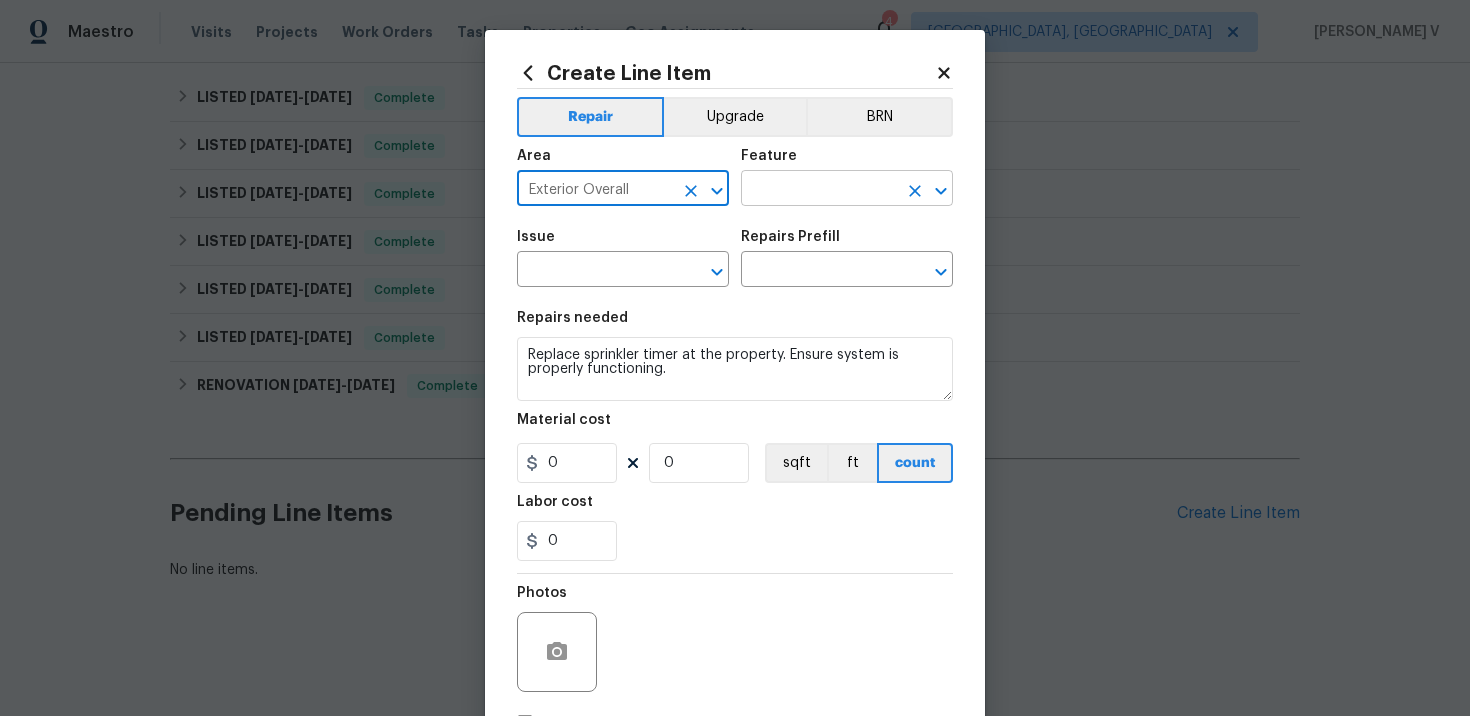 type on "Exterior Overall" 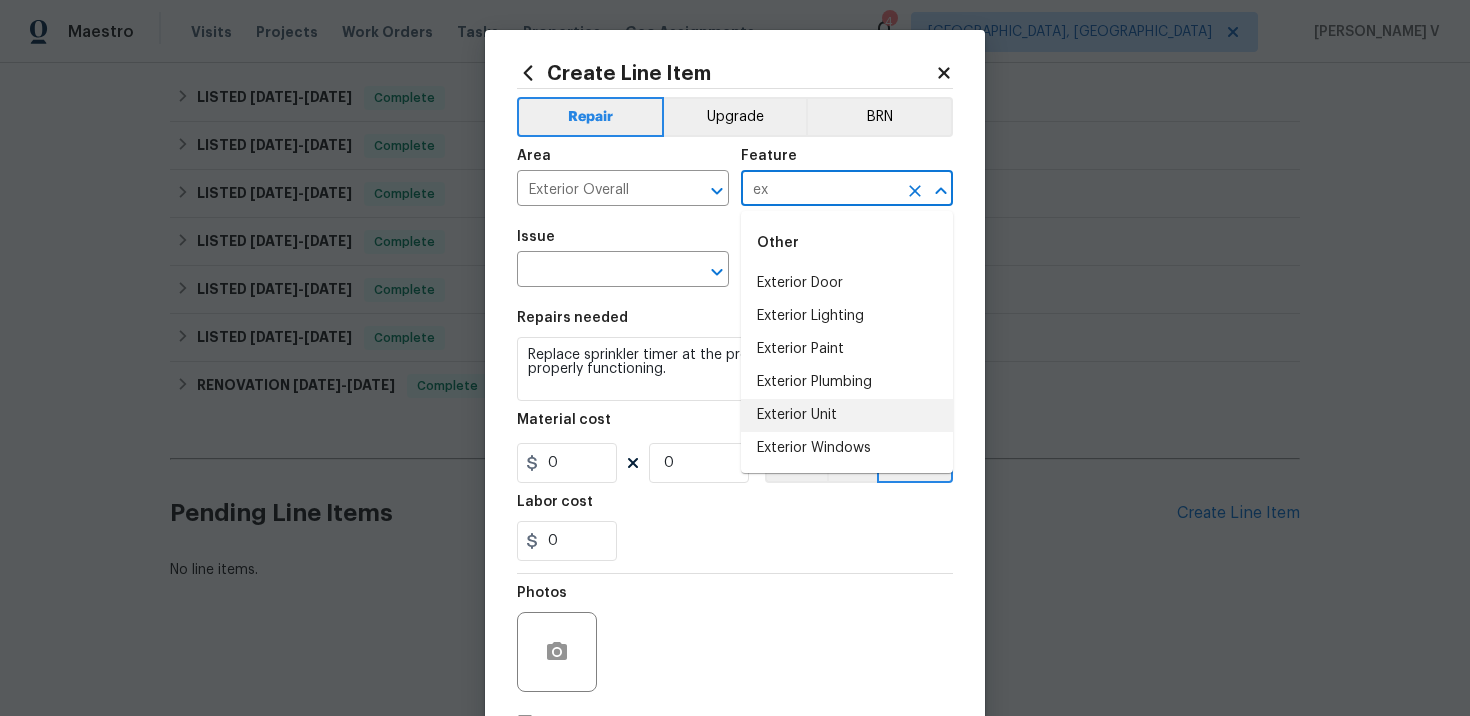 click on "Exterior Unit" at bounding box center (847, 415) 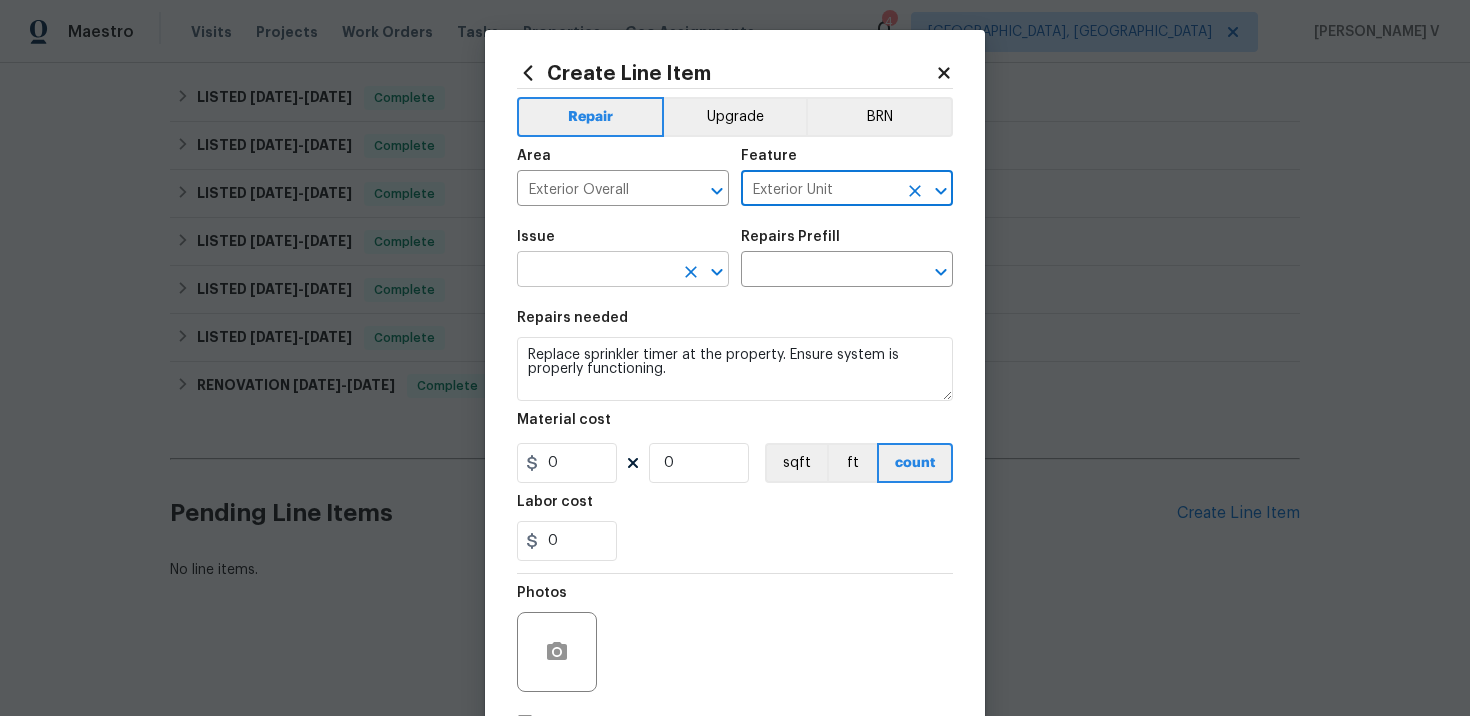 type on "Exterior Unit" 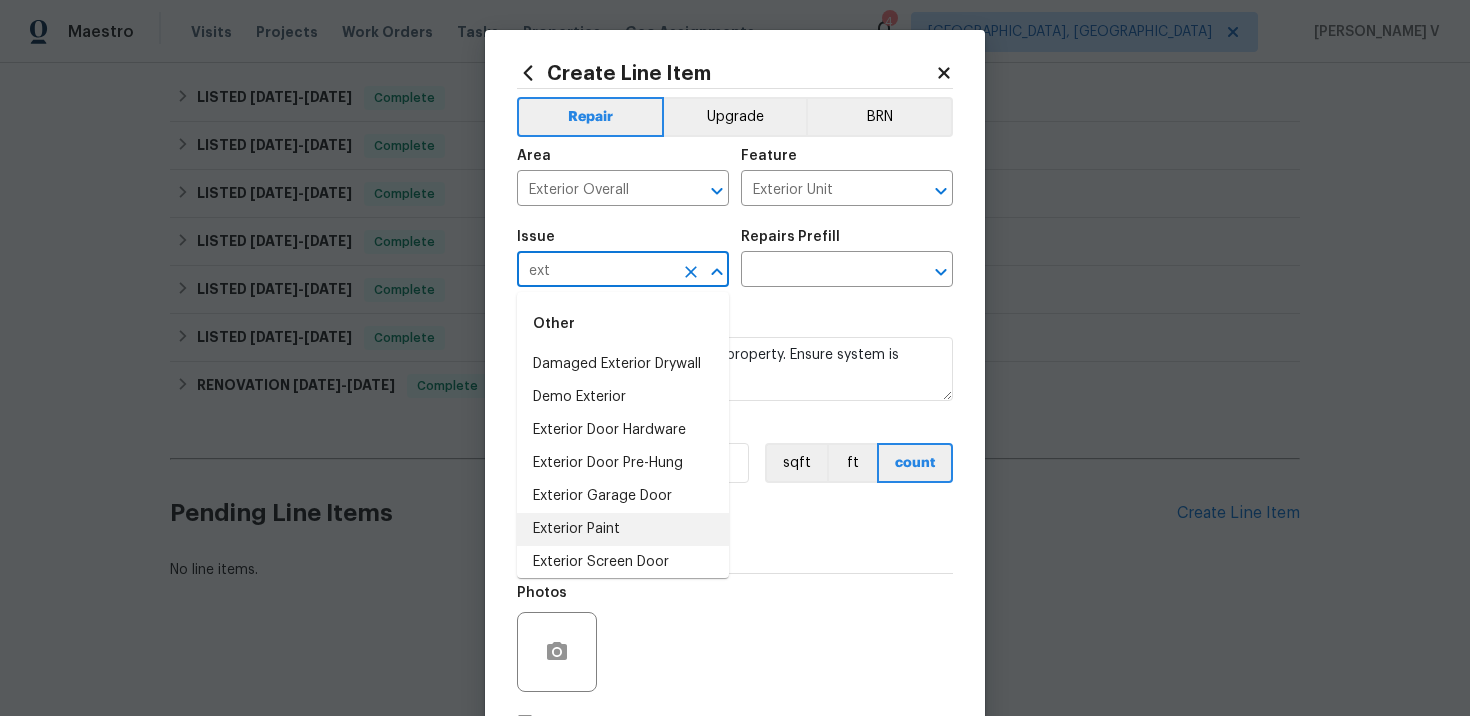 scroll, scrollTop: 140, scrollLeft: 0, axis: vertical 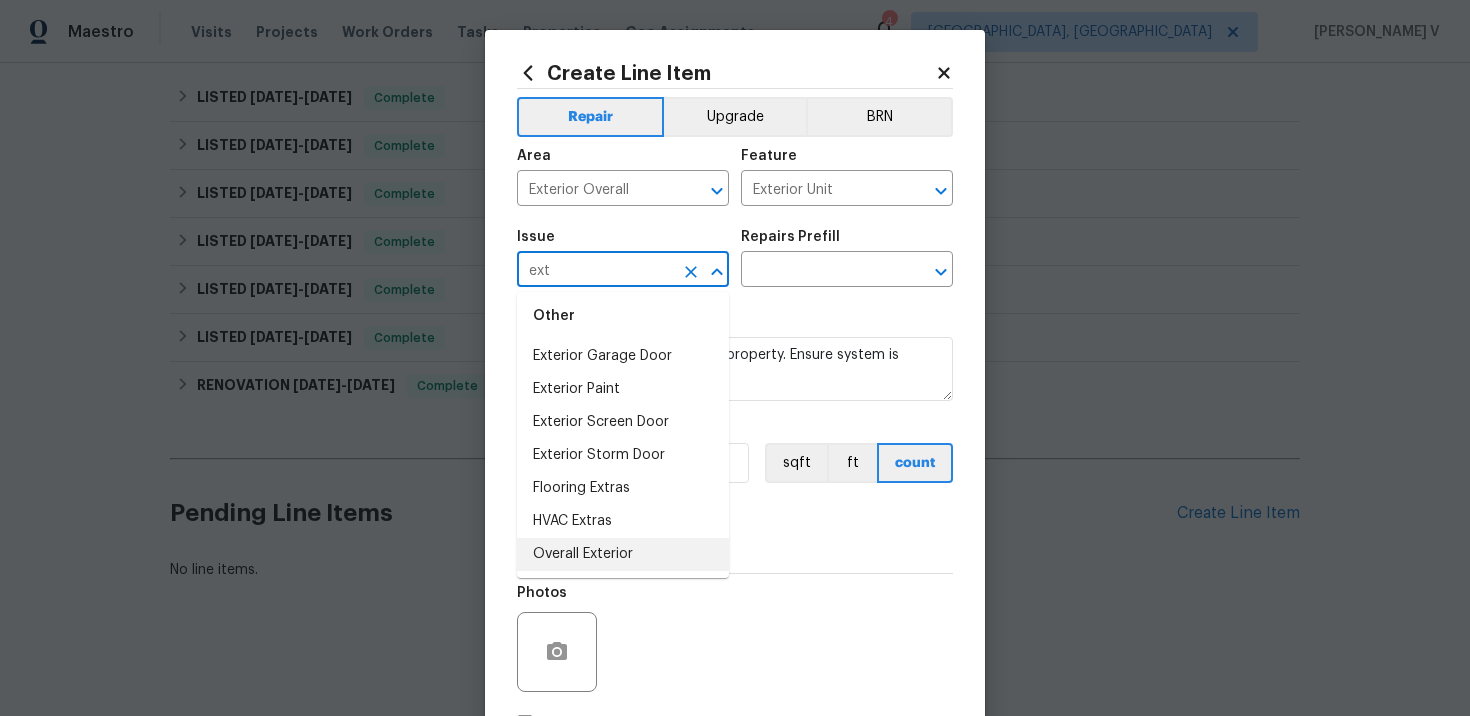click on "Overall Exterior" at bounding box center [623, 554] 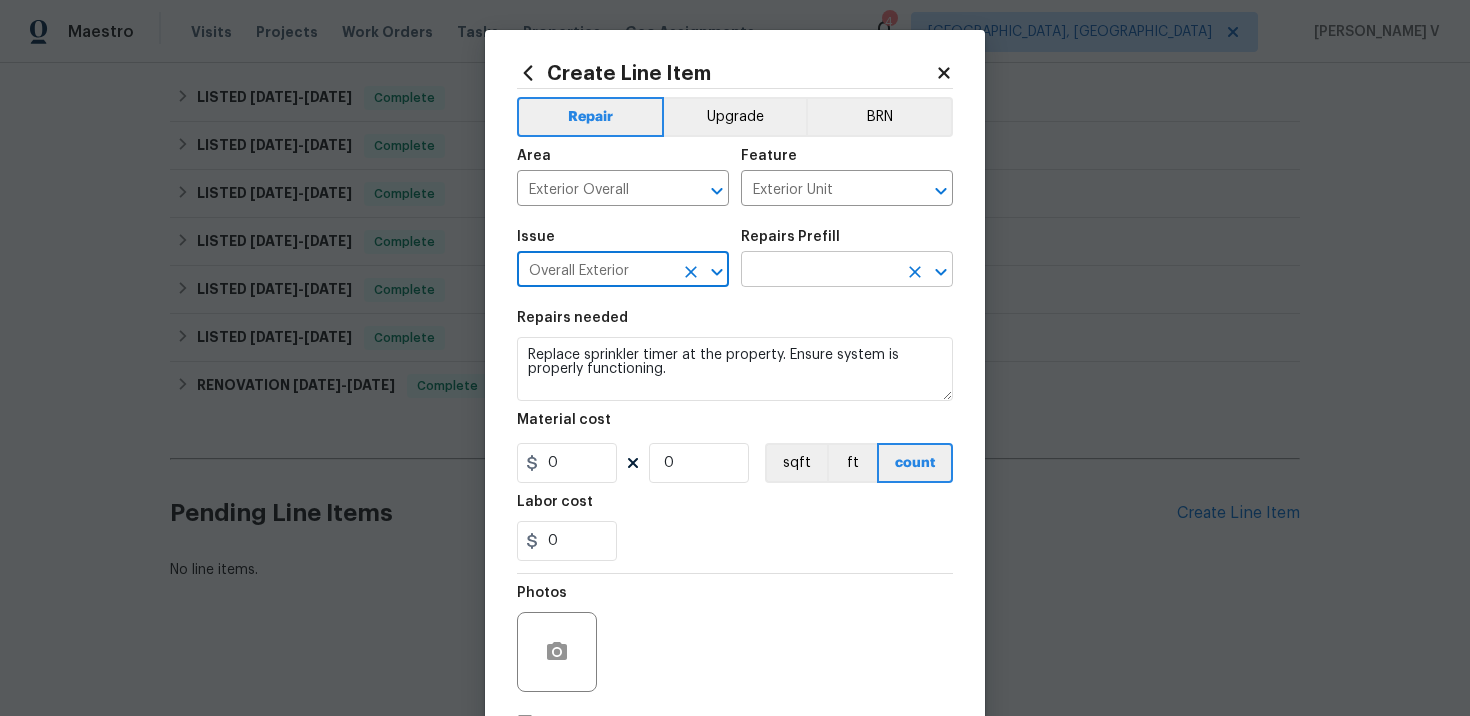 type on "Overall Exterior" 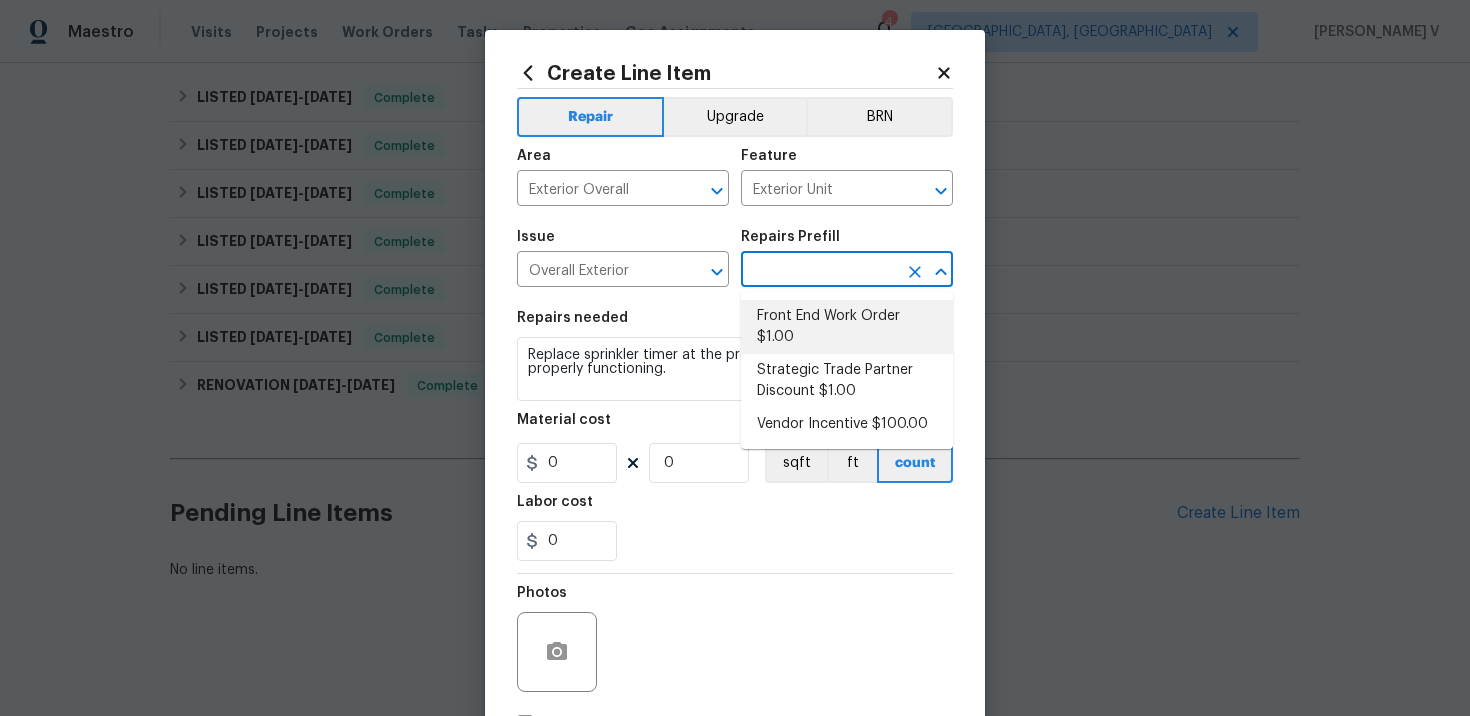 click on "Front End Work Order $1.00" at bounding box center (847, 327) 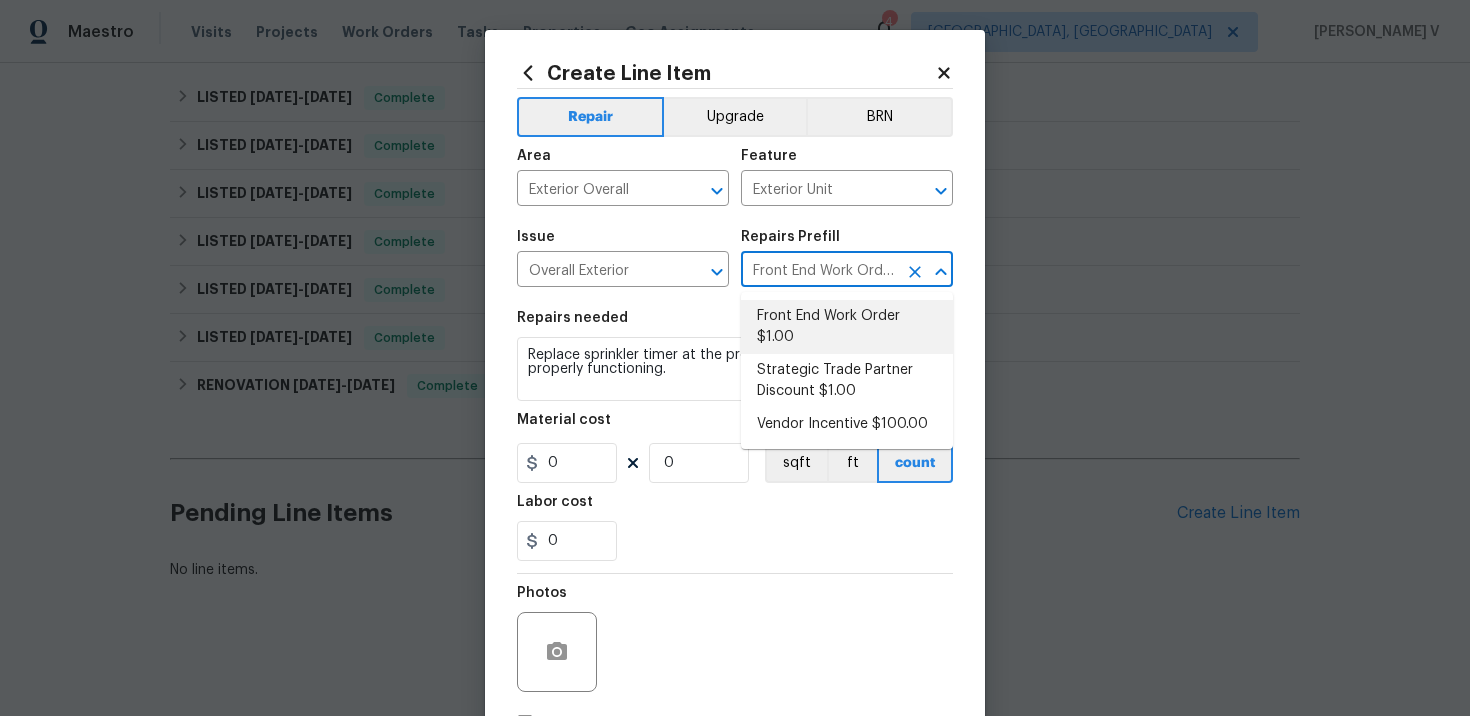 type on "Placeholder line item for the creation of front end work orders." 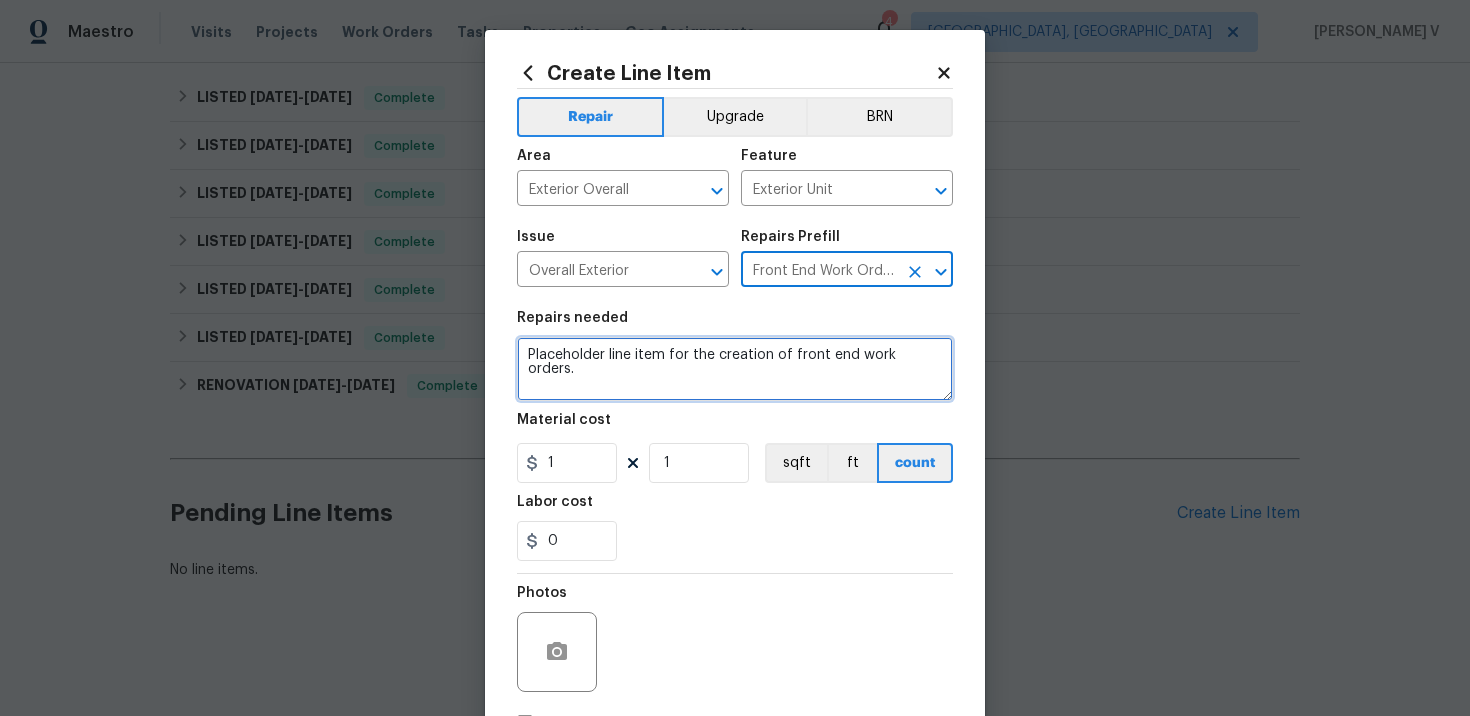 click on "Placeholder line item for the creation of front end work orders." at bounding box center (735, 369) 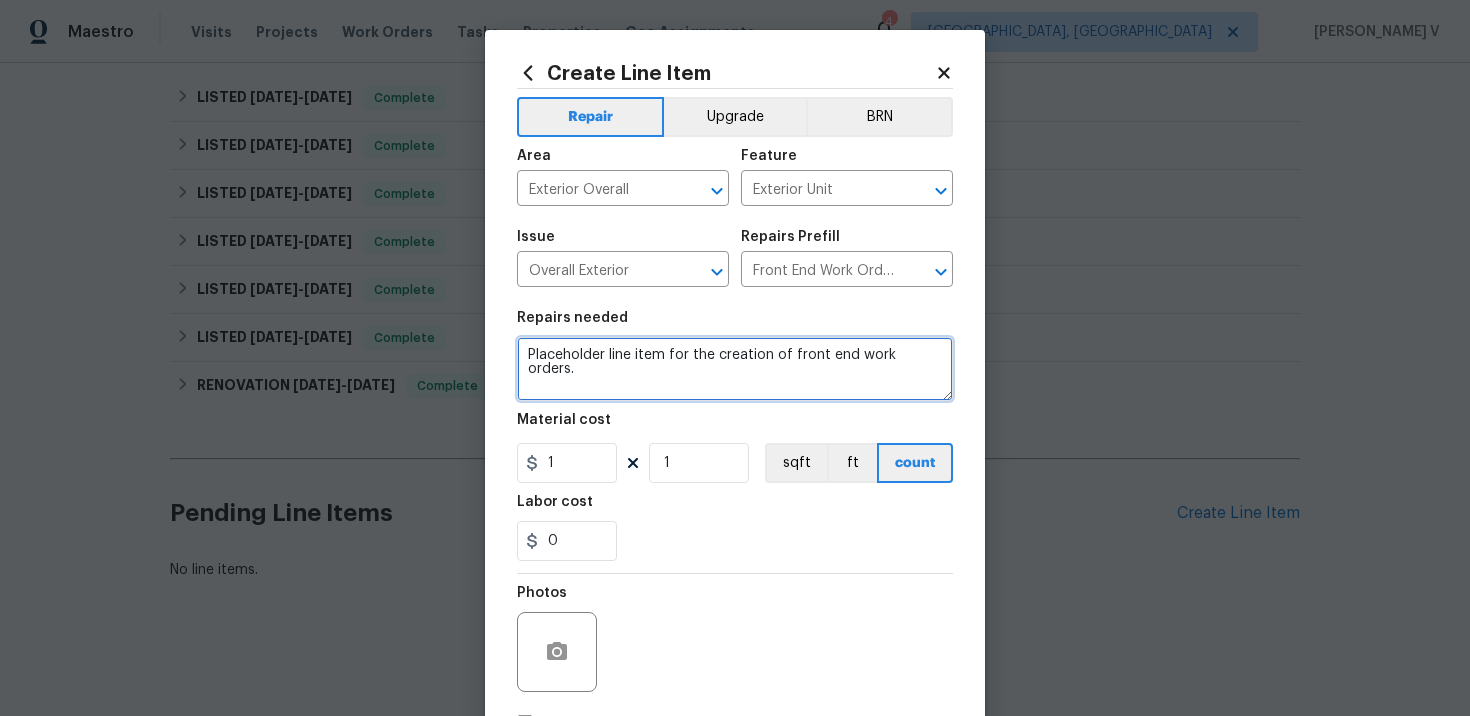 click on "Placeholder line item for the creation of front end work orders." at bounding box center [735, 369] 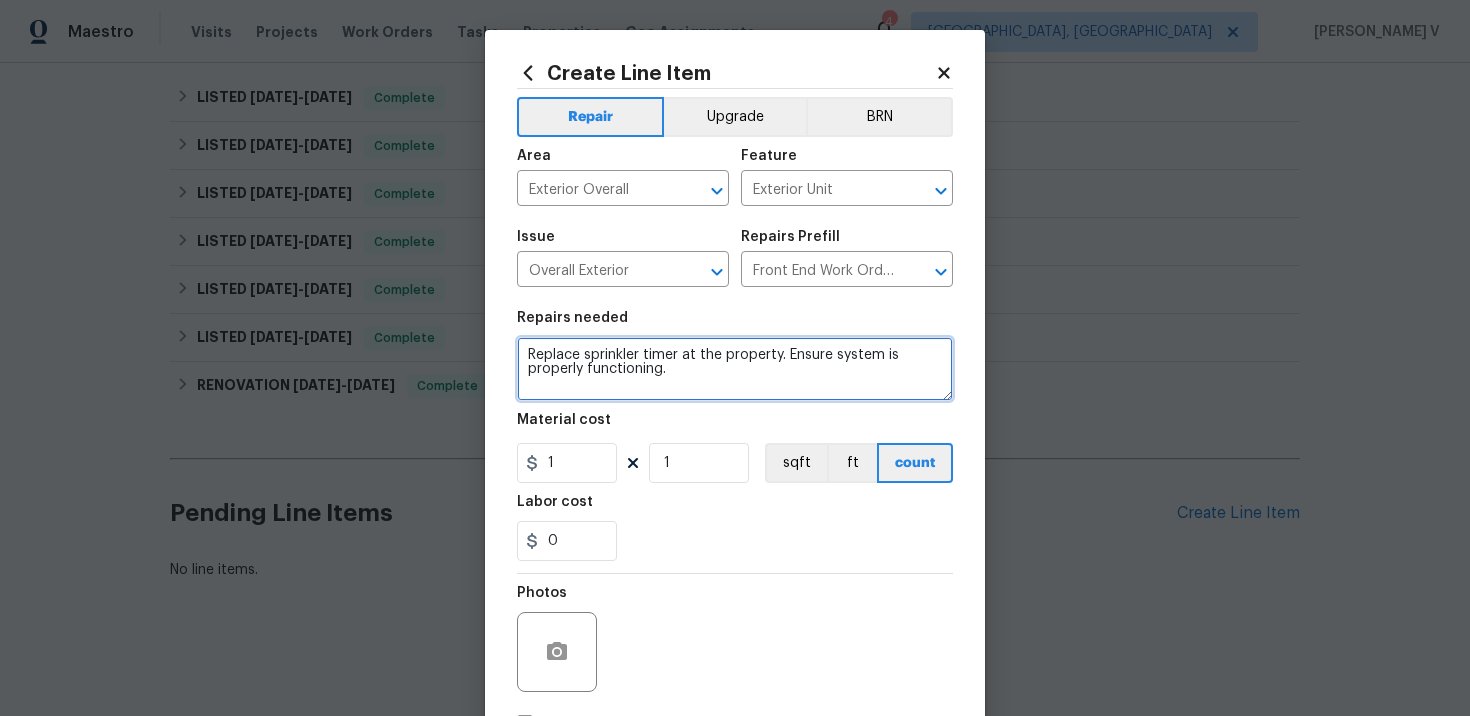 type on "Replace sprinkler timer at the property. Ensure system is properly functioning." 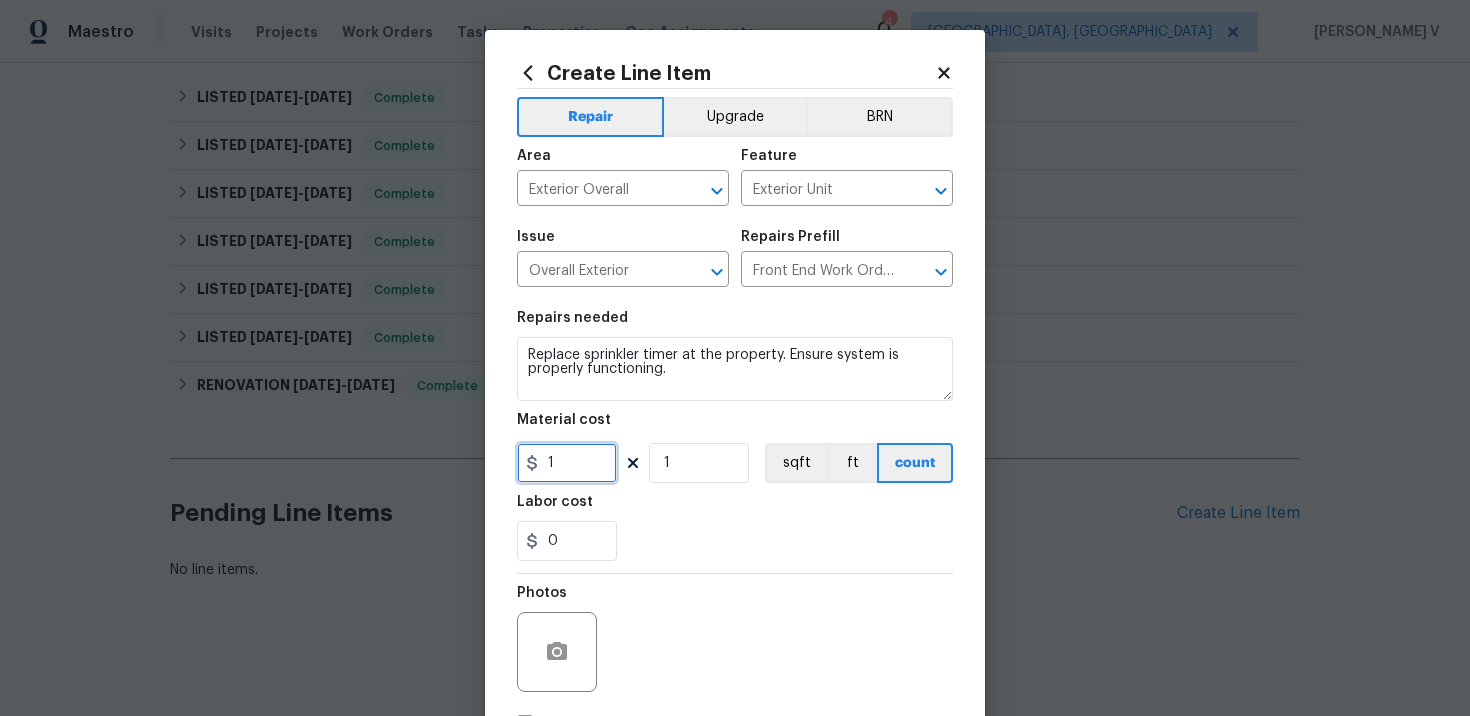 click on "1" at bounding box center [567, 463] 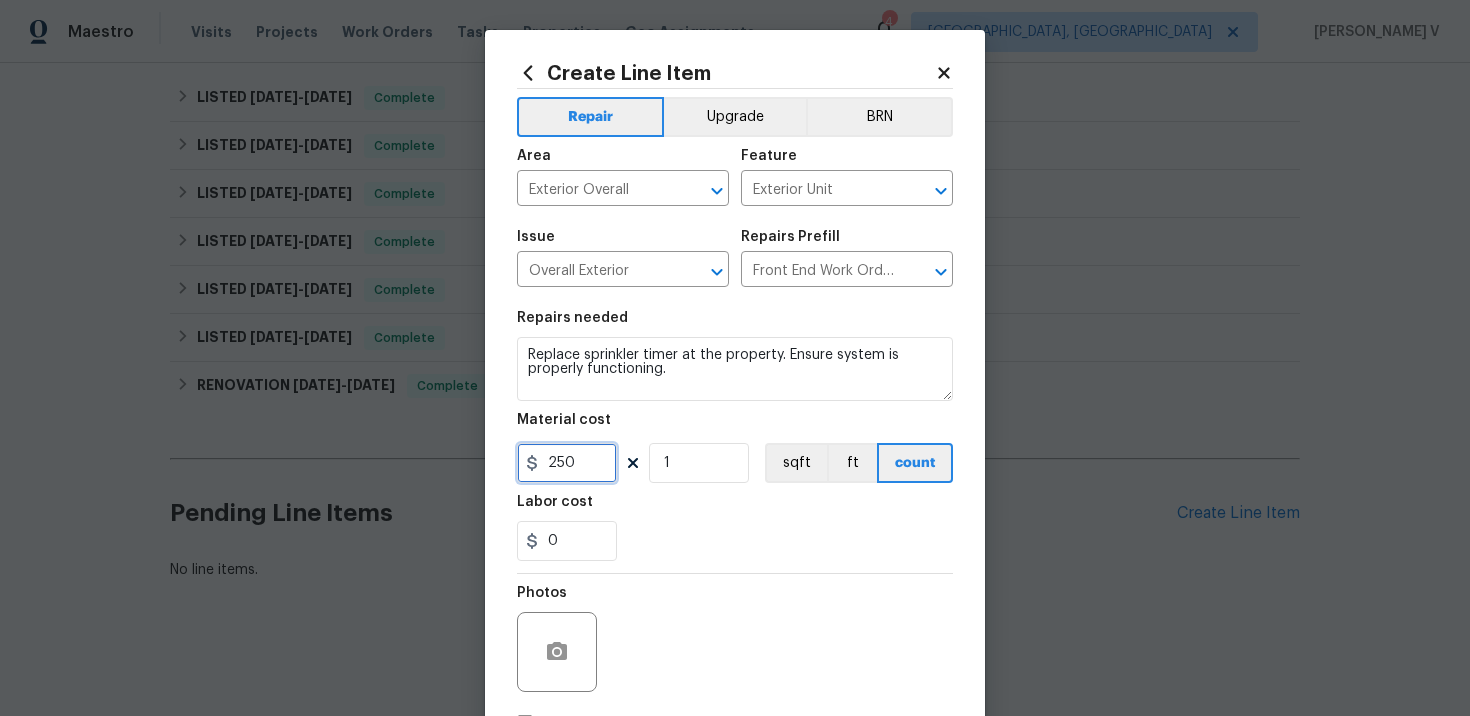 scroll, scrollTop: 146, scrollLeft: 0, axis: vertical 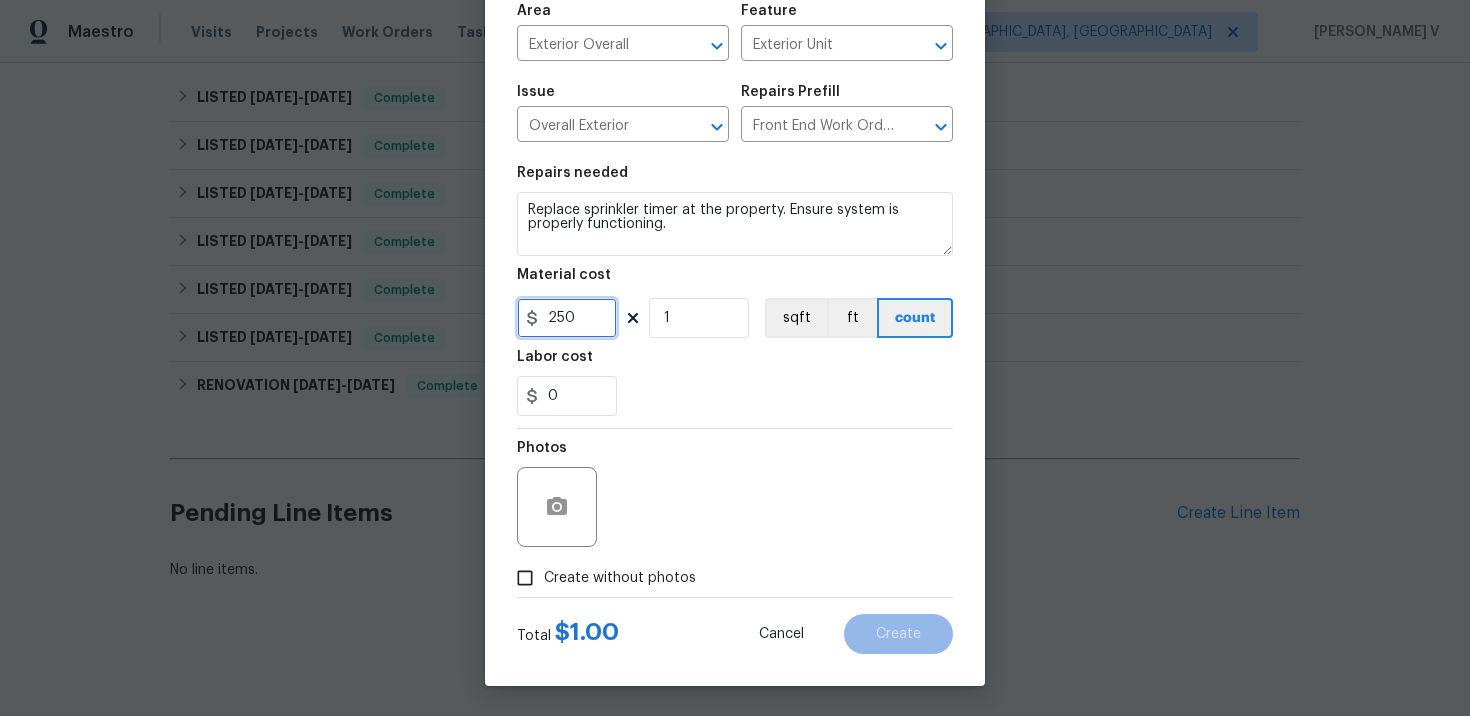 type on "250" 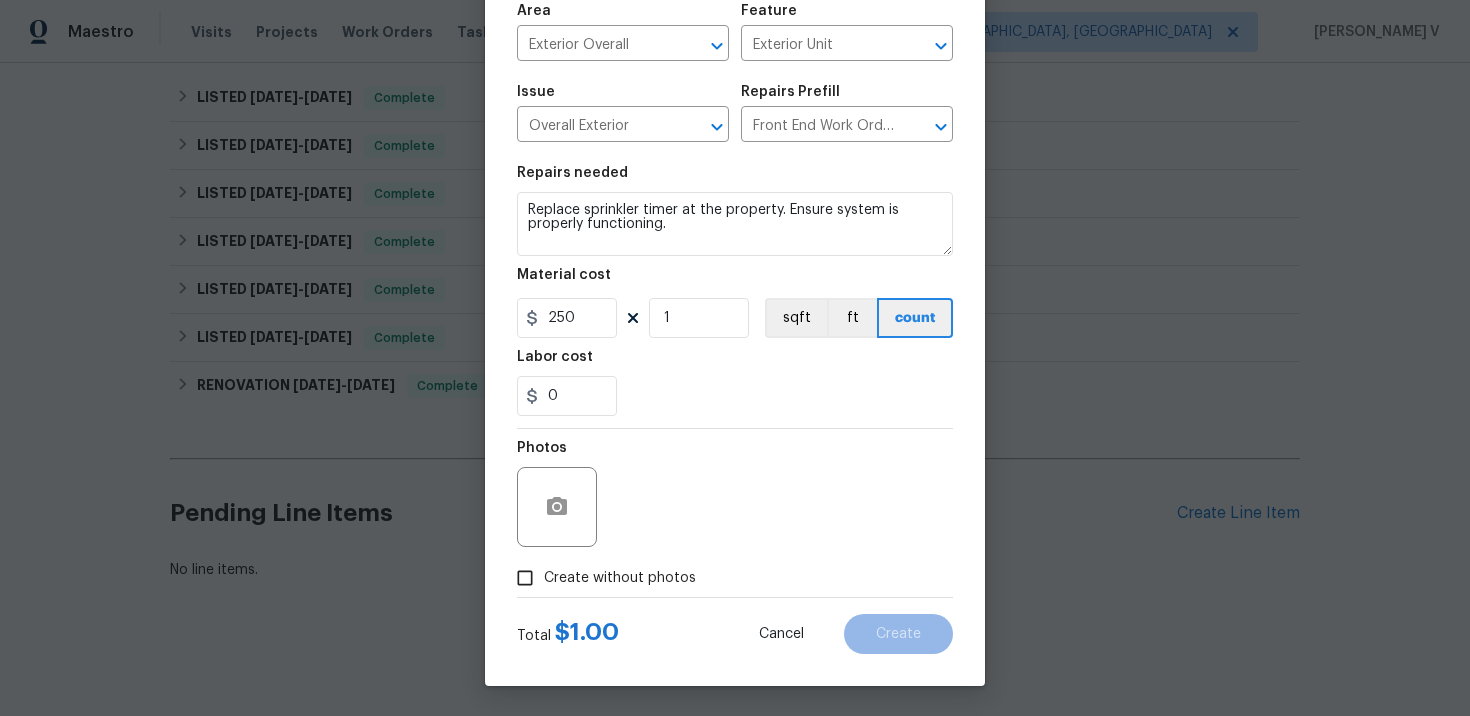 click on "Create without photos" at bounding box center (525, 578) 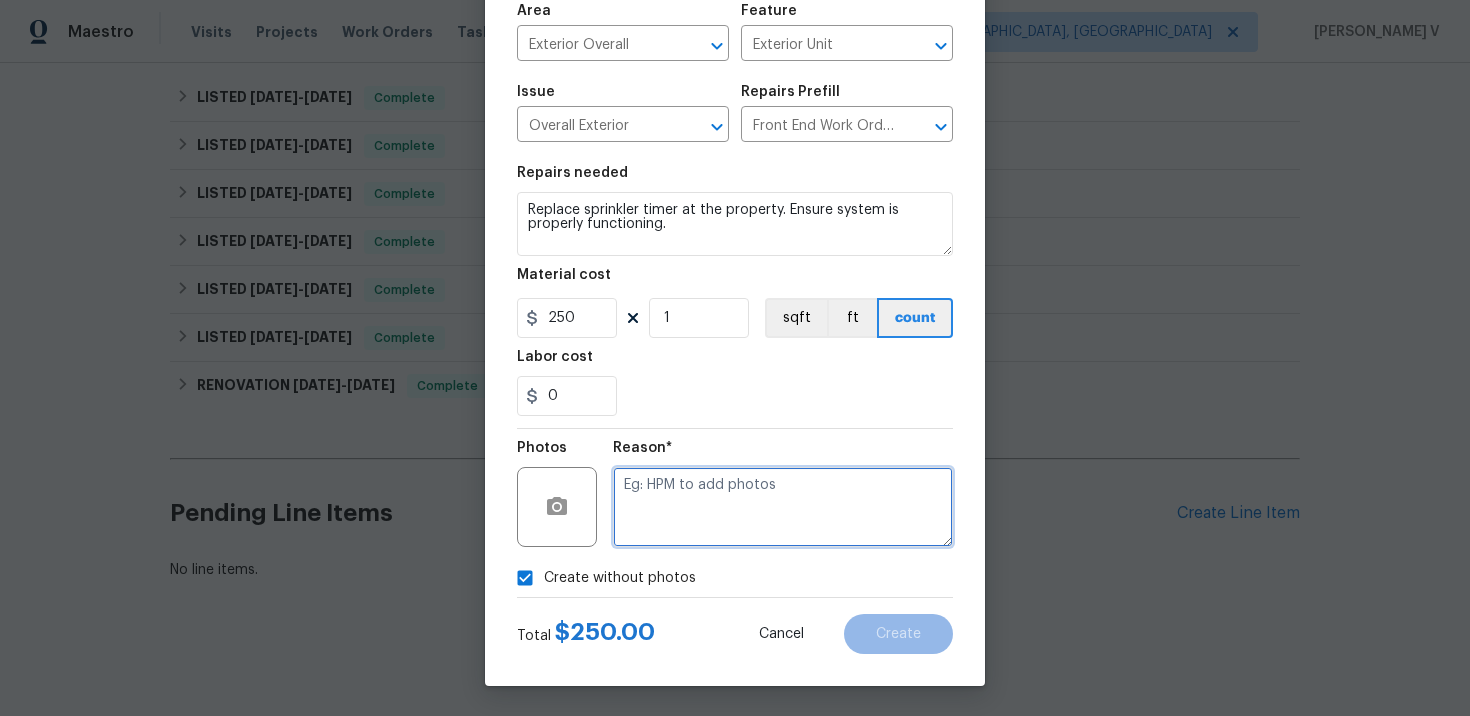 click at bounding box center [783, 507] 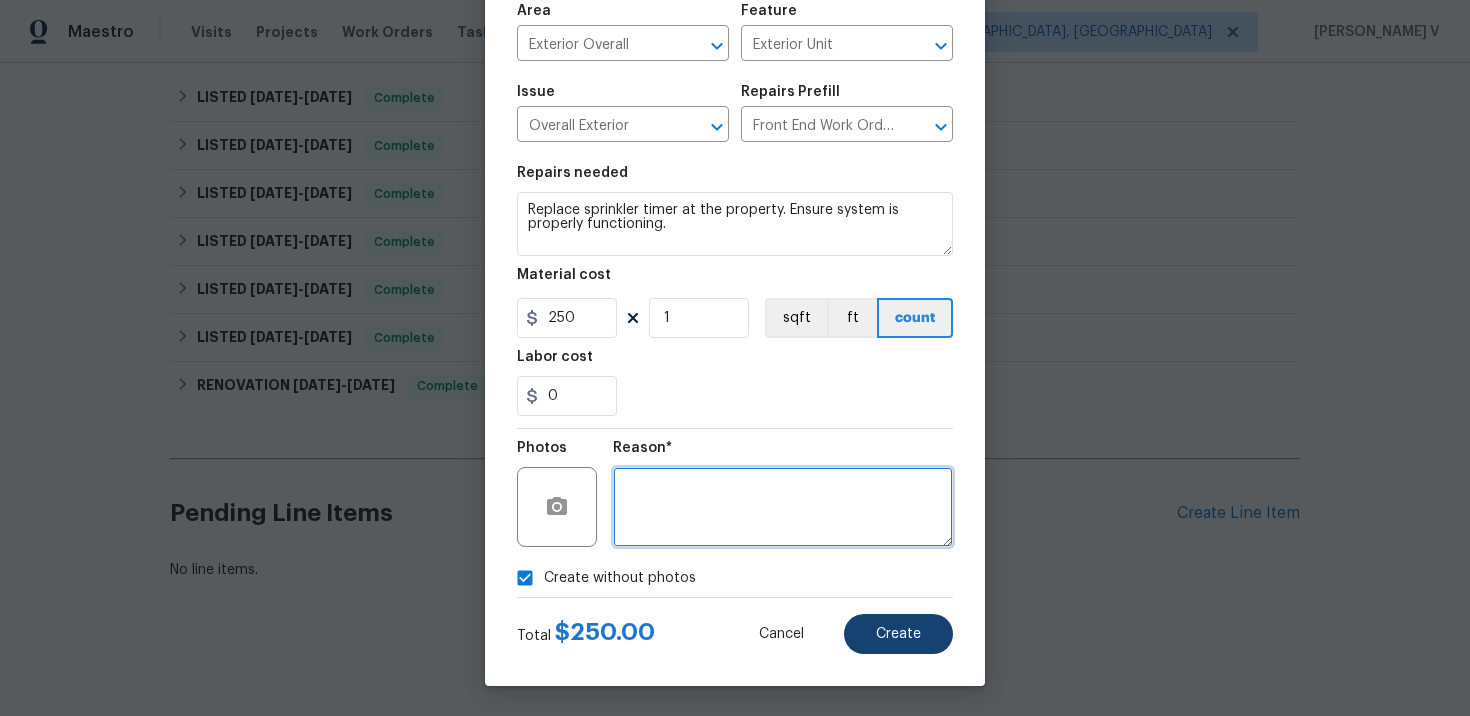 type 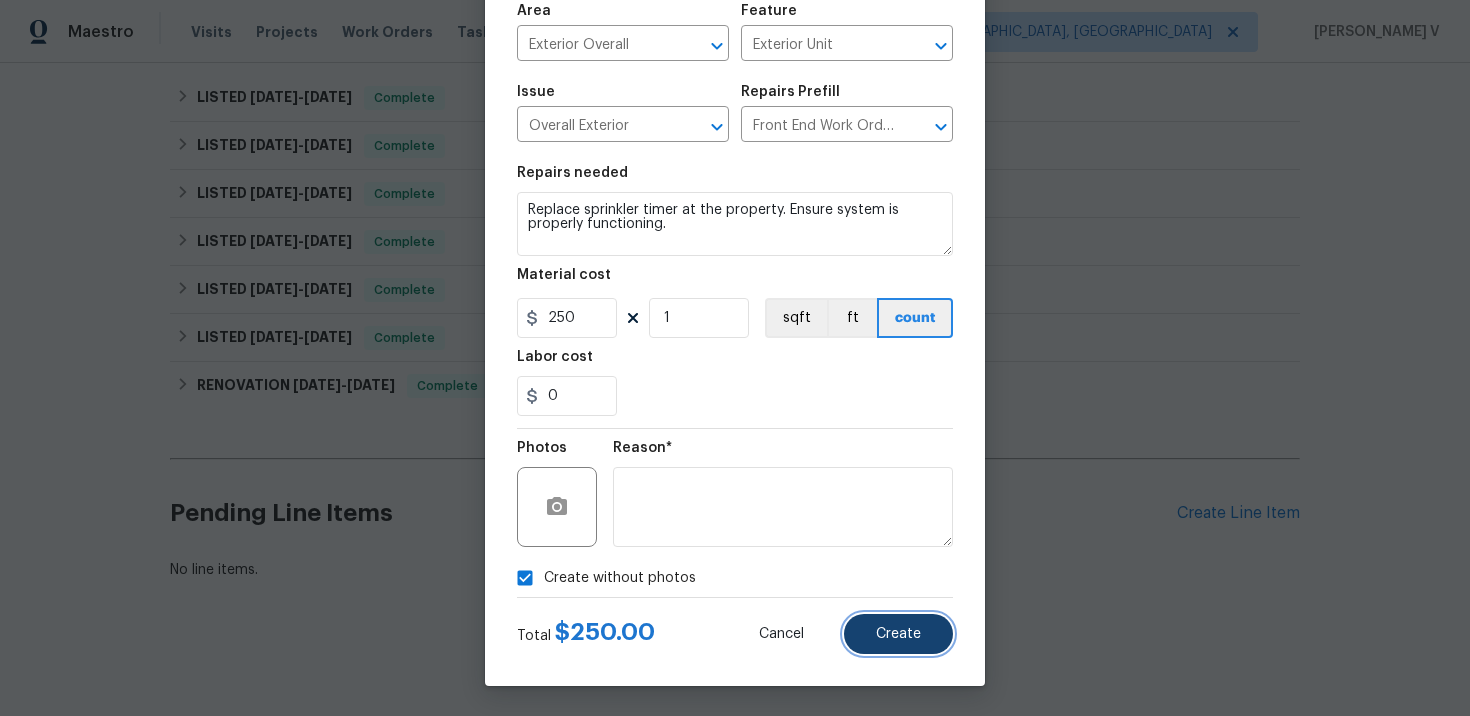 click on "Create" at bounding box center (898, 634) 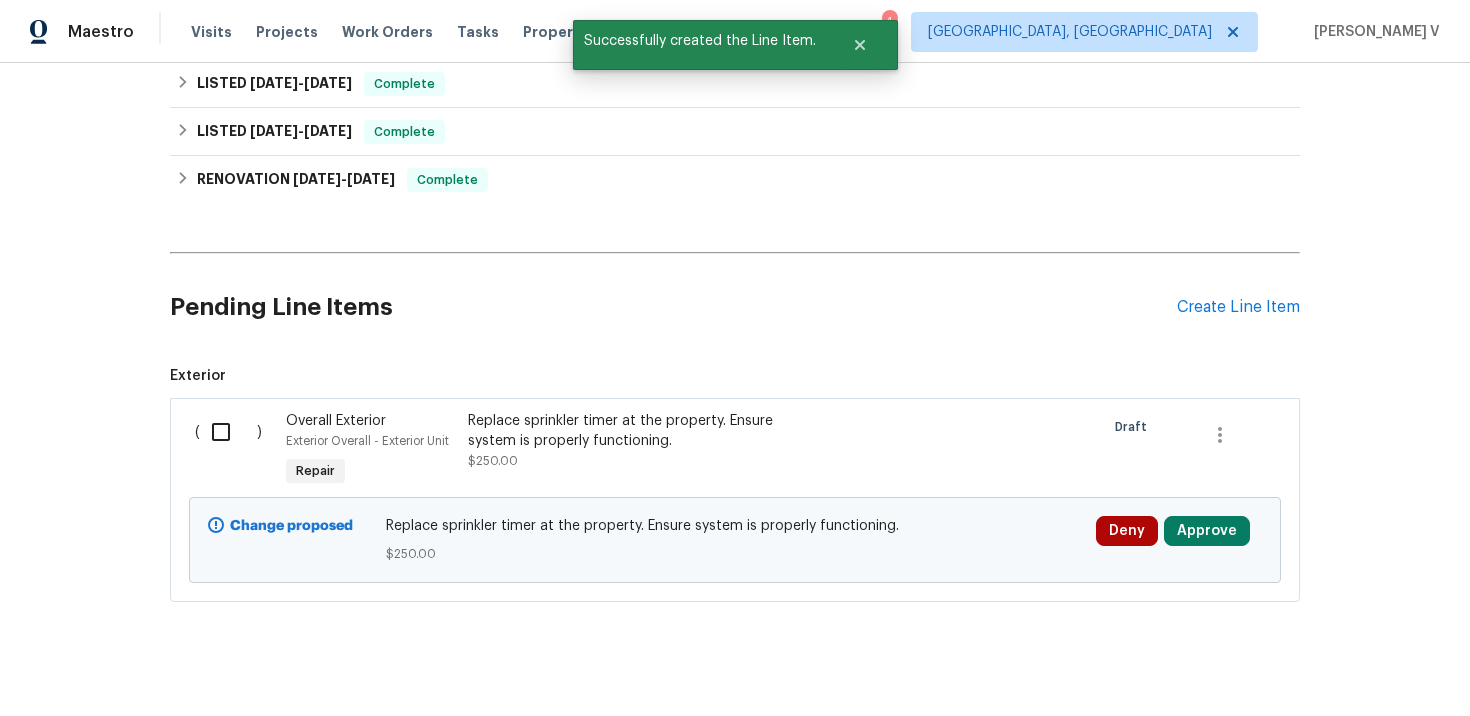 scroll, scrollTop: 1230, scrollLeft: 0, axis: vertical 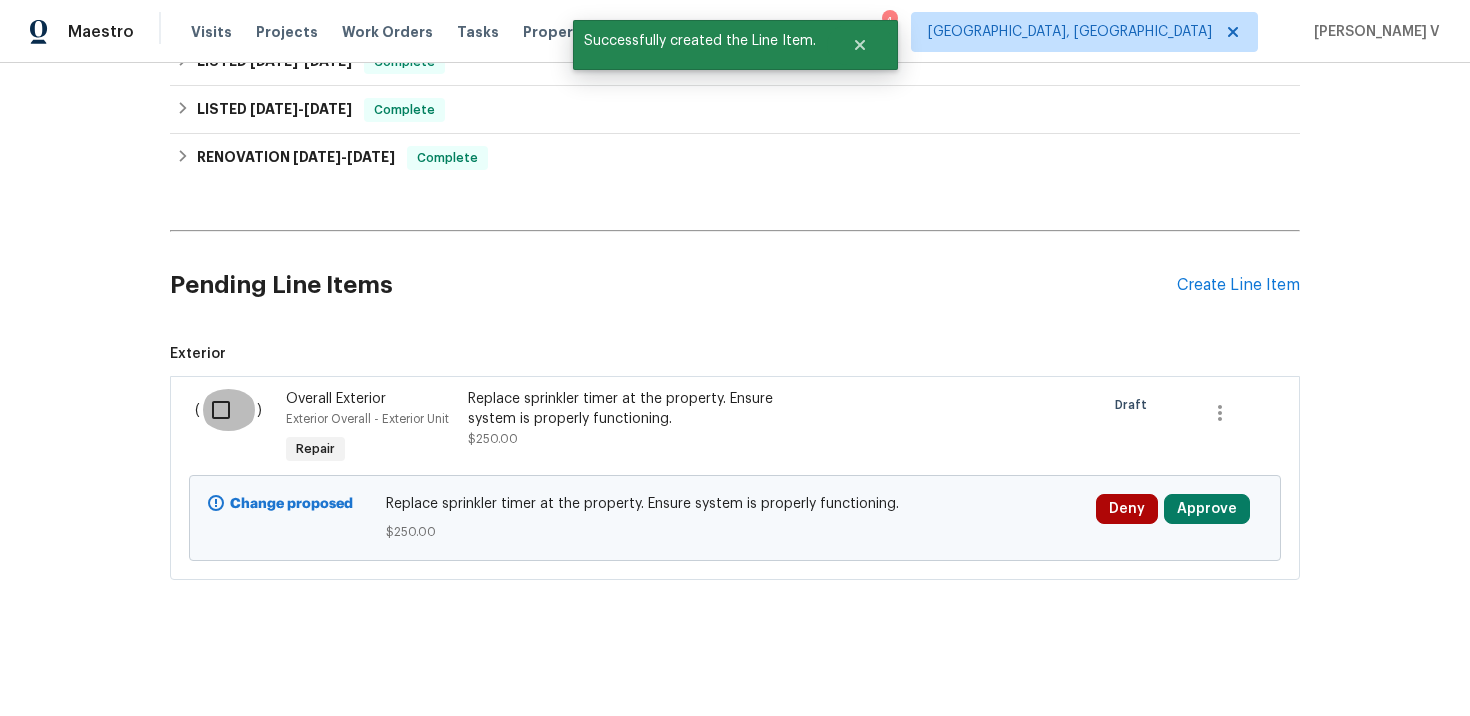 click at bounding box center [228, 410] 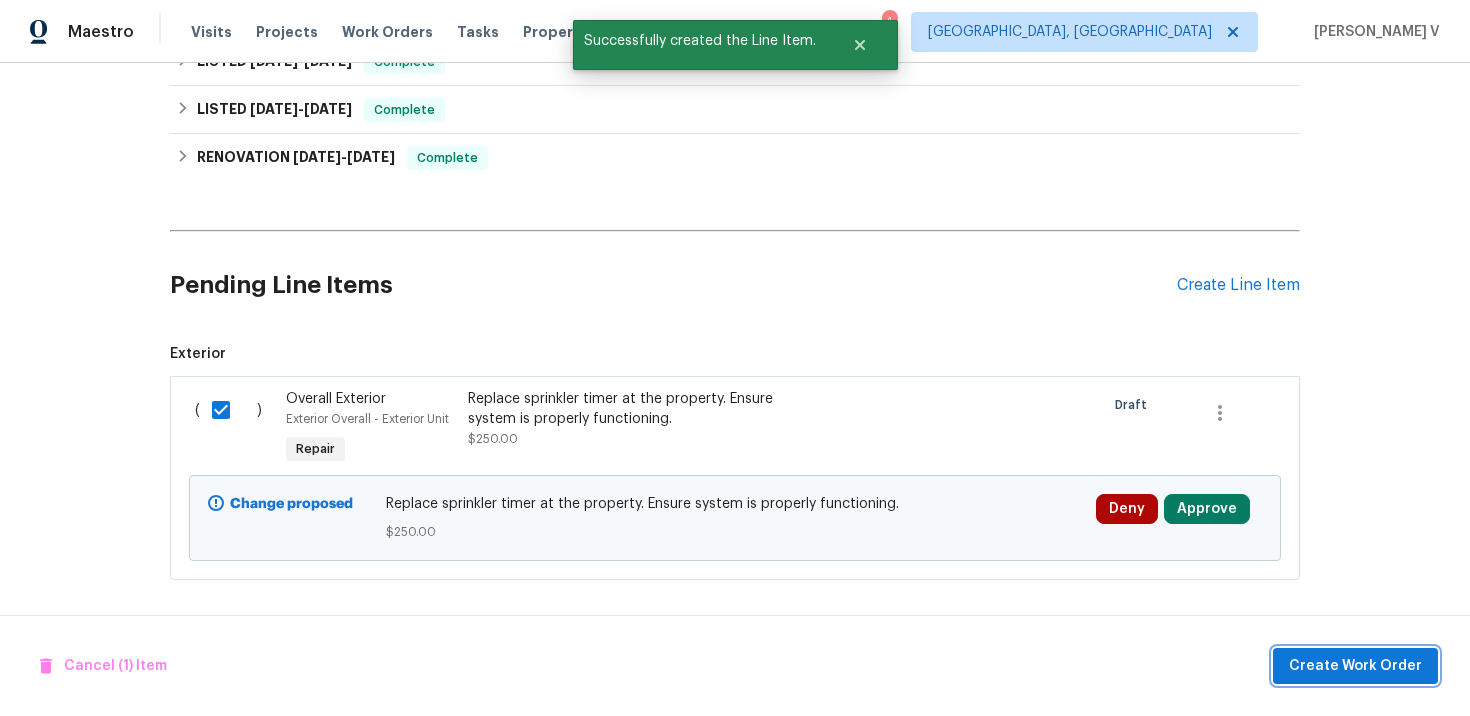 click on "Create Work Order" at bounding box center [1355, 666] 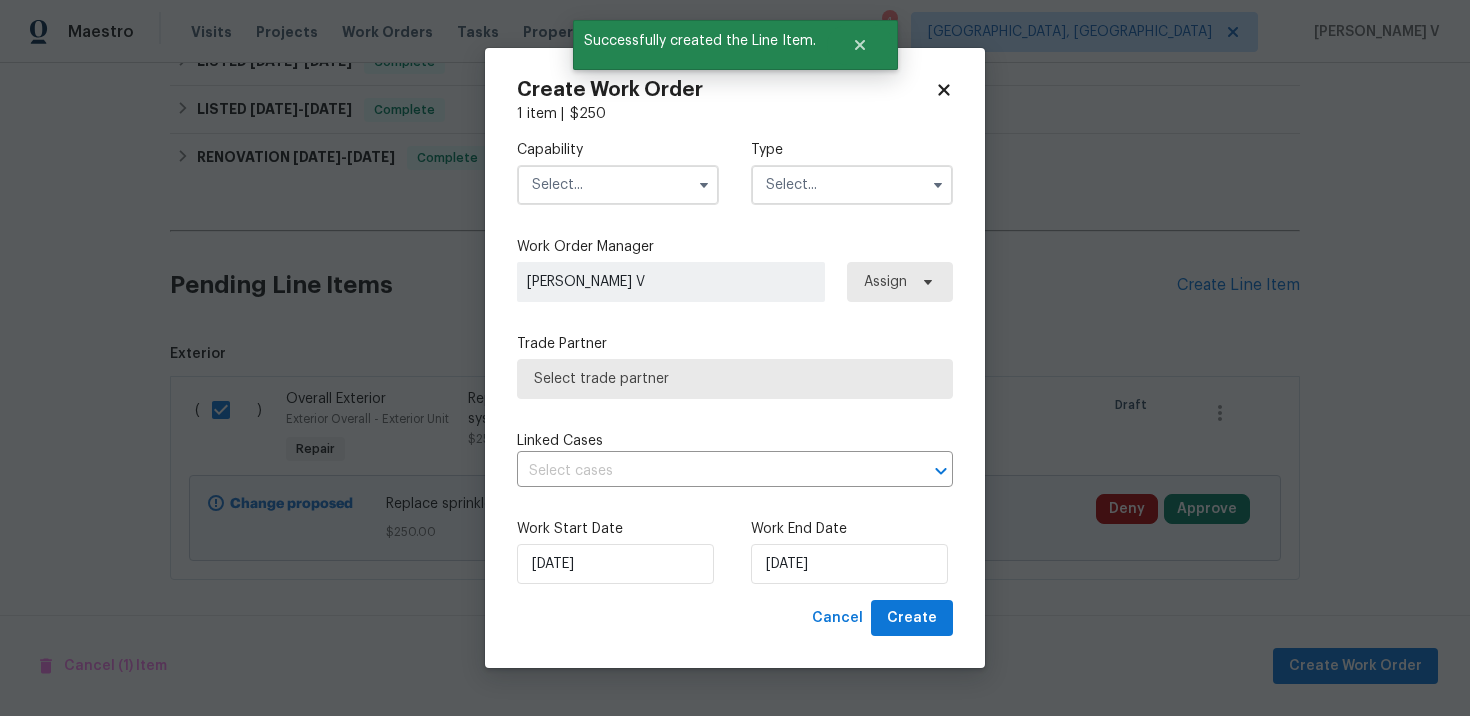 click at bounding box center [618, 185] 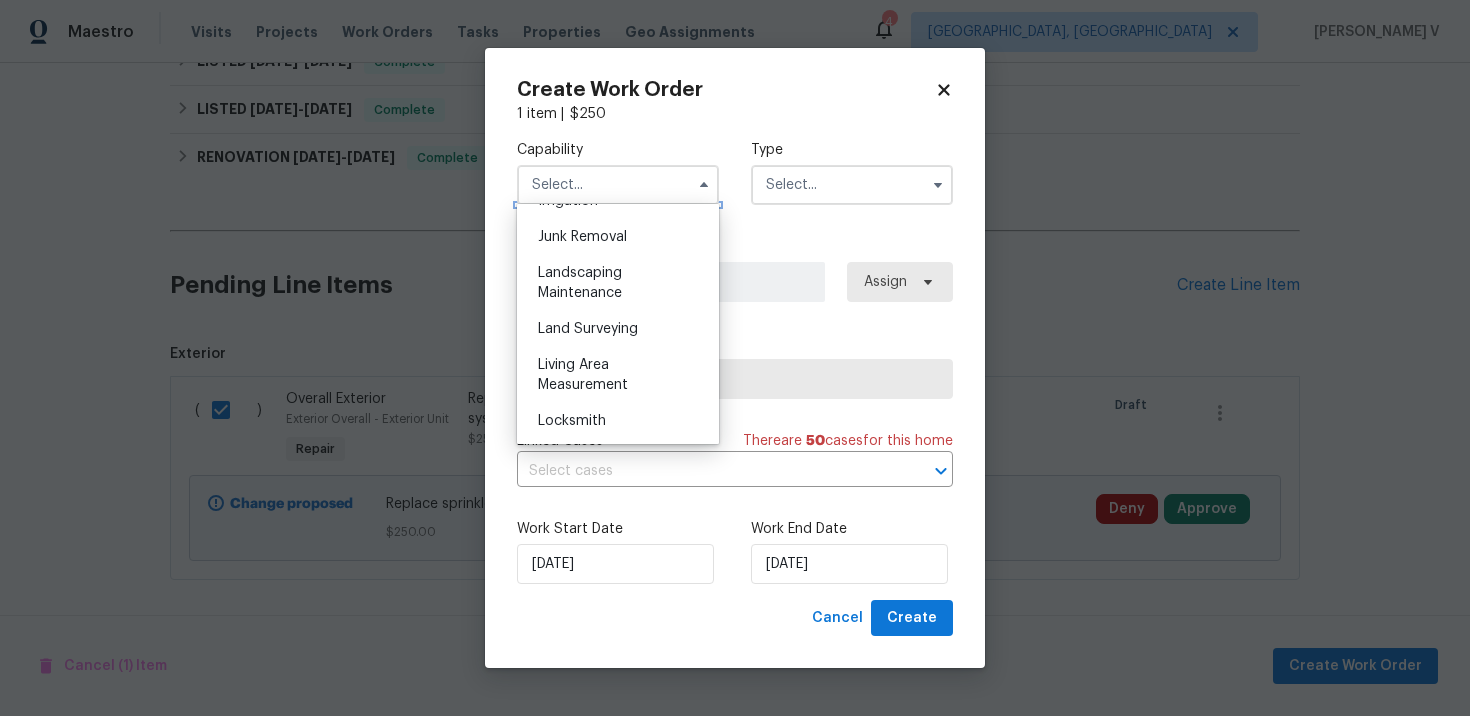 scroll, scrollTop: 1251, scrollLeft: 0, axis: vertical 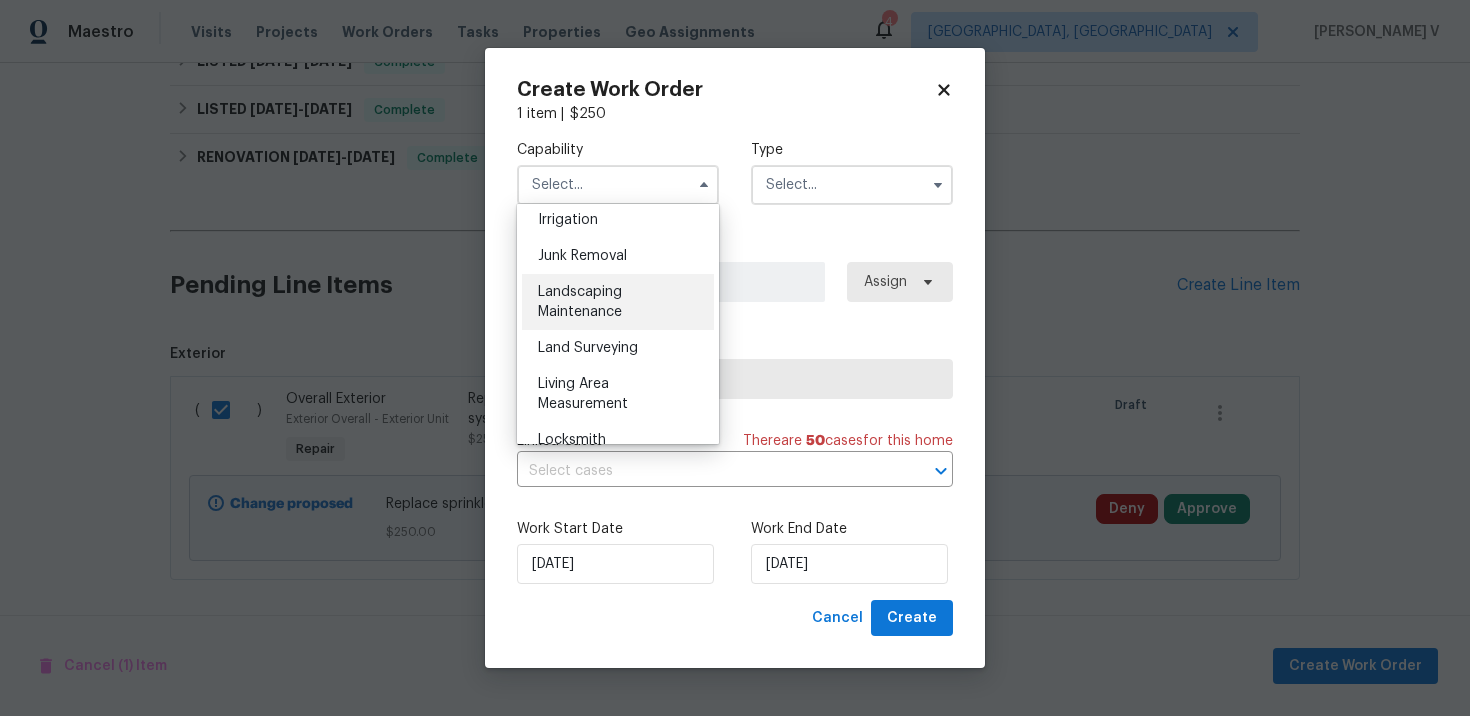 click on "Landscaping Maintenance" at bounding box center (580, 302) 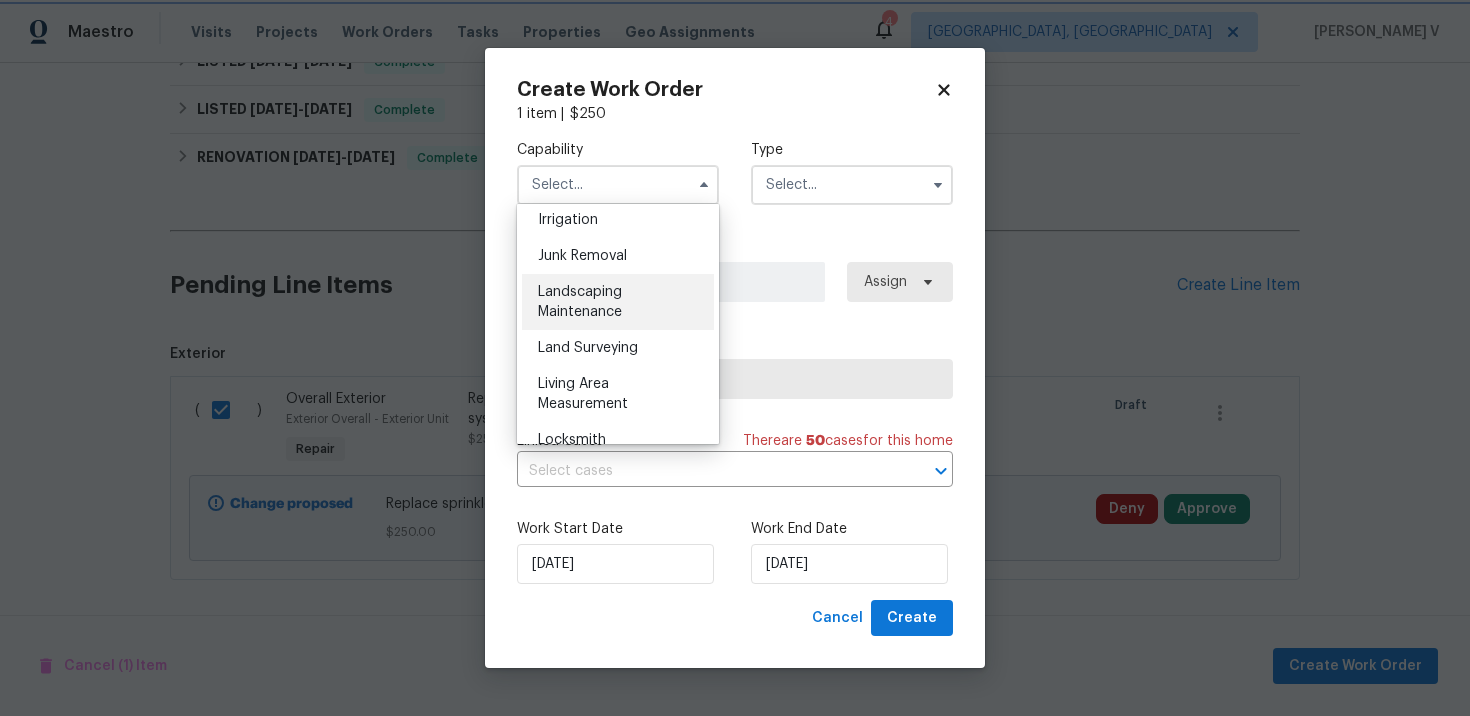 type on "Landscaping Maintenance" 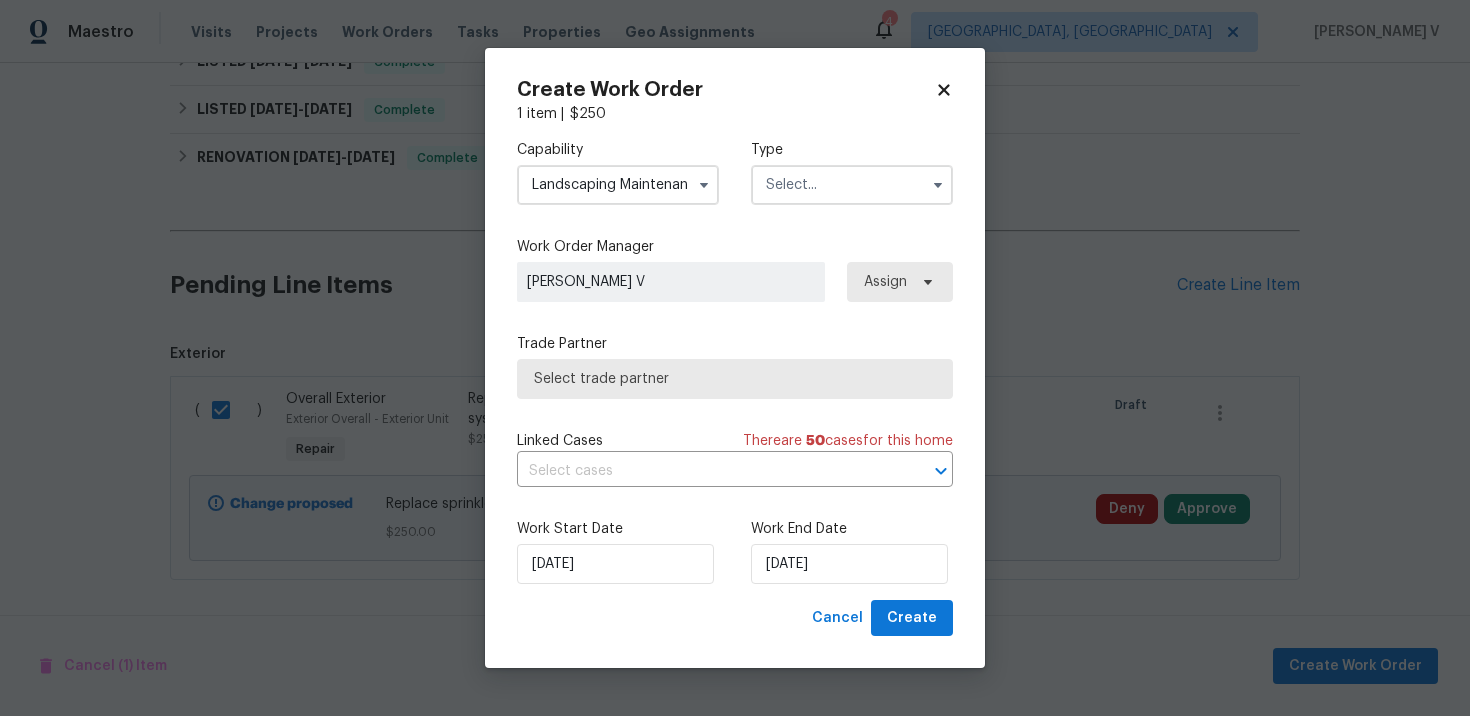 click at bounding box center [852, 185] 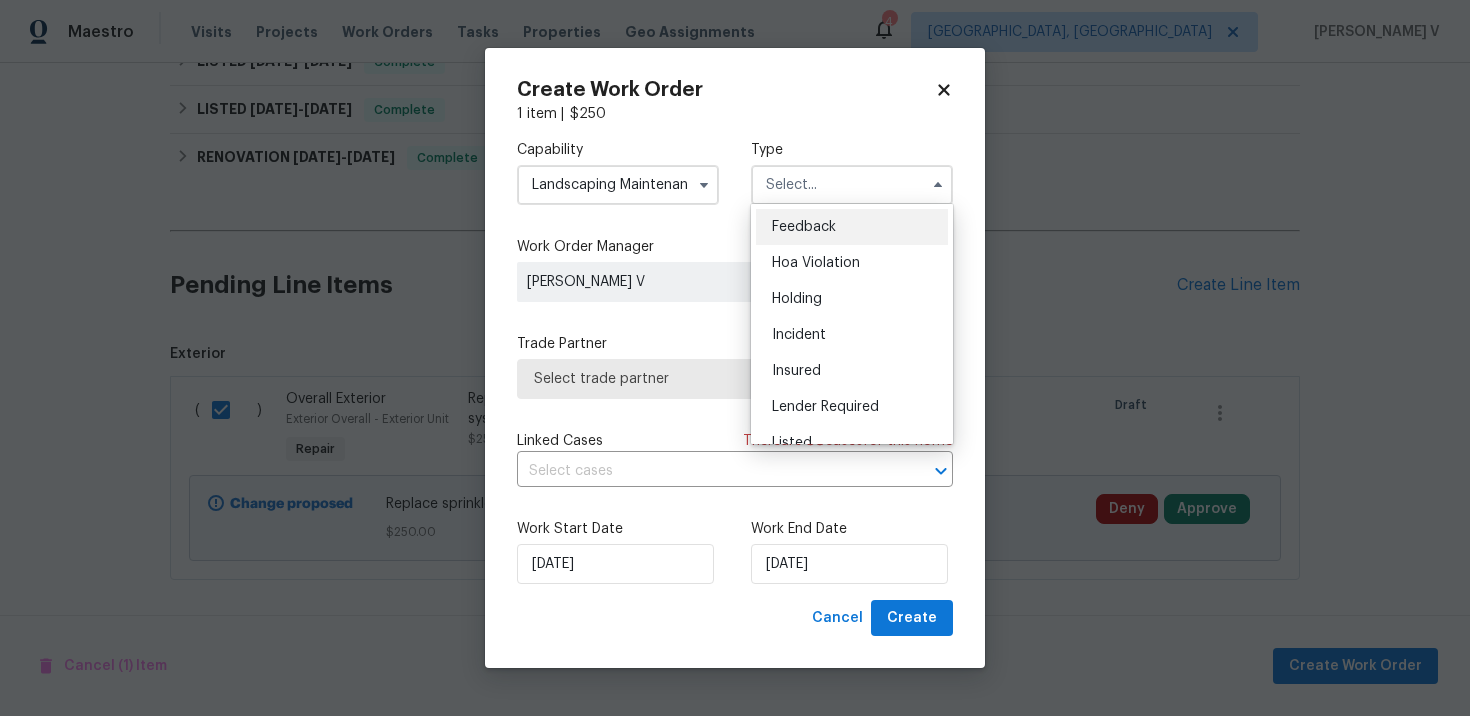 click on "Feedback" at bounding box center (852, 227) 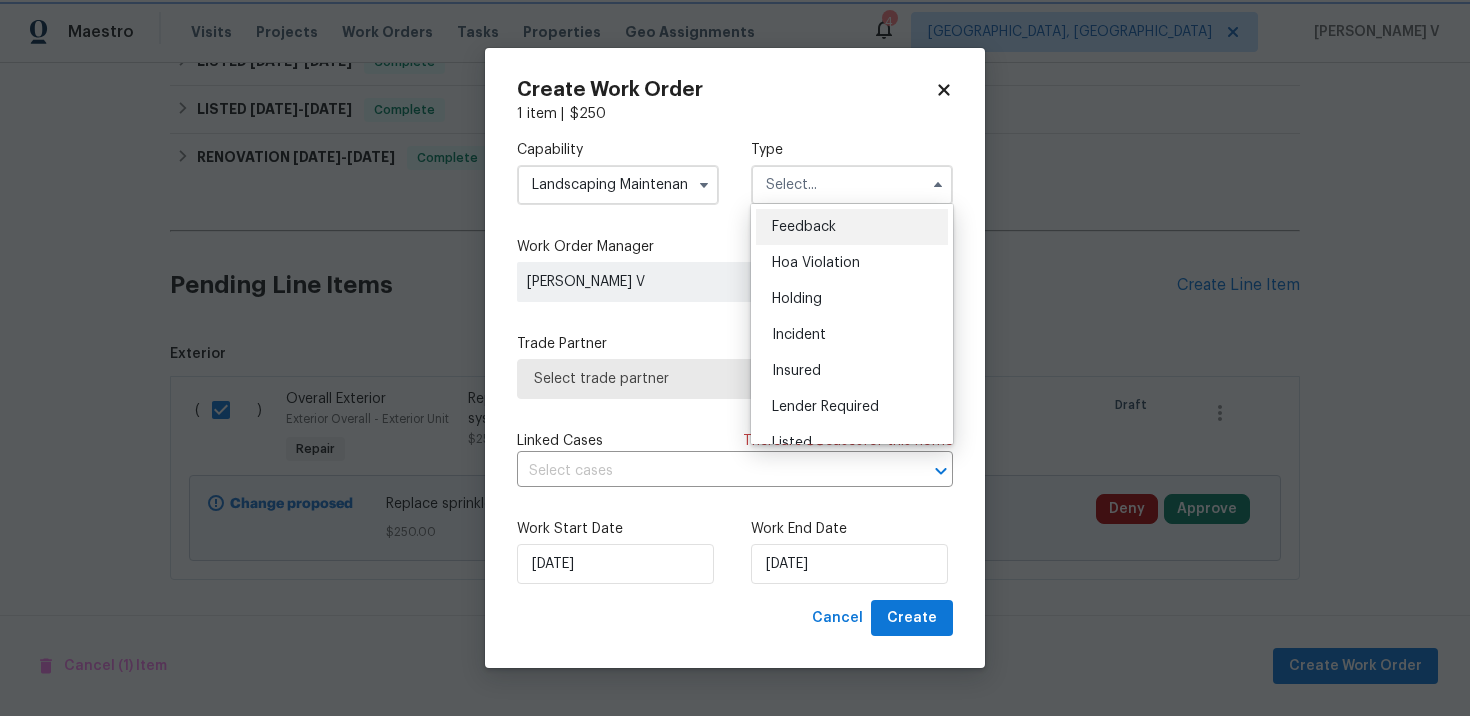 type on "Feedback" 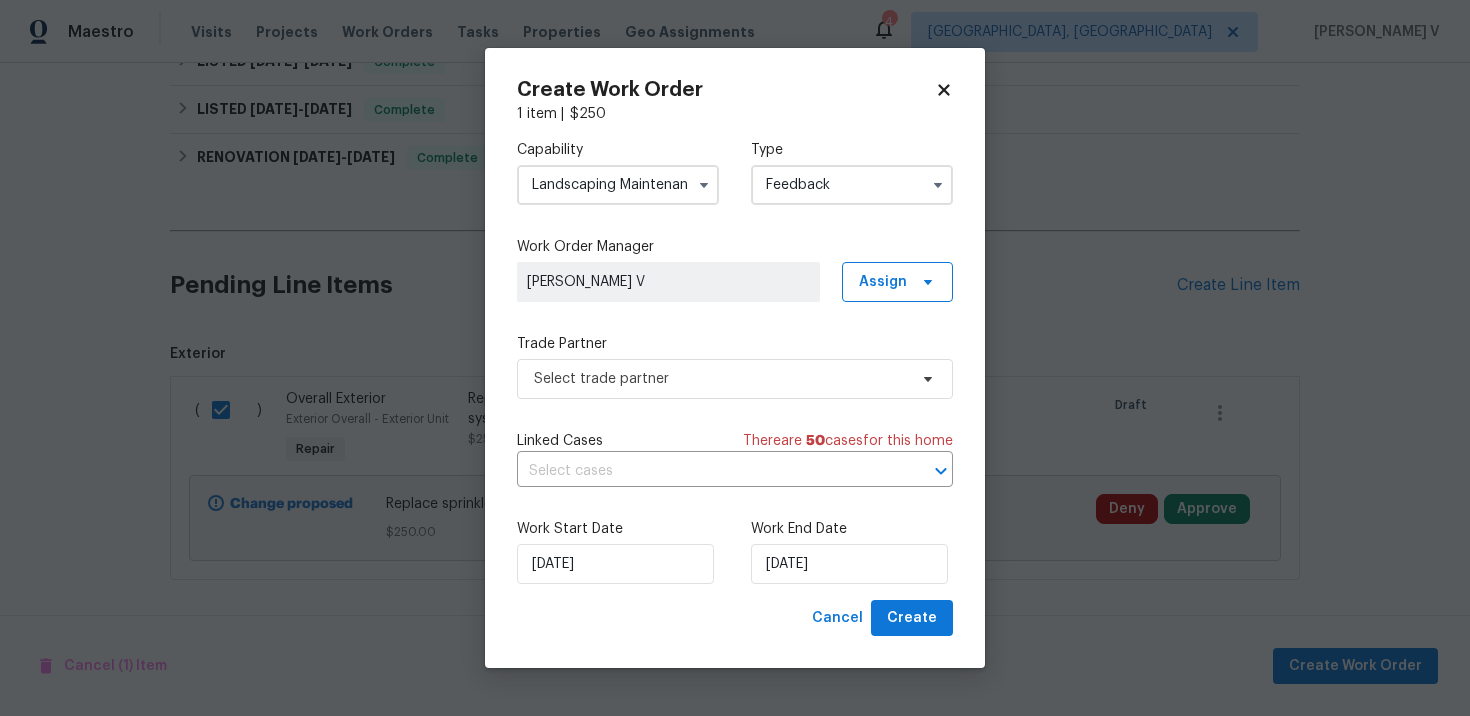 click on "Capability   Landscaping Maintenance Type   Feedback Feedback Hoa Violation Holding Incident Insured Lender Required Listed Lite Lwod Maintenance Marketplace Other Preliminary Reit Renovation Renovation Resale Rework Sold Test Work Order Manager   Divya Dharshini V Assign Trade Partner   Select trade partner Linked Cases There  are   50  case s  for this home   ​ Work Start Date   15/07/2025 Work End Date   15/07/2025" at bounding box center [735, 362] 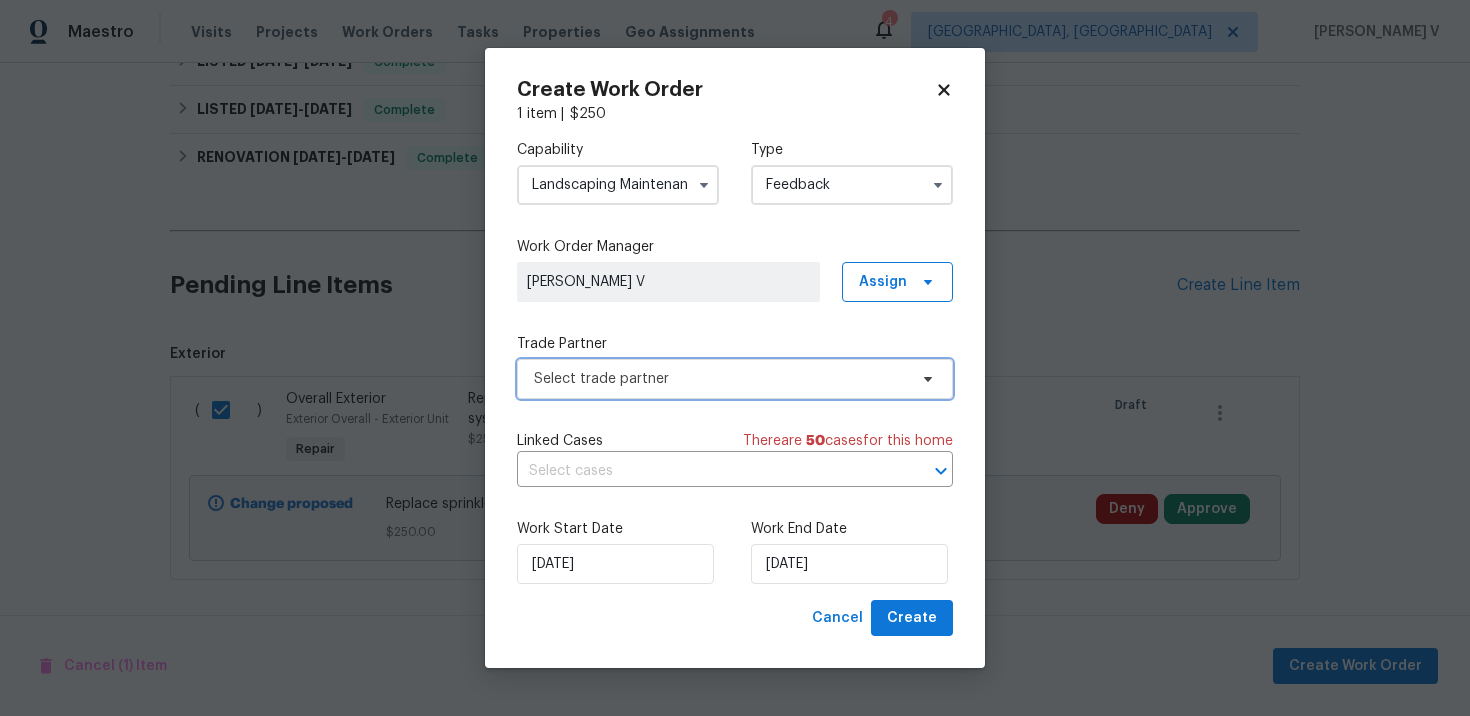 click on "Select trade partner" at bounding box center [720, 379] 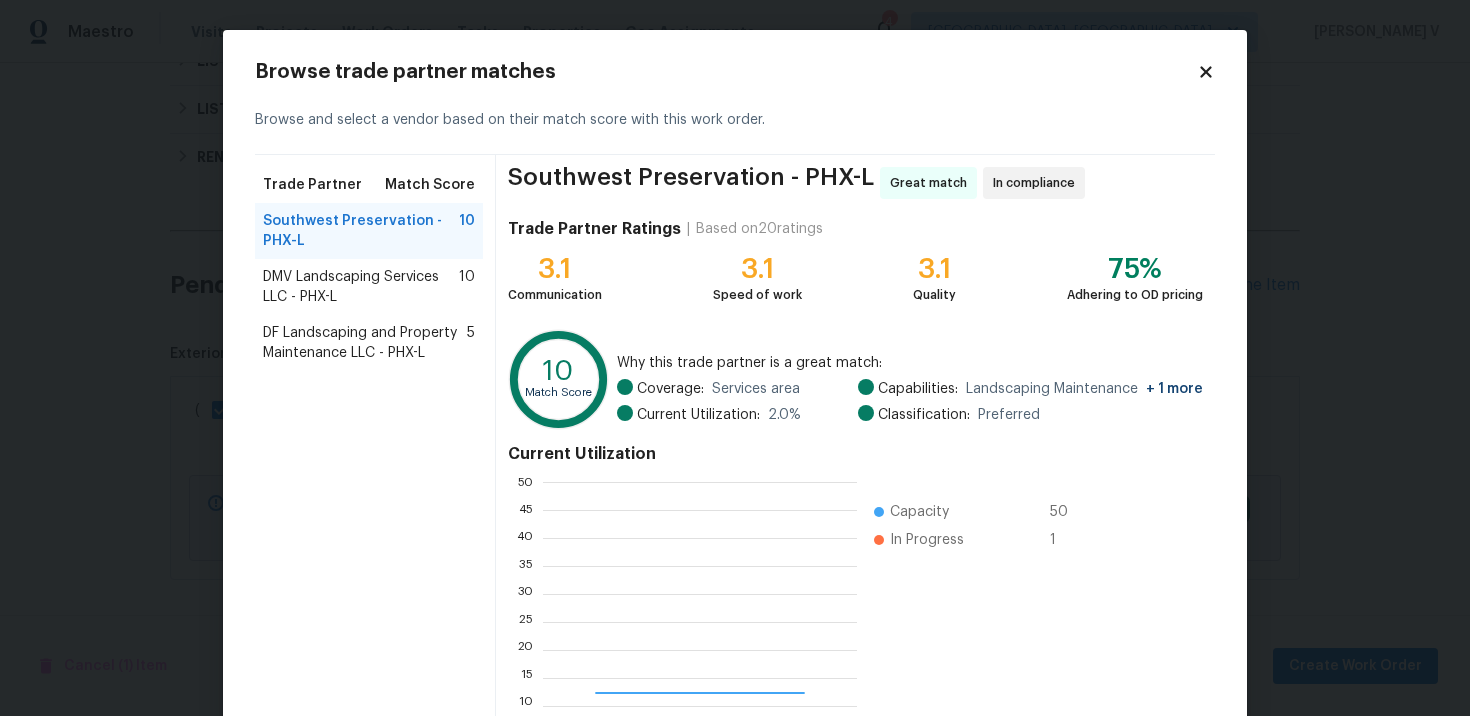 scroll, scrollTop: 2, scrollLeft: 1, axis: both 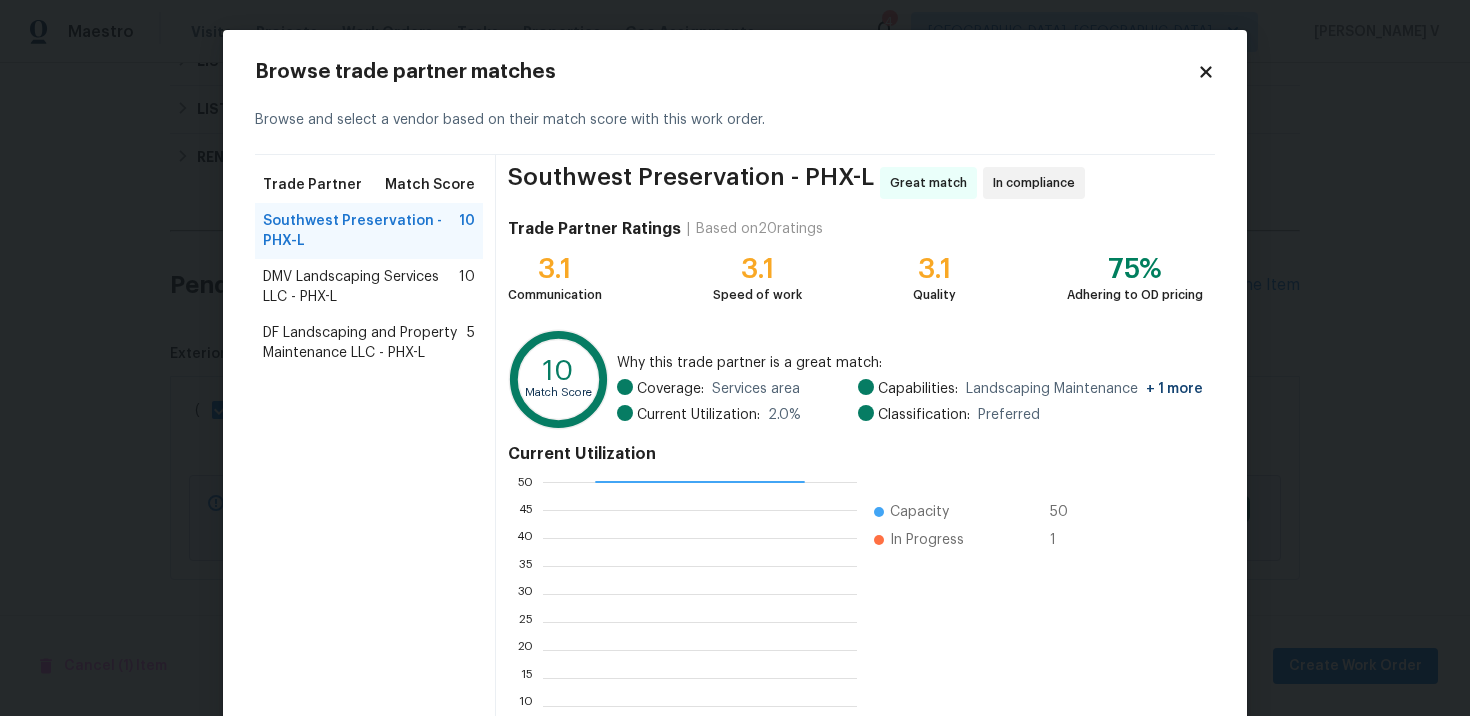 click on "DMV Landscaping Services LLC - PHX-L" at bounding box center (361, 287) 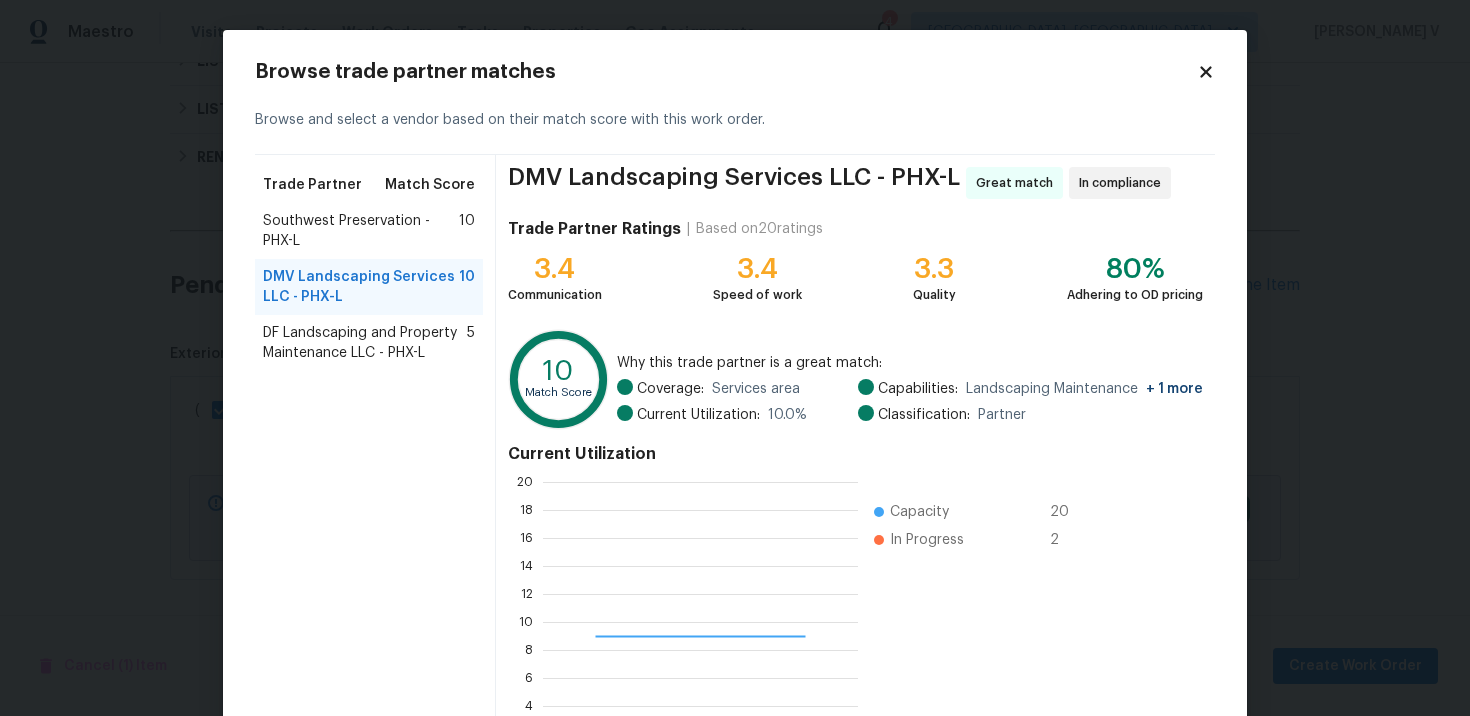 scroll, scrollTop: 2, scrollLeft: 2, axis: both 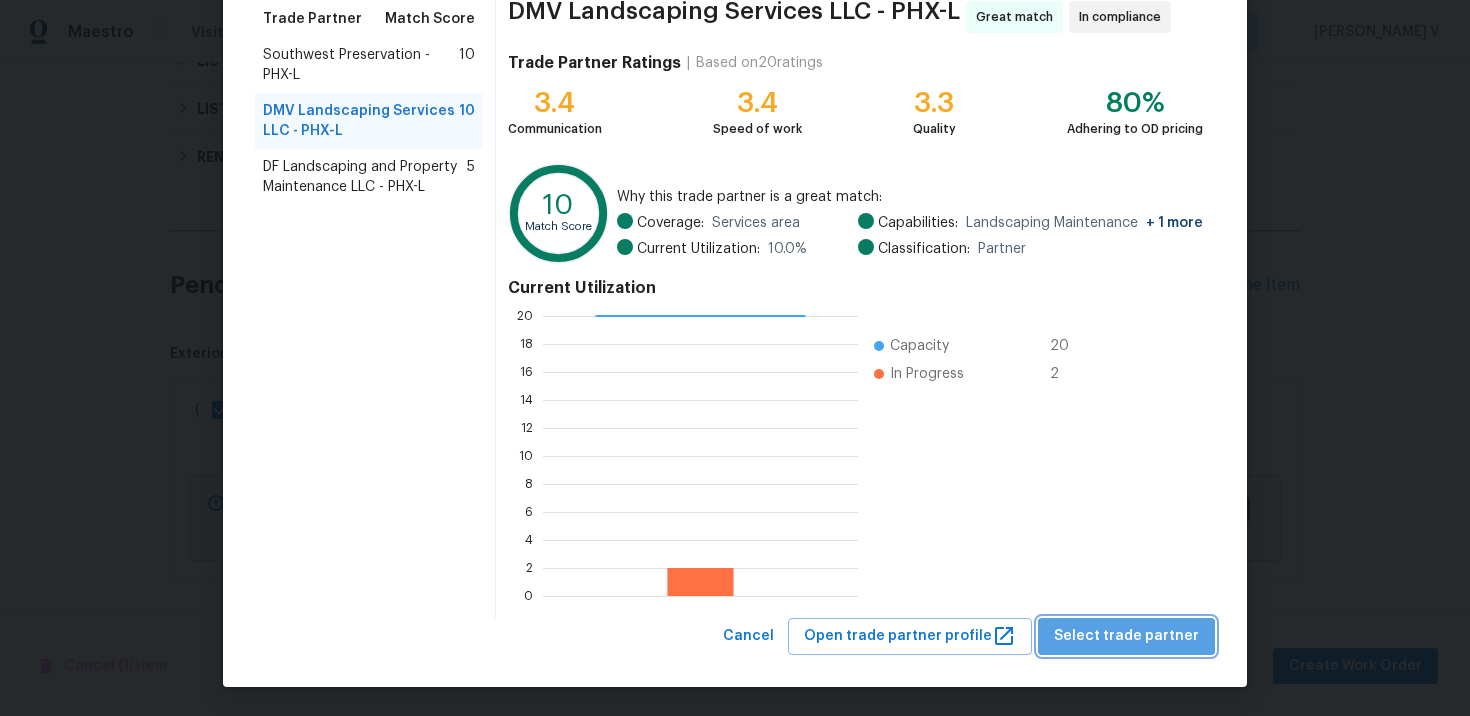 click on "Select trade partner" at bounding box center (1126, 636) 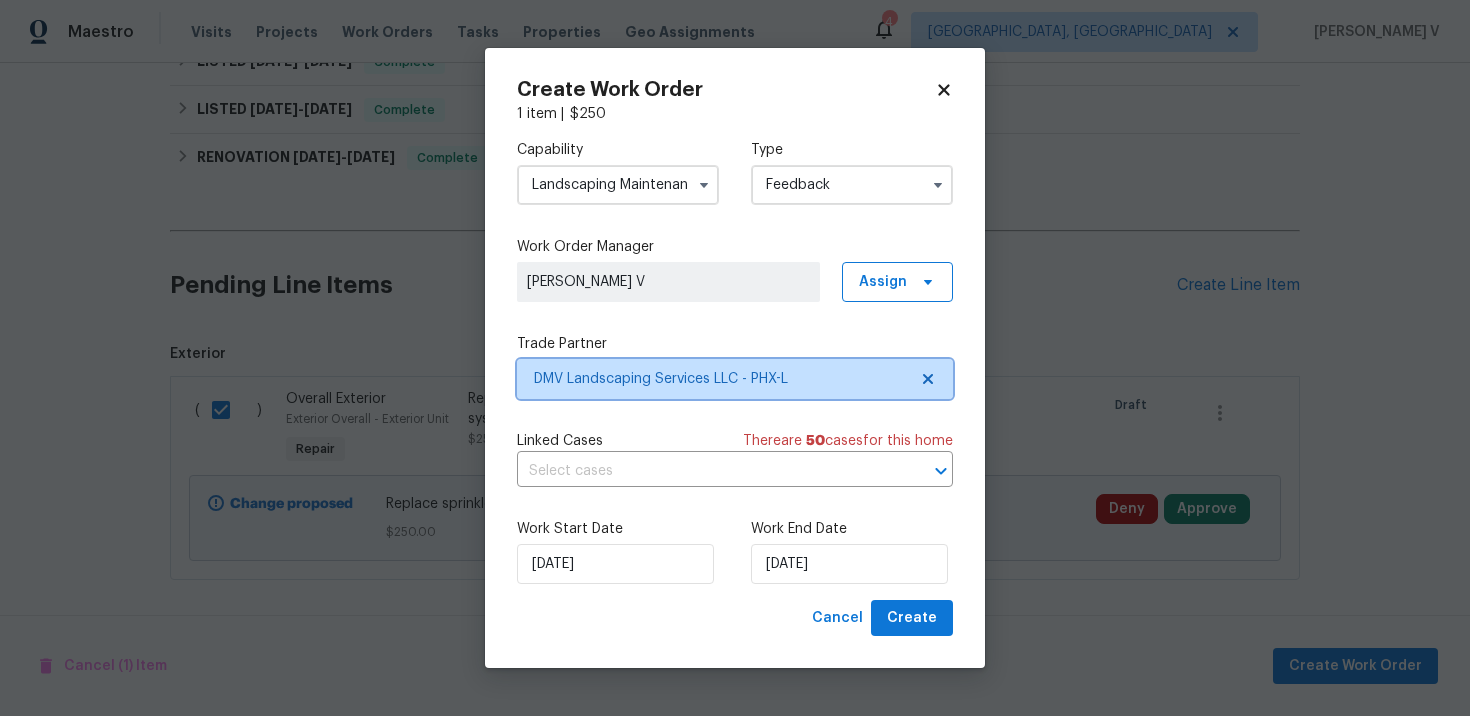 scroll, scrollTop: 0, scrollLeft: 0, axis: both 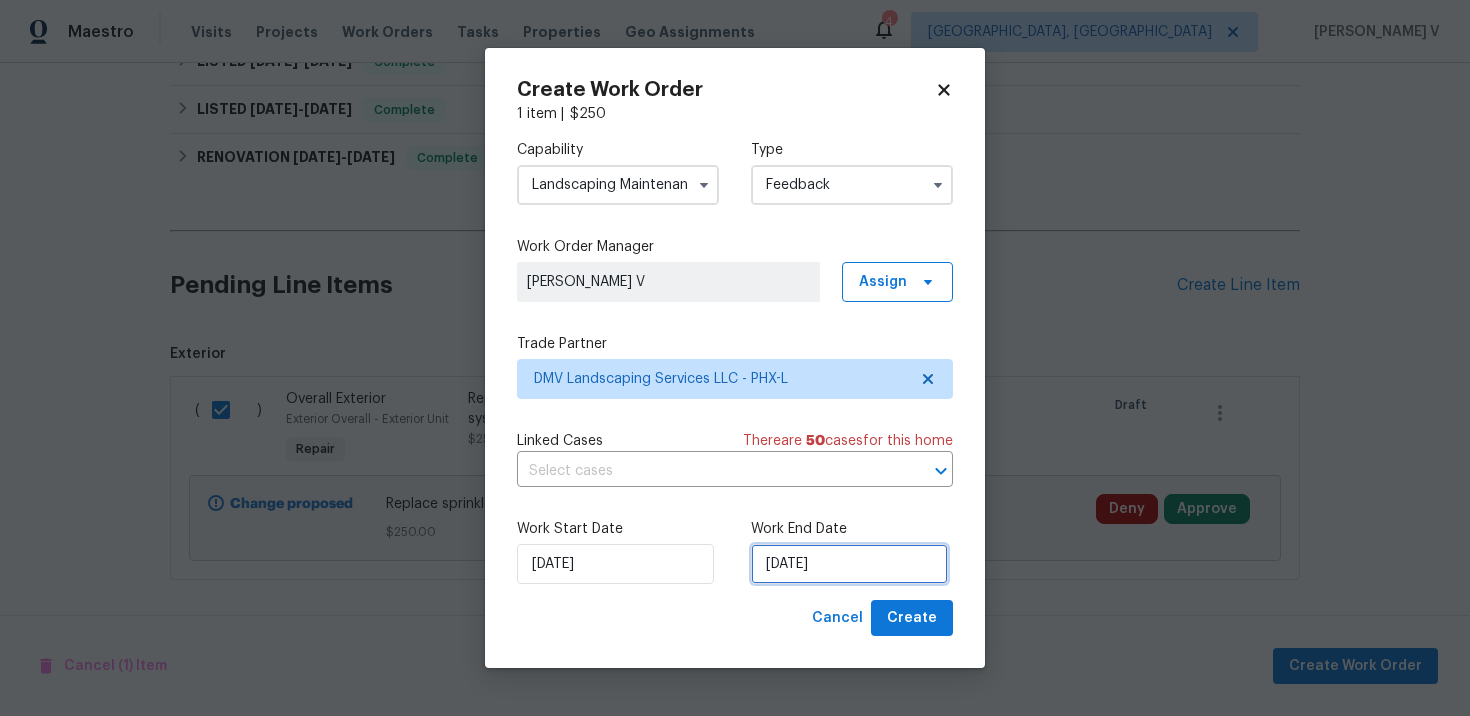 click on "15/07/2025" at bounding box center [849, 564] 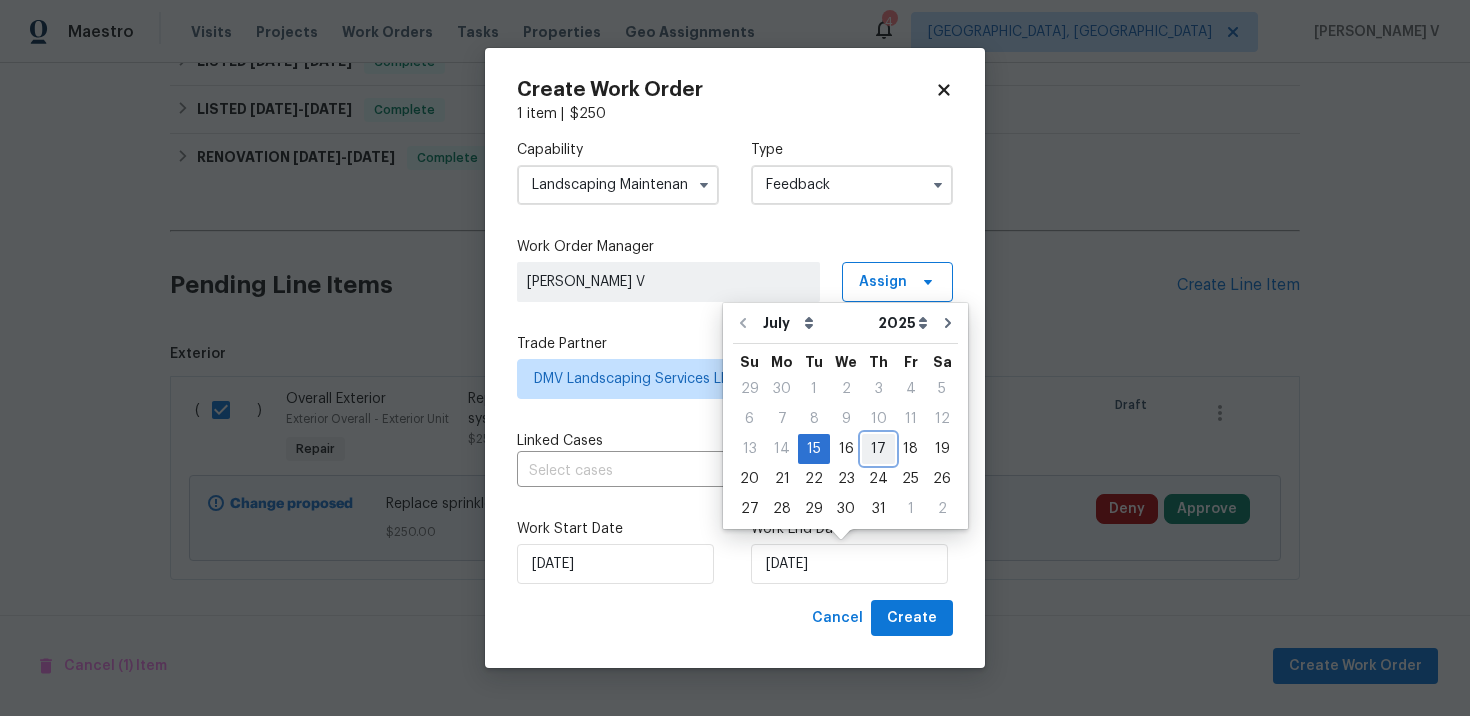 click on "17" at bounding box center (878, 449) 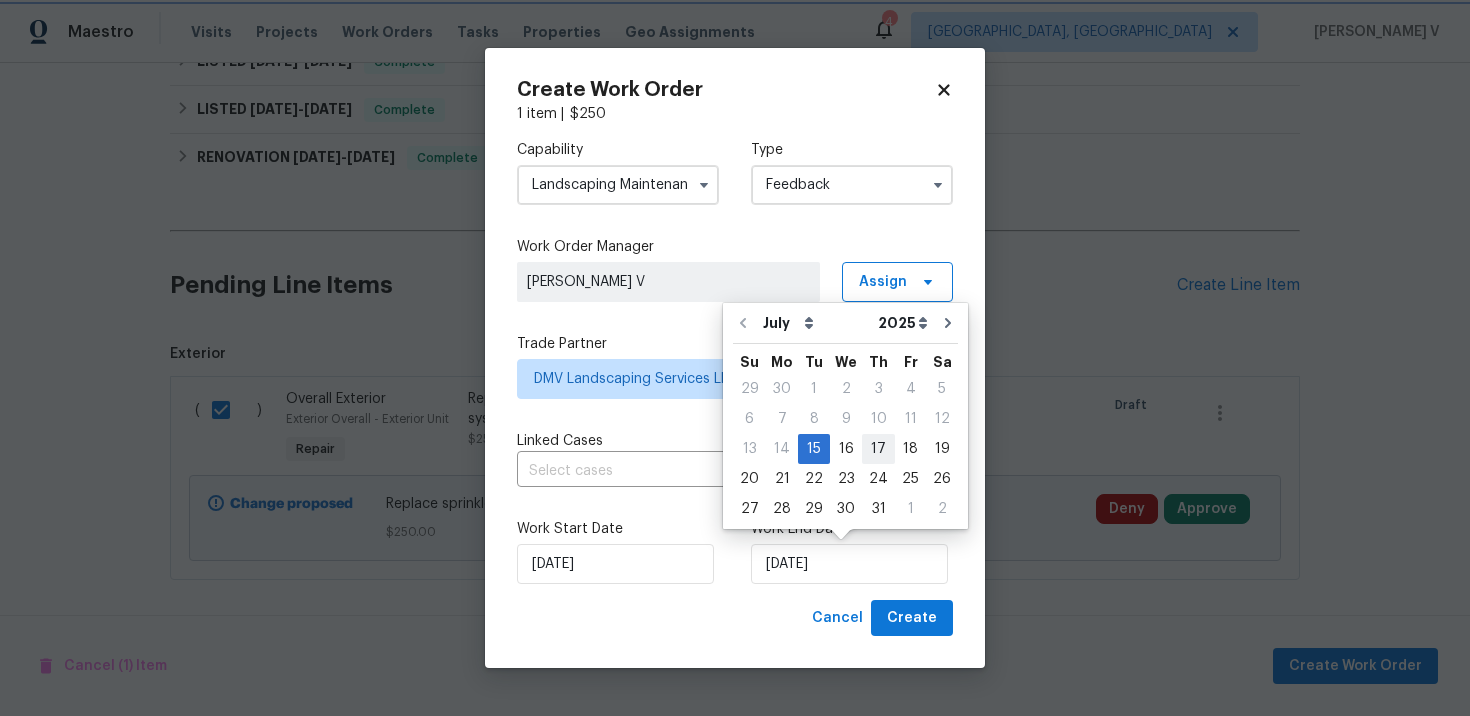 type on "17/07/2025" 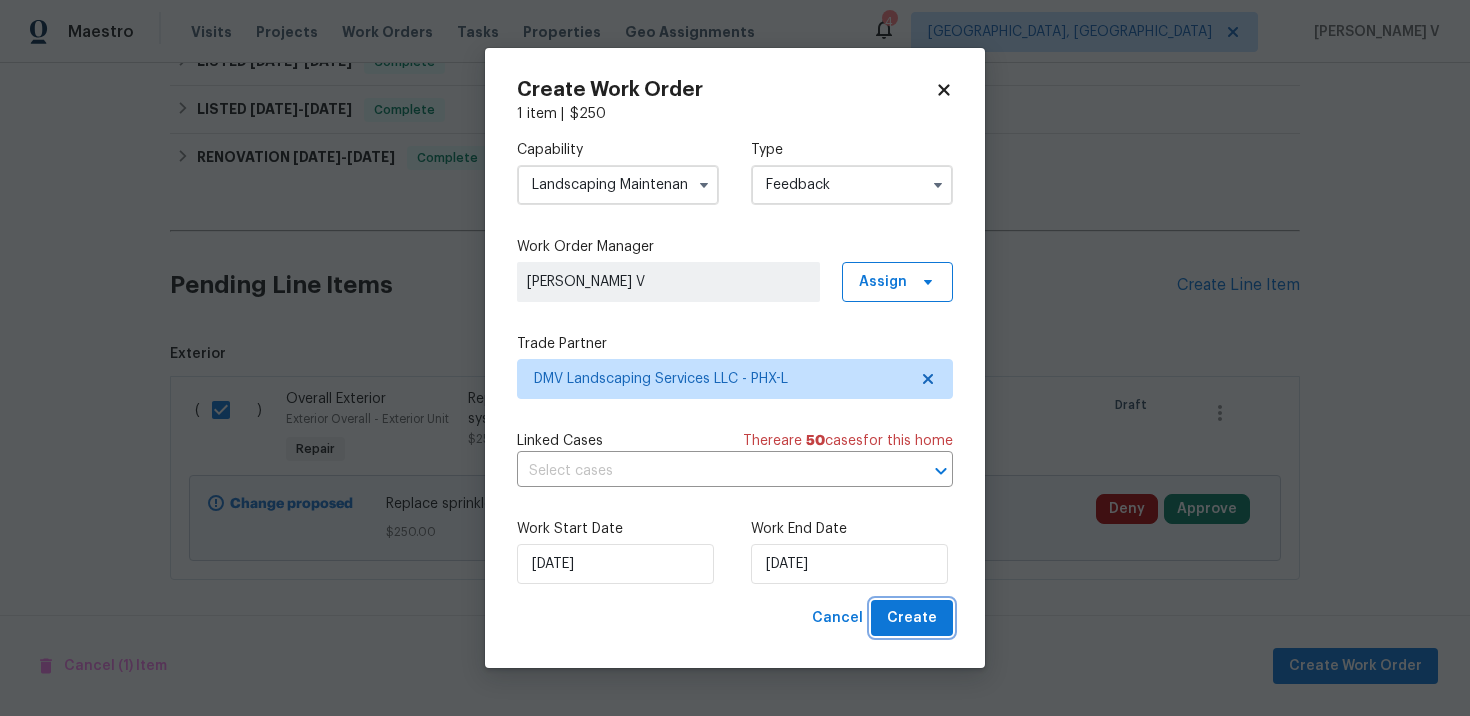 click on "Create" at bounding box center [912, 618] 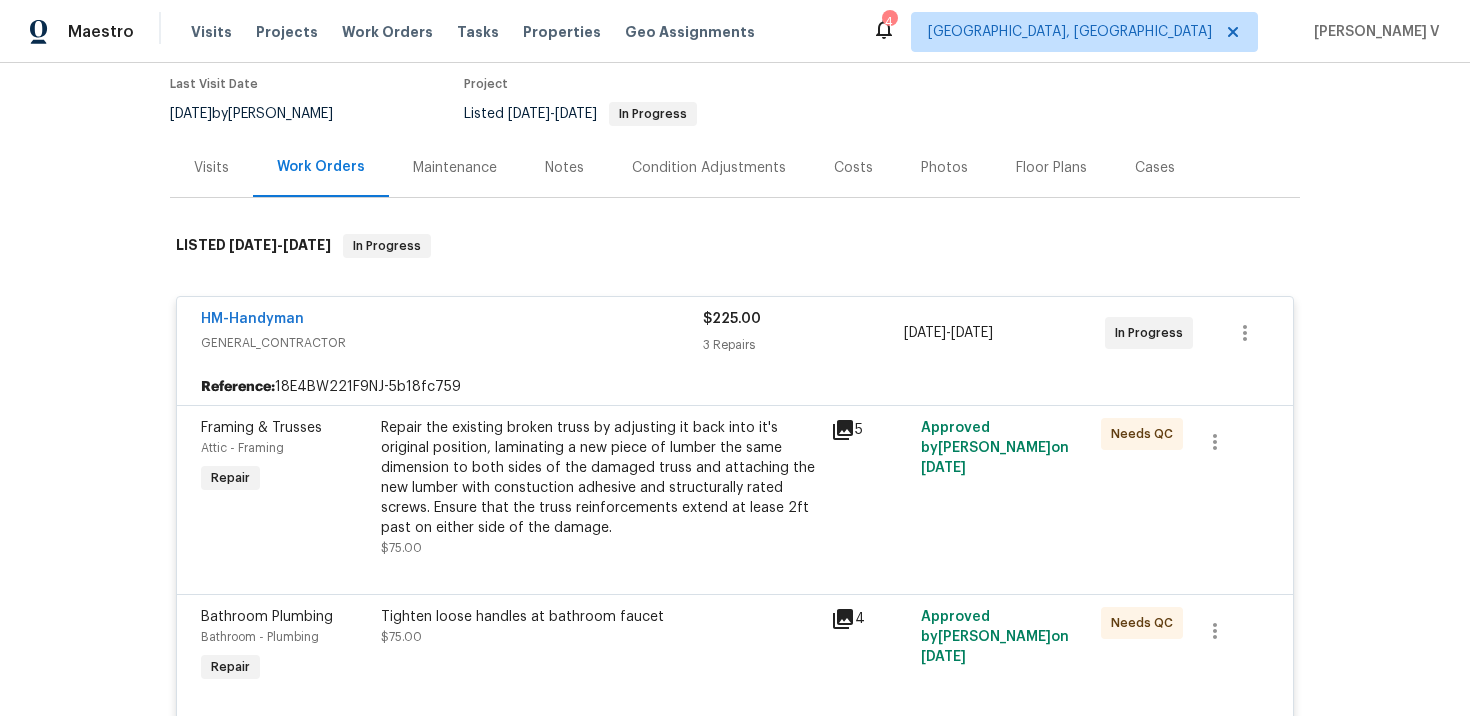 scroll, scrollTop: 152, scrollLeft: 0, axis: vertical 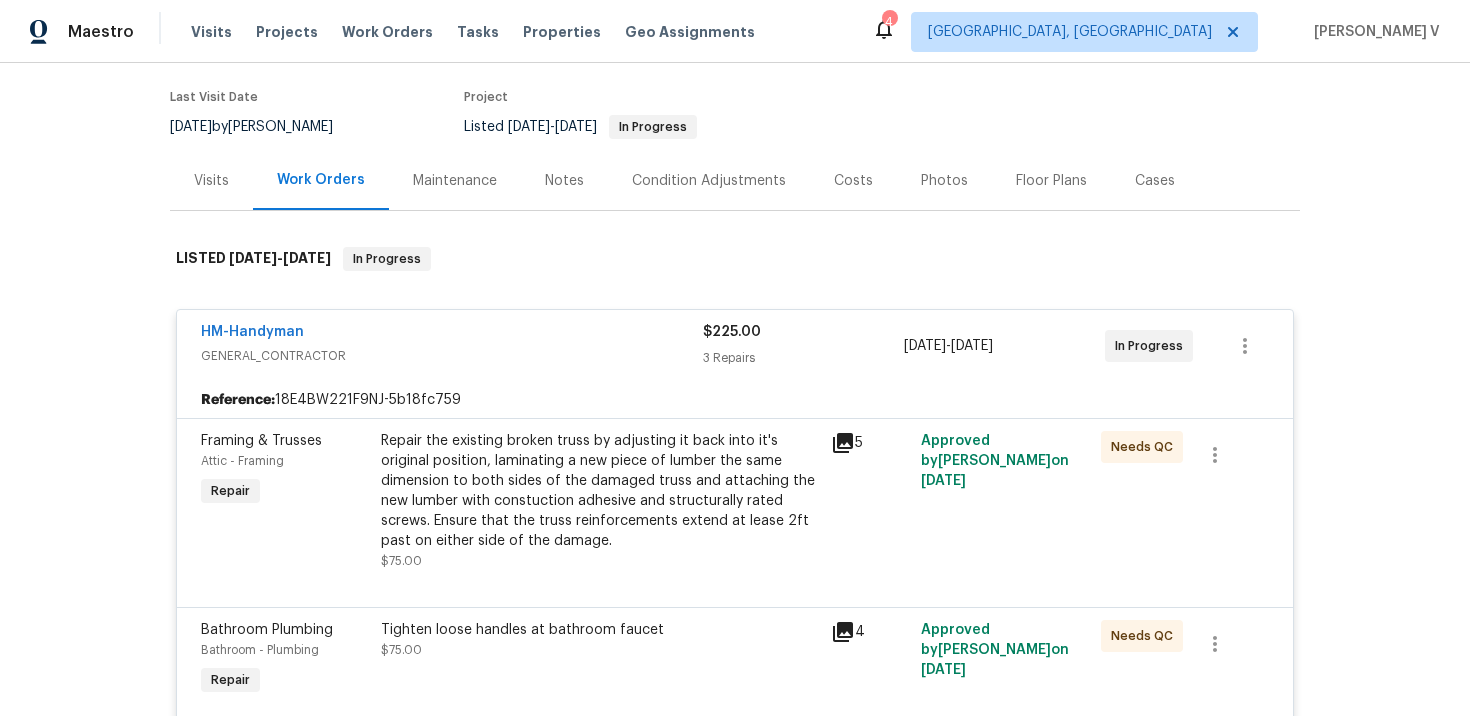 click on "GENERAL_CONTRACTOR" at bounding box center (452, 356) 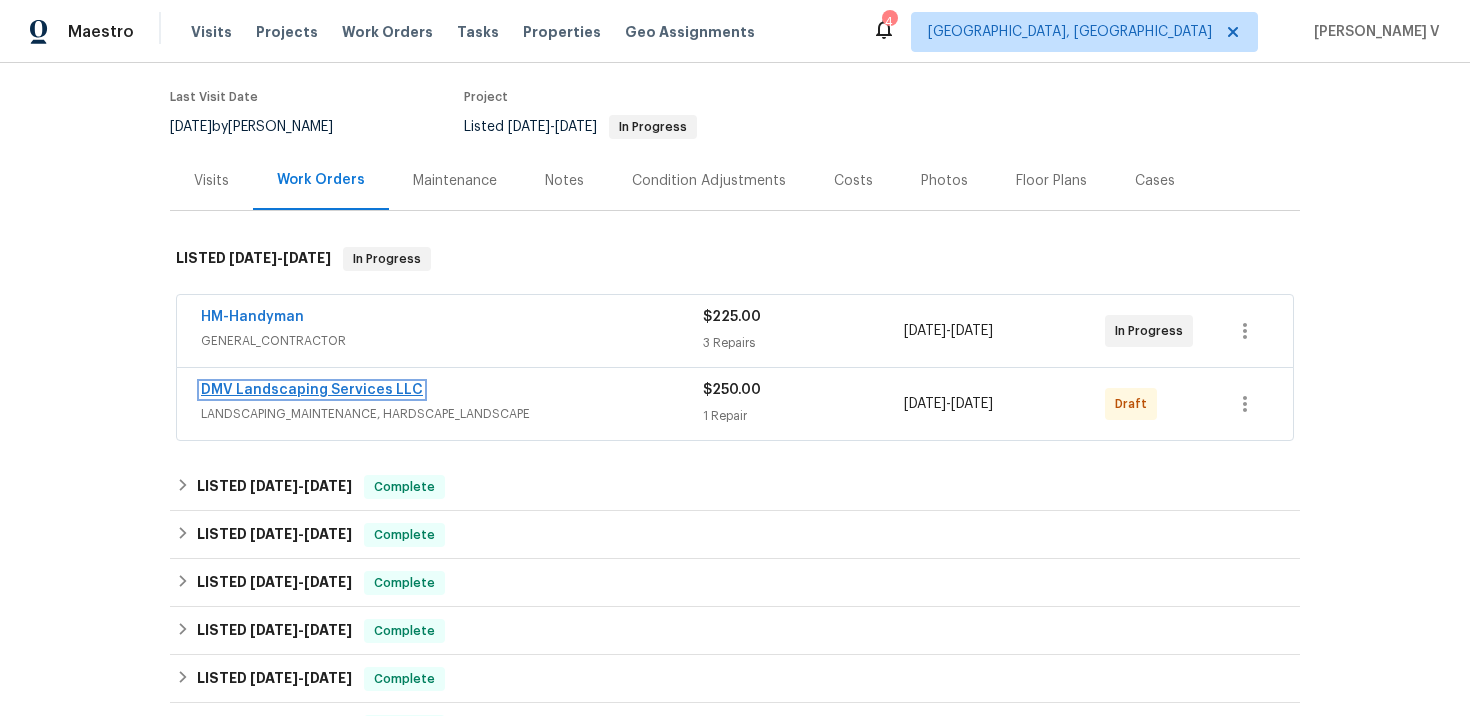 click on "DMV Landscaping Services LLC" at bounding box center (312, 390) 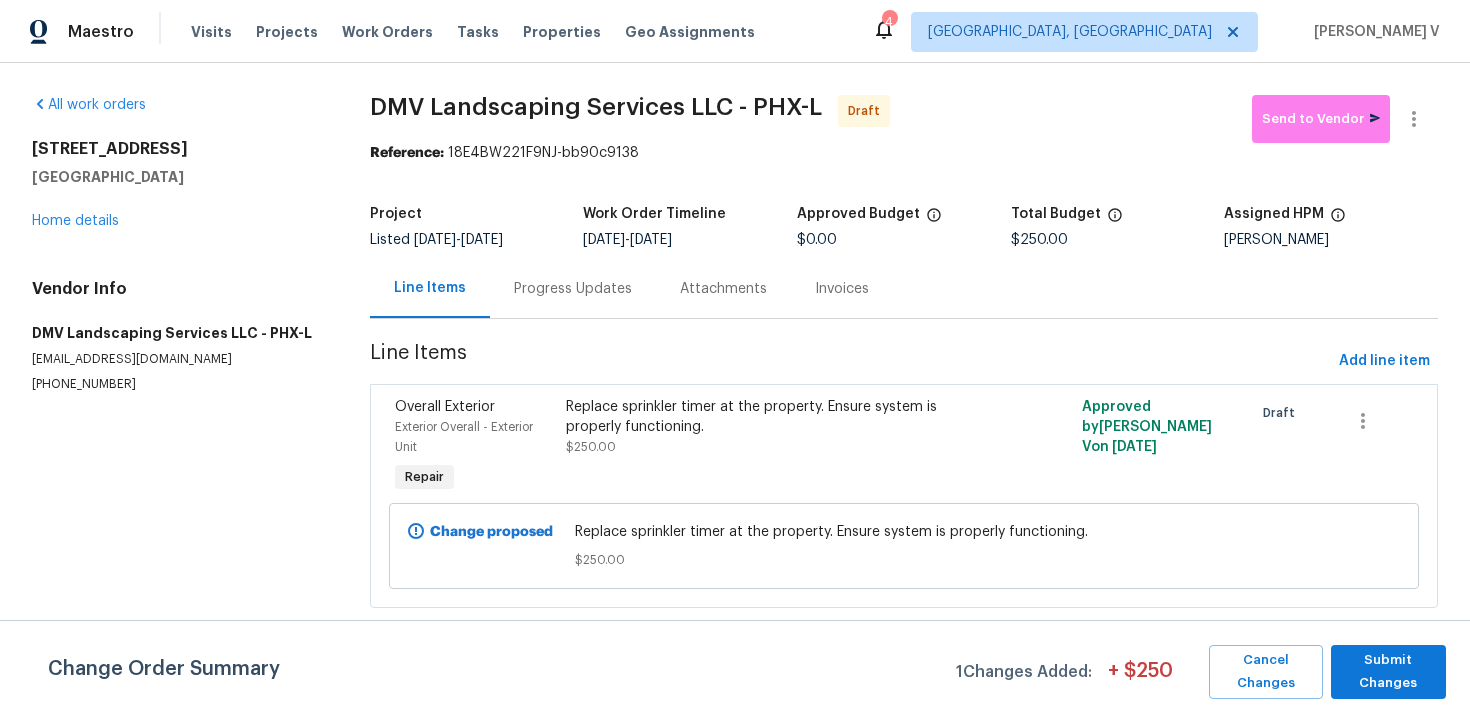 click on "Progress Updates" at bounding box center [573, 288] 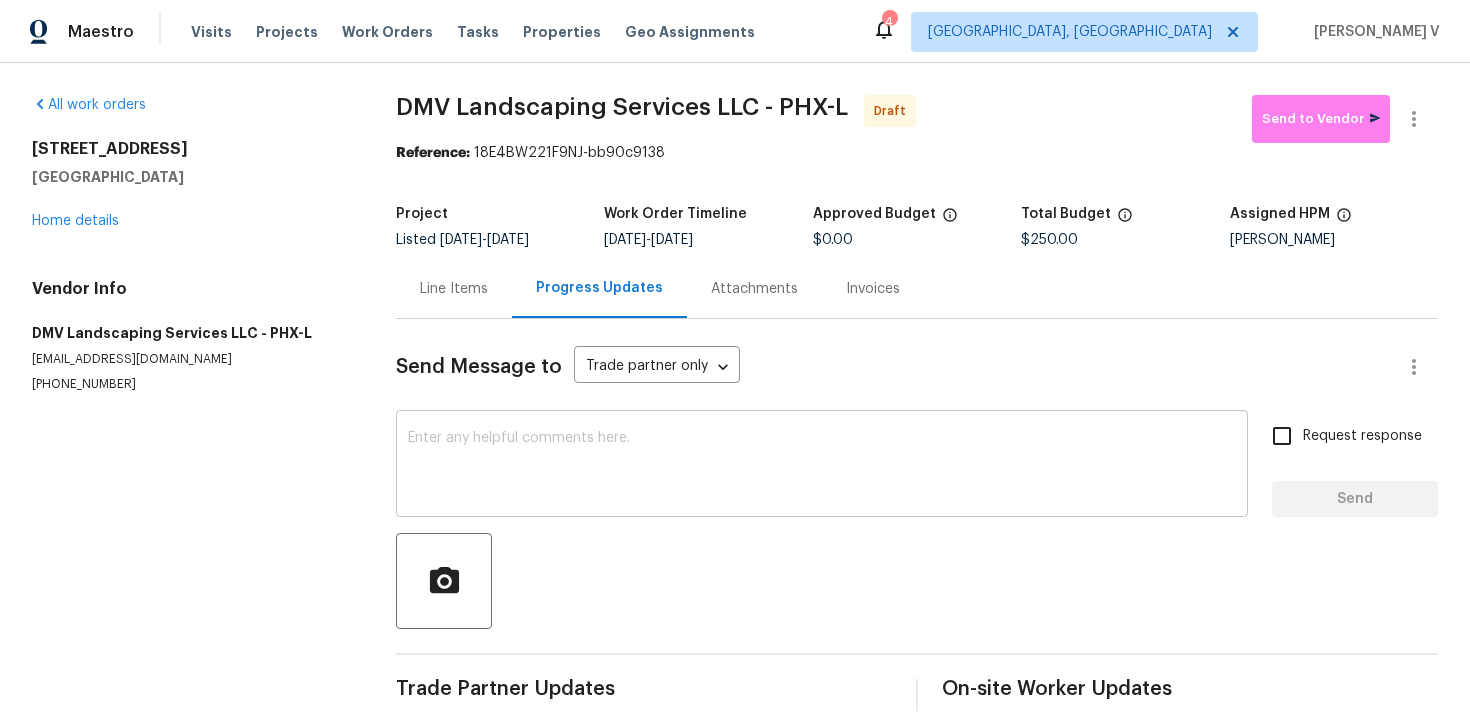 click at bounding box center (822, 466) 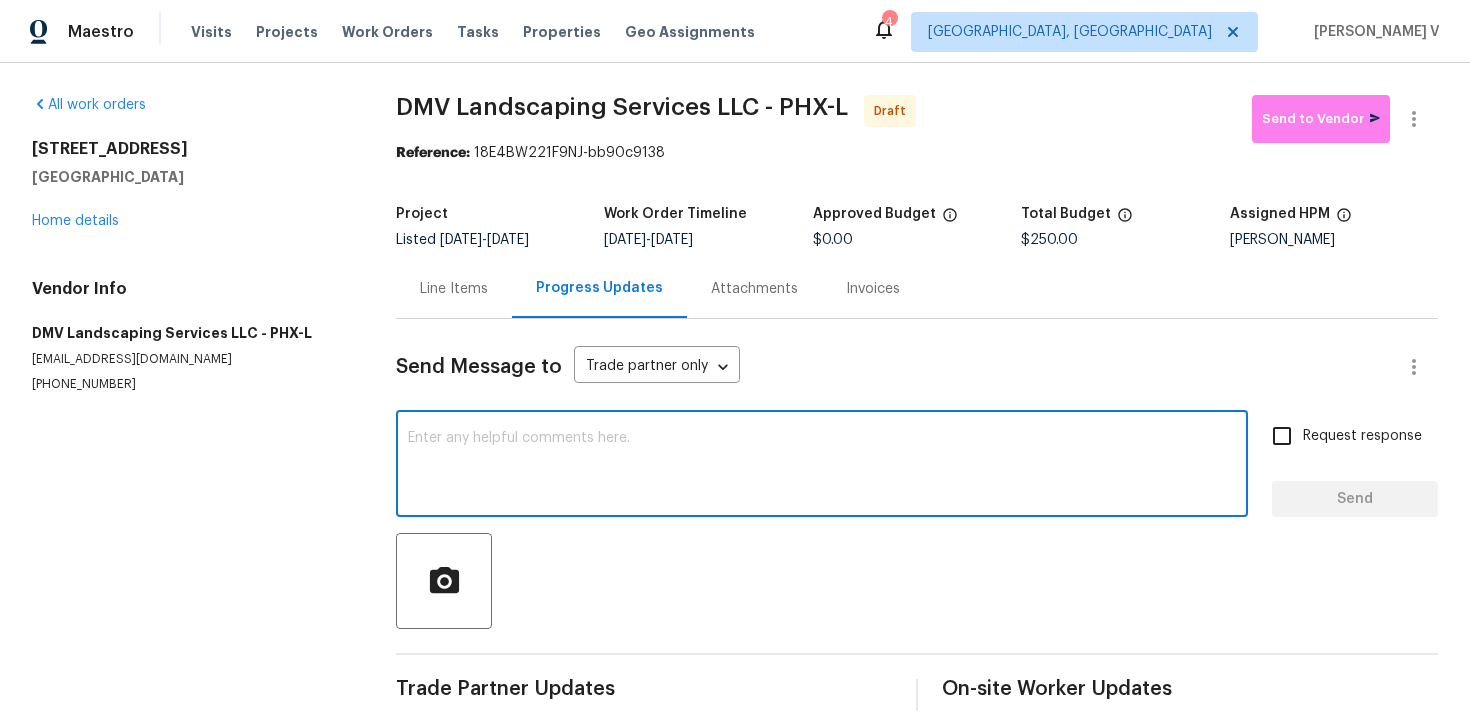 paste on "Hi, this is Divya with Opendoor. I’m confirming you received the WO for the property at . Please review and accept the WO within 24 hours and provide a schedule date. Please disregard the contact information for the HPM included in the WO. Our Centralised LWO Team is responsible for Listed WOs." 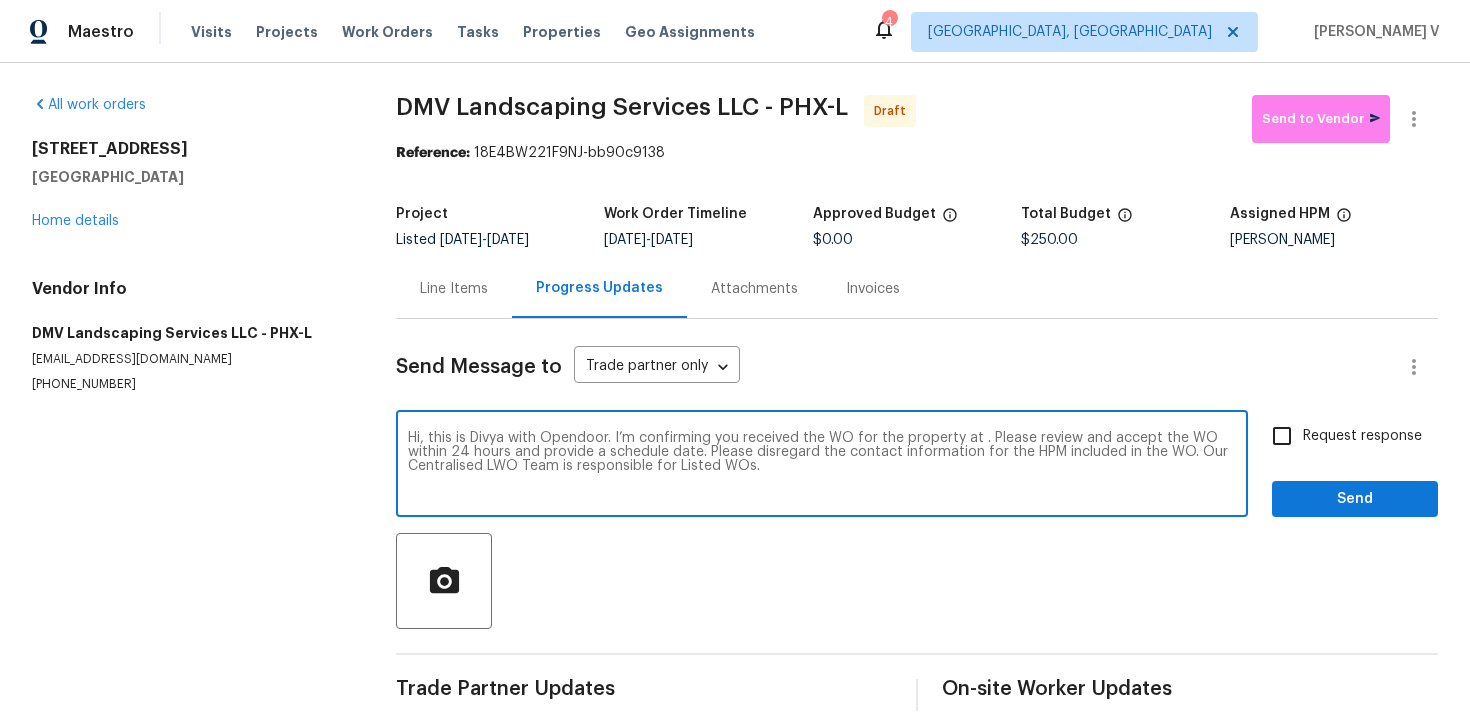 scroll, scrollTop: 27, scrollLeft: 0, axis: vertical 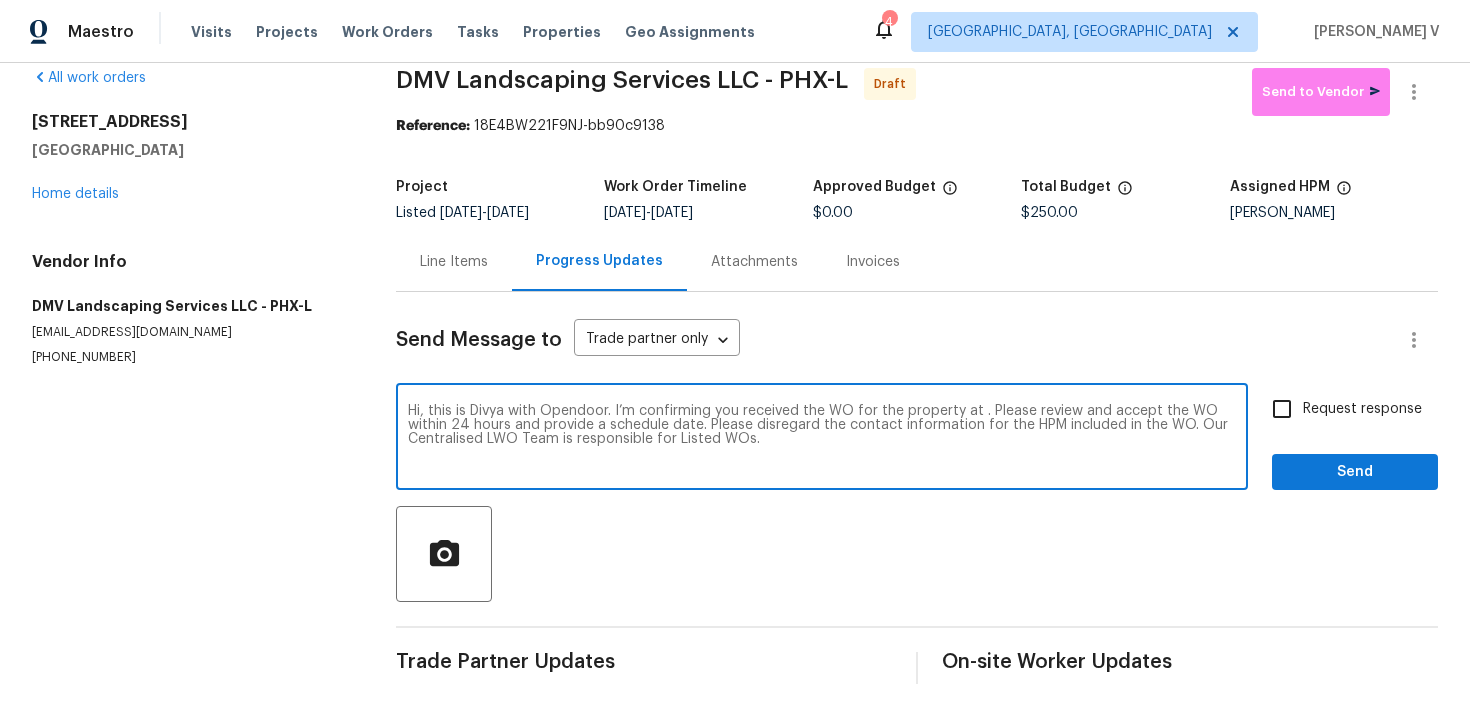 click on "Hi, this is Divya with Opendoor. I’m confirming you received the WO for the property at . Please review and accept the WO within 24 hours and provide a schedule date. Please disregard the contact information for the HPM included in the WO. Our Centralised LWO Team is responsible for Listed WOs." at bounding box center (822, 439) 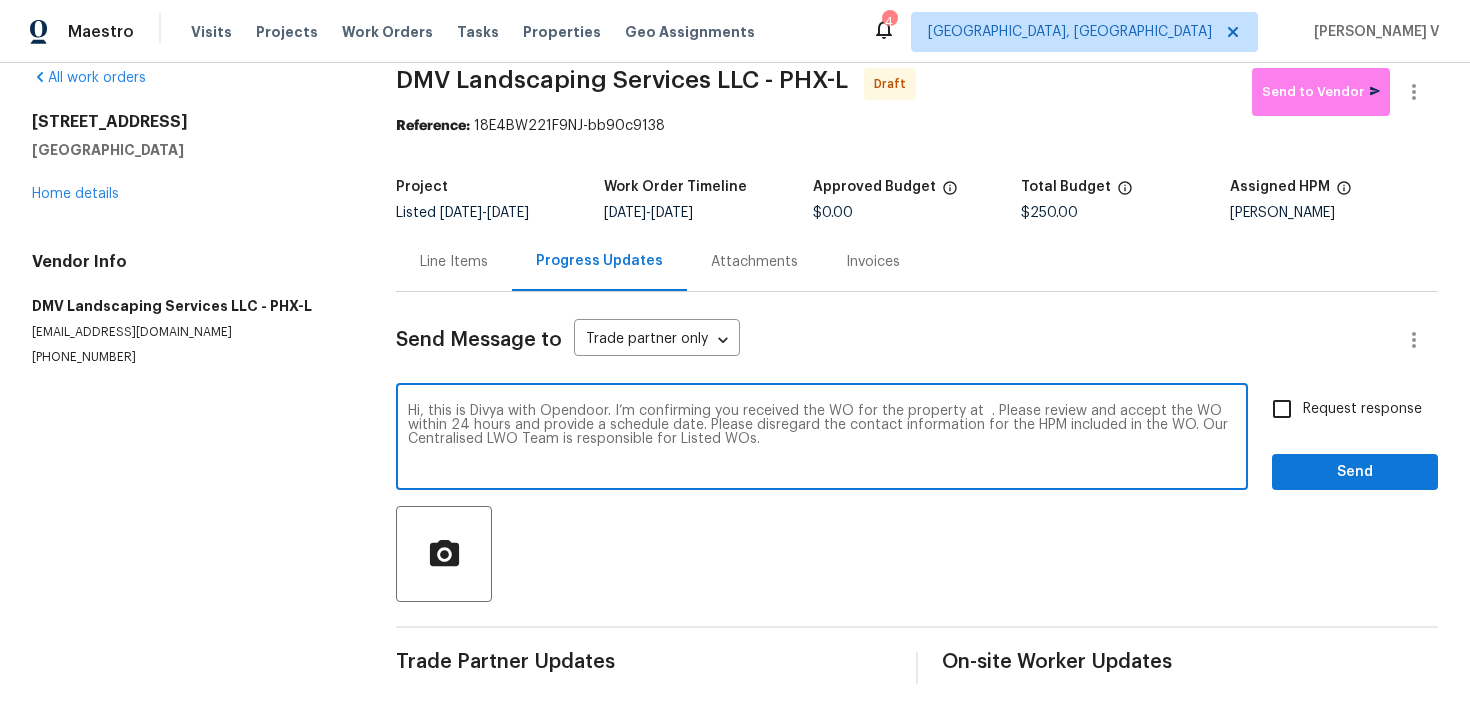 paste on "16814 E Palm Beach Dr, Queen Creek, AZ 85142" 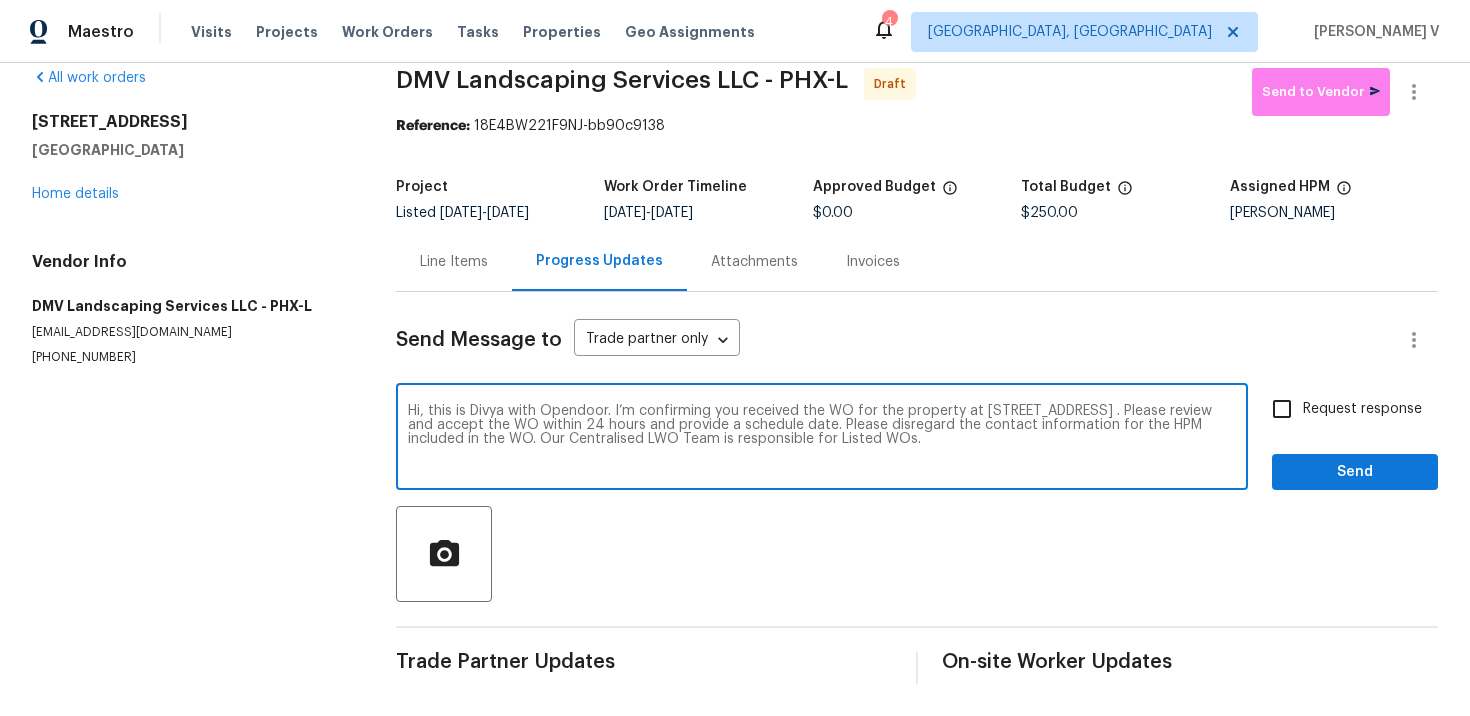 type on "Hi, this is Divya with Opendoor. I’m confirming you received the WO for the property at 16814 E Palm Beach Dr, Queen Creek, AZ 85142 . Please review and accept the WO within 24 hours and provide a schedule date. Please disregard the contact information for the HPM included in the WO. Our Centralised LWO Team is responsible for Listed WOs." 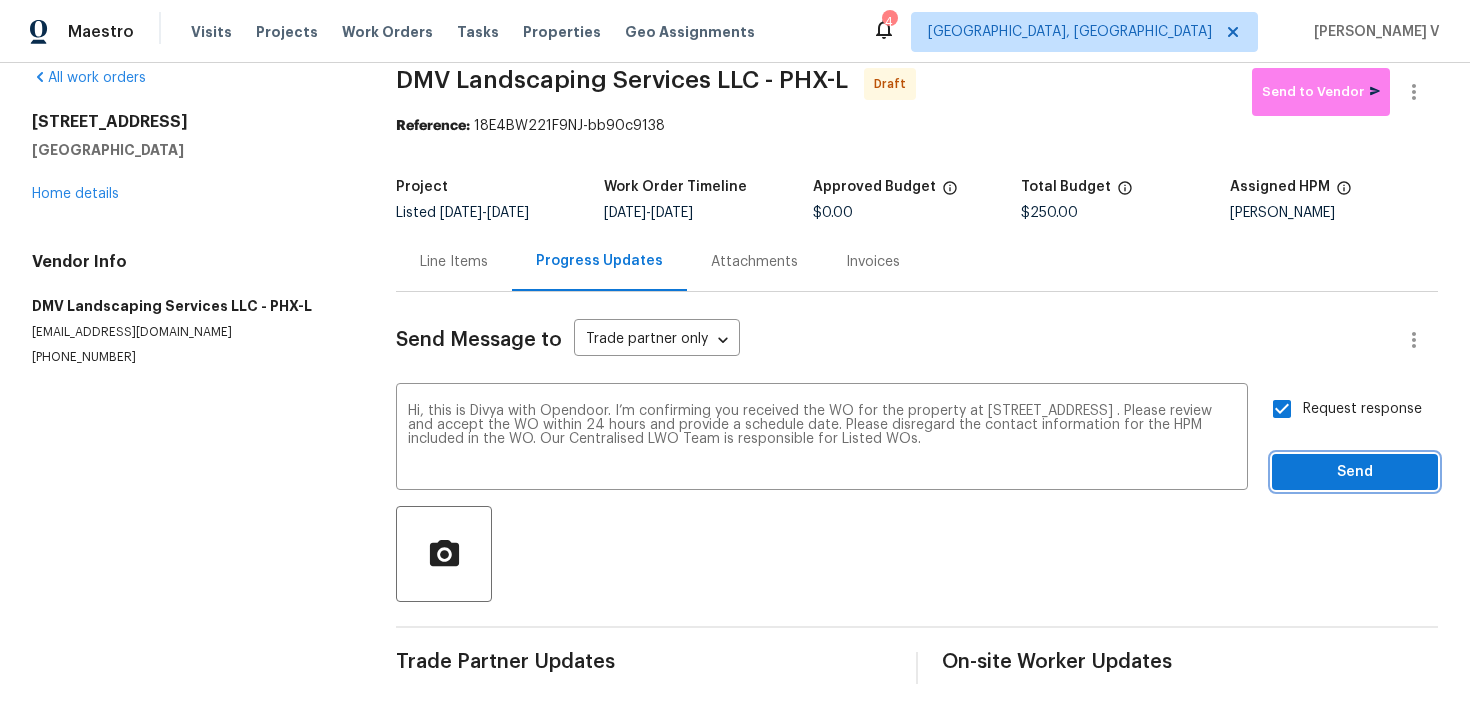 click on "Send" at bounding box center (1355, 472) 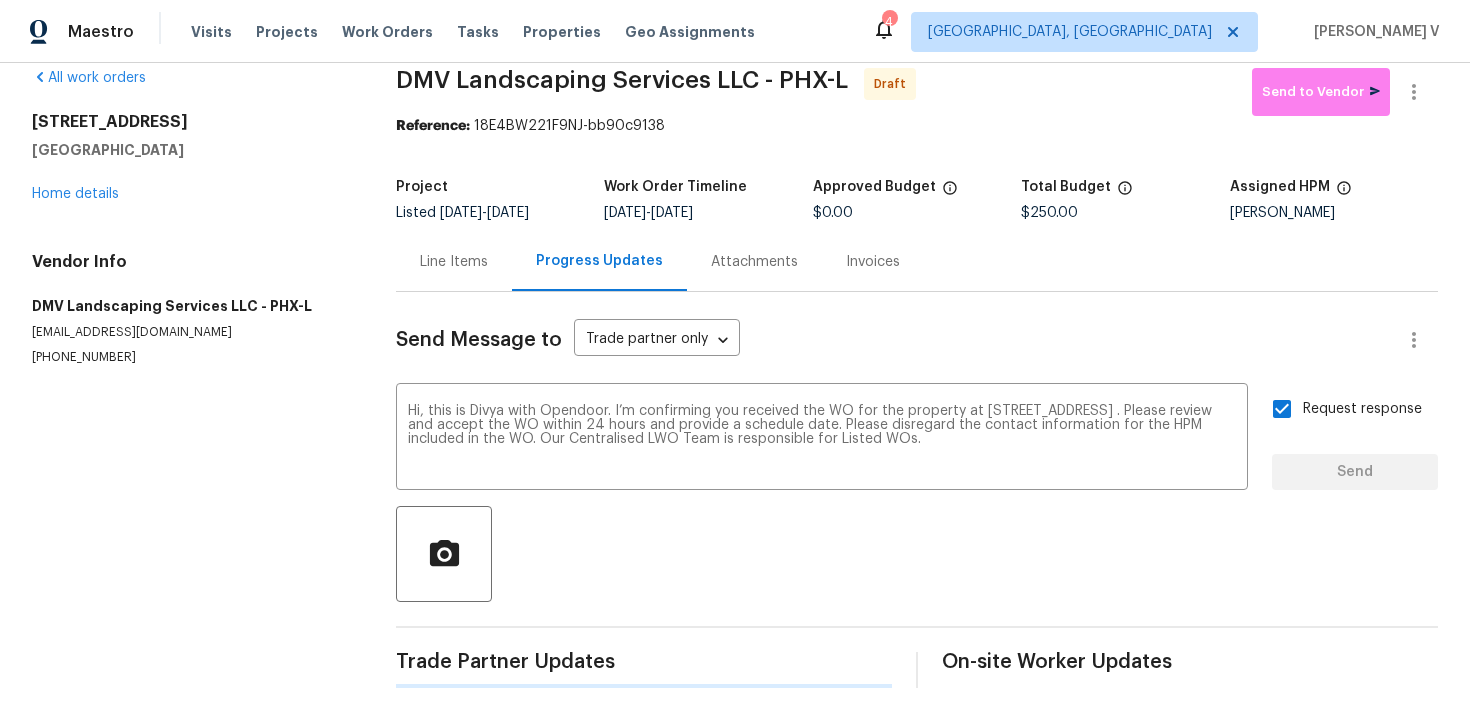 type 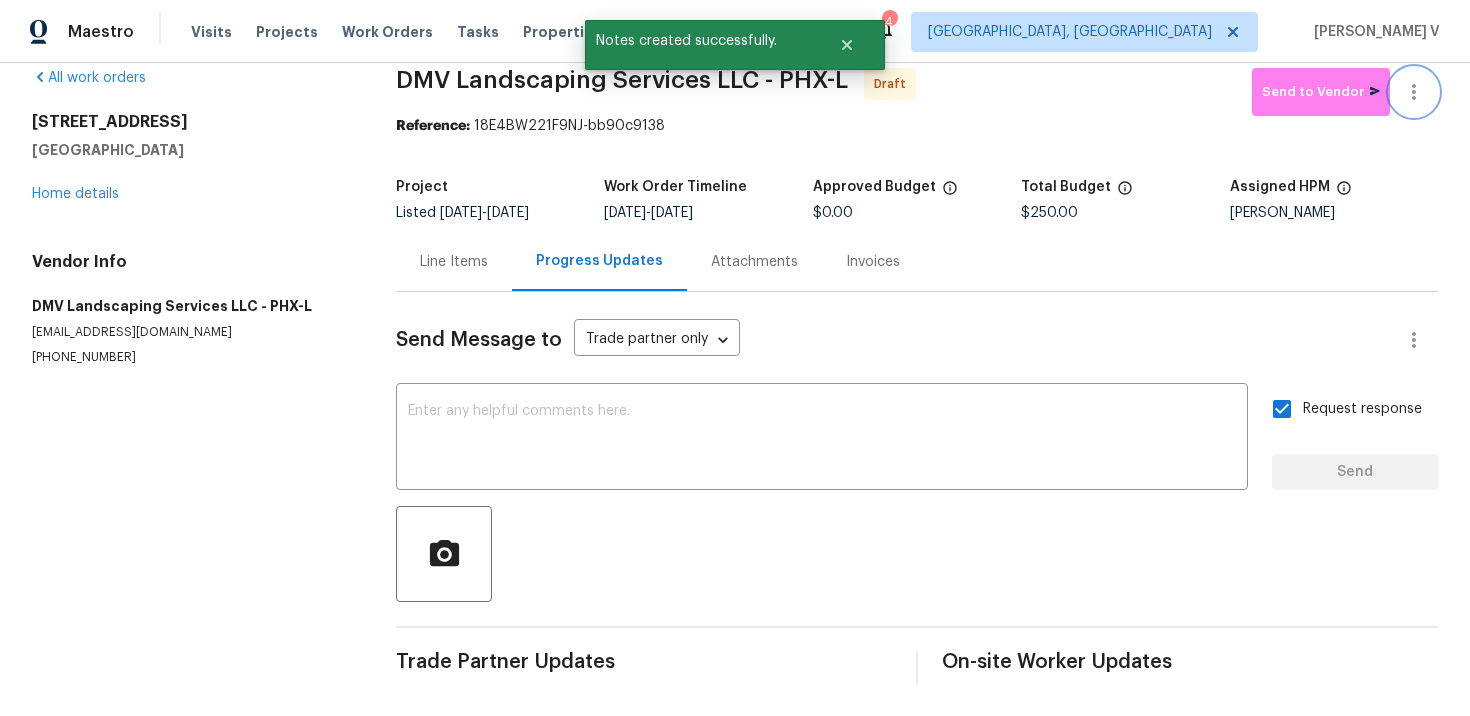 click 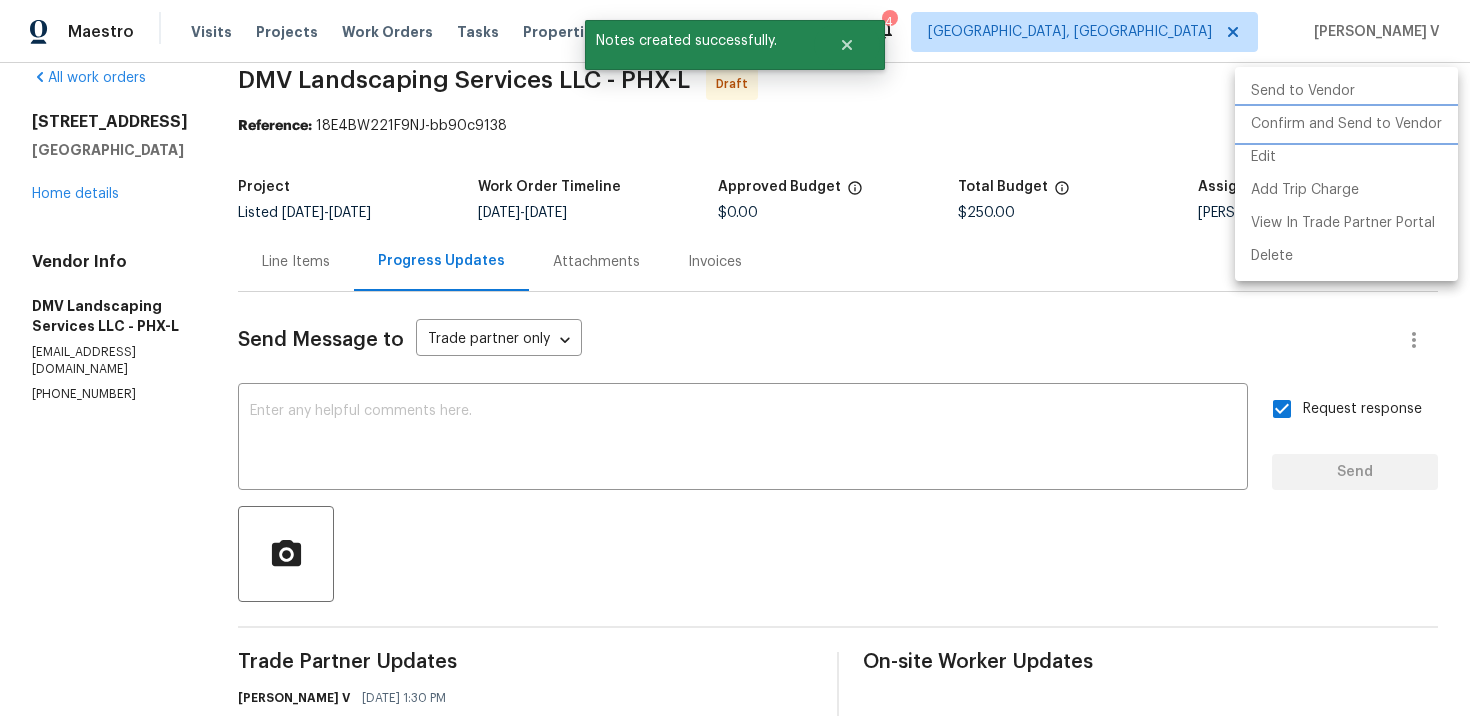 click on "Confirm and Send to Vendor" at bounding box center [1346, 124] 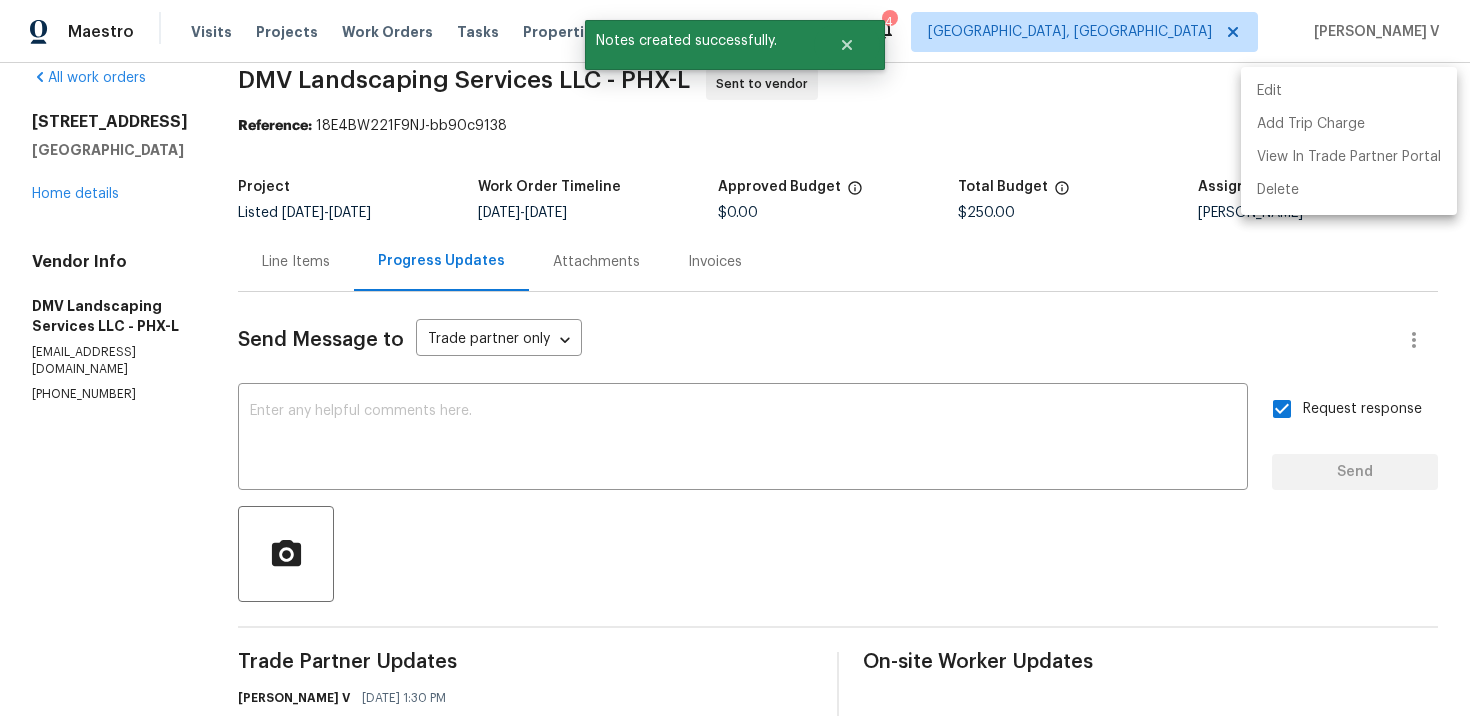 click at bounding box center (735, 358) 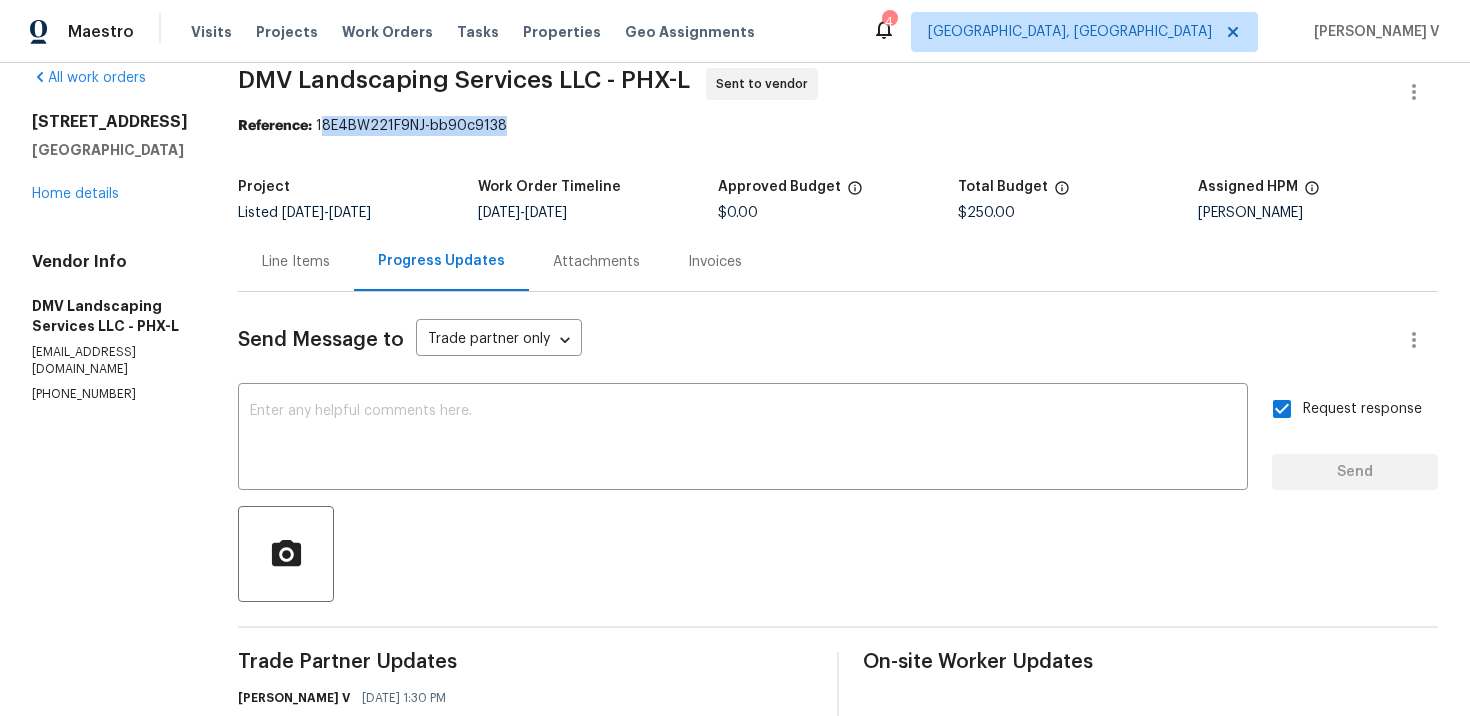 drag, startPoint x: 312, startPoint y: 126, endPoint x: 585, endPoint y: 126, distance: 273 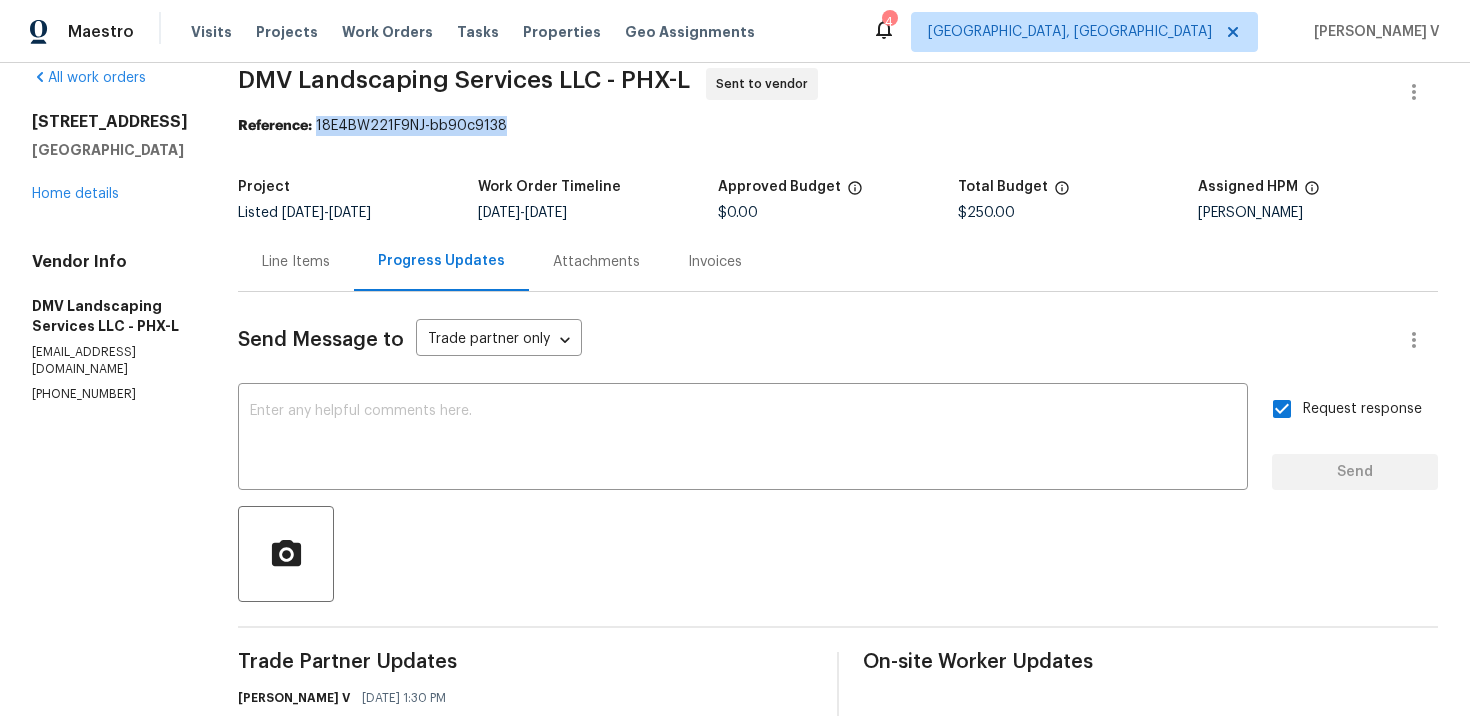 drag, startPoint x: 311, startPoint y: 123, endPoint x: 612, endPoint y: 125, distance: 301.00665 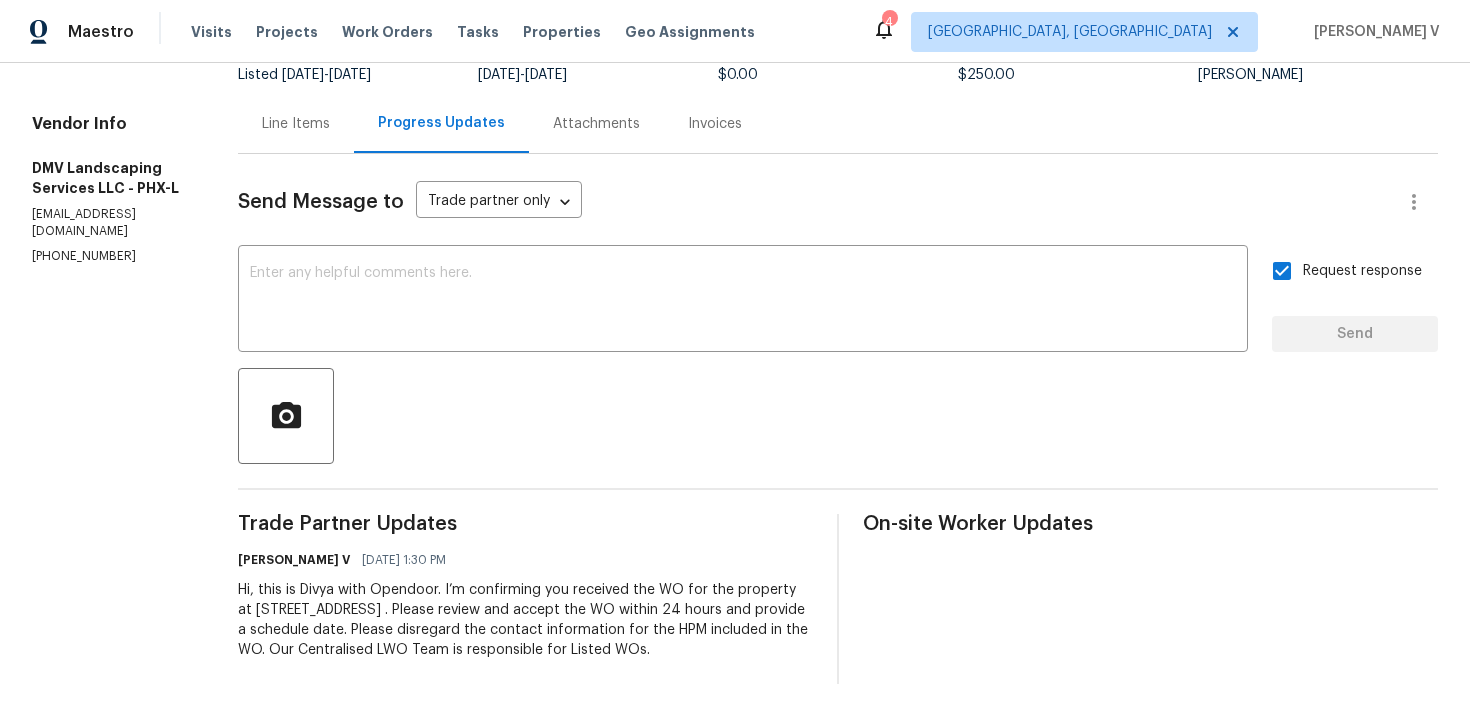 scroll, scrollTop: 0, scrollLeft: 0, axis: both 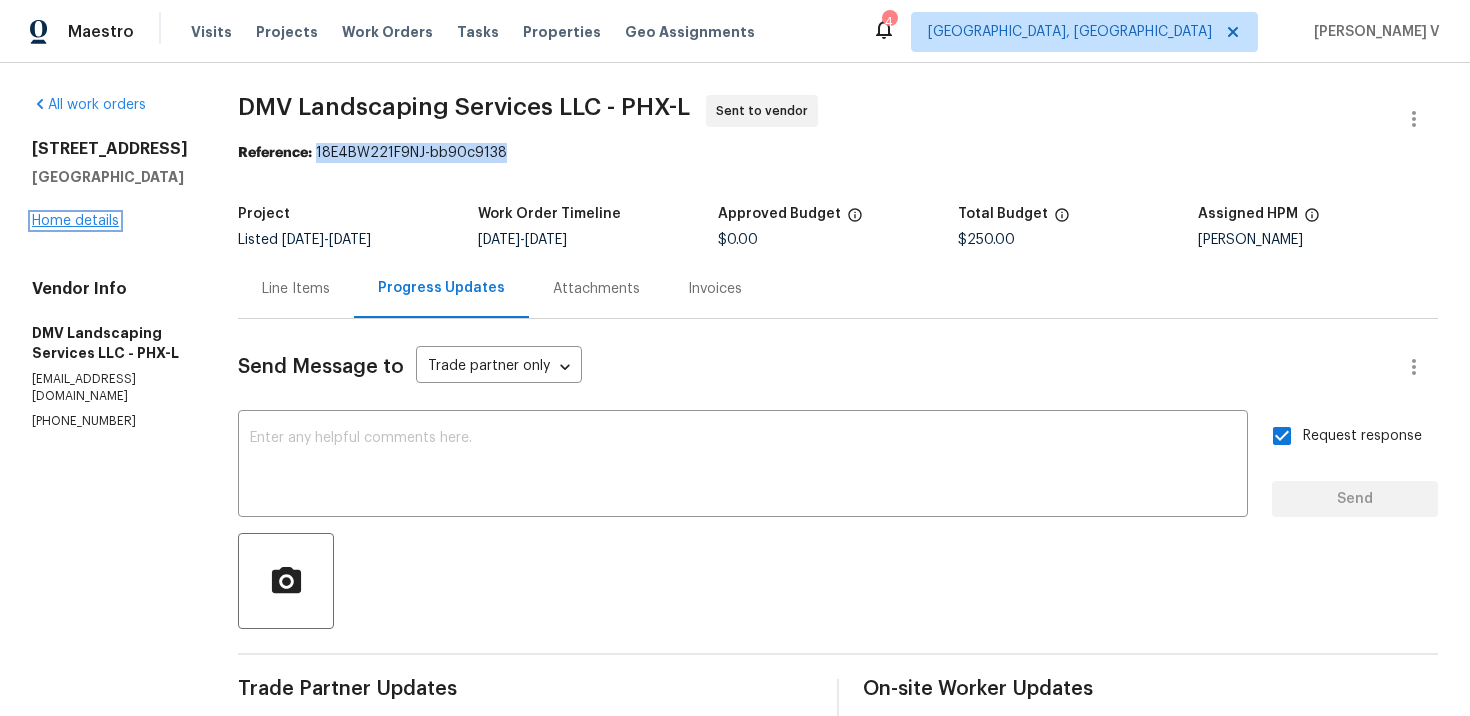 click on "Home details" at bounding box center [75, 221] 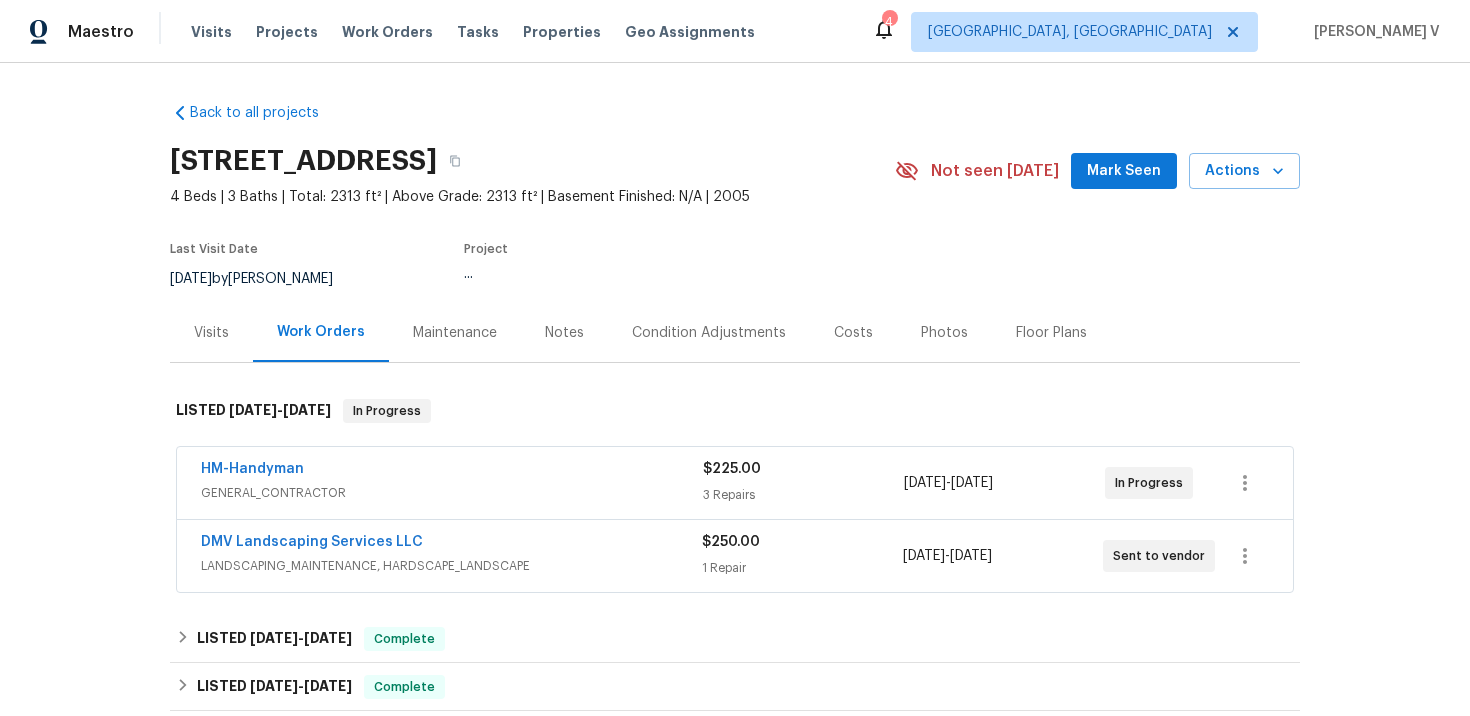 drag, startPoint x: 177, startPoint y: 526, endPoint x: 563, endPoint y: 526, distance: 386 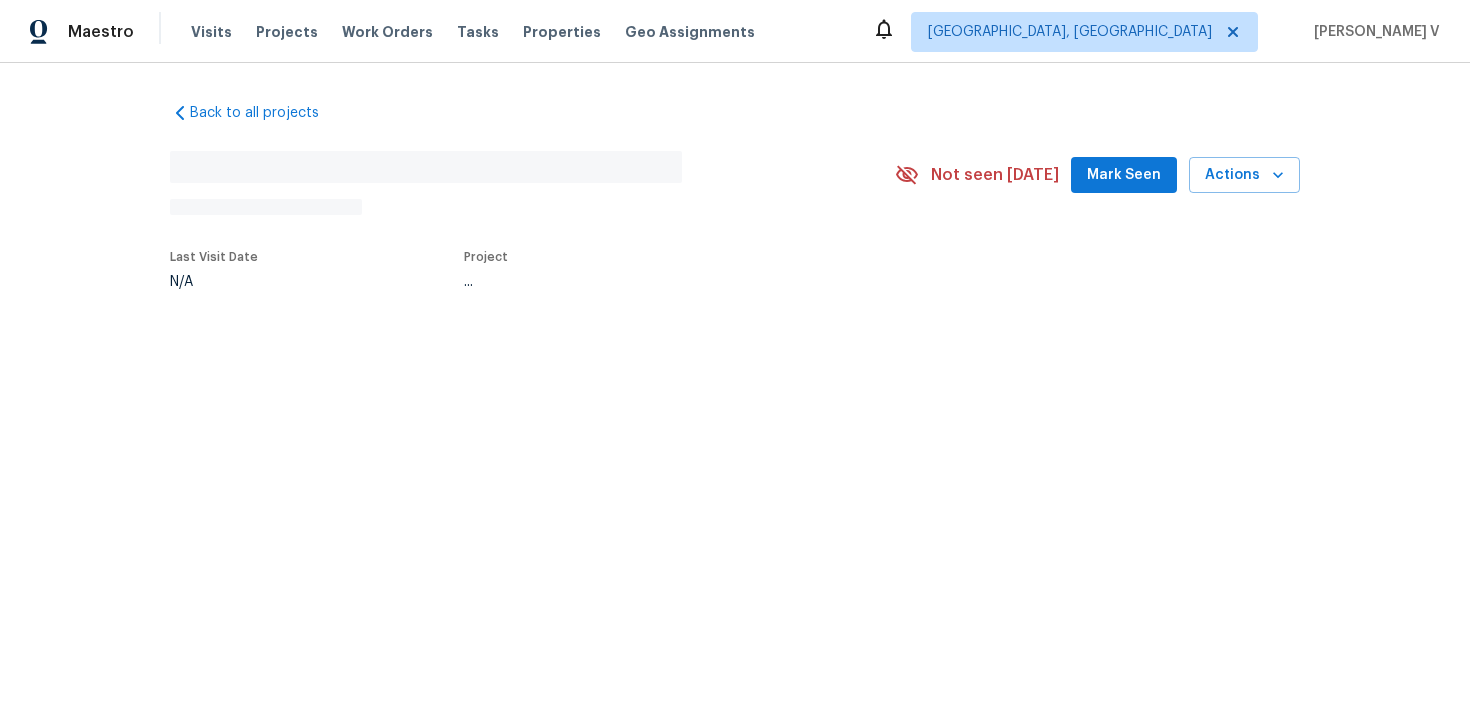 scroll, scrollTop: 0, scrollLeft: 0, axis: both 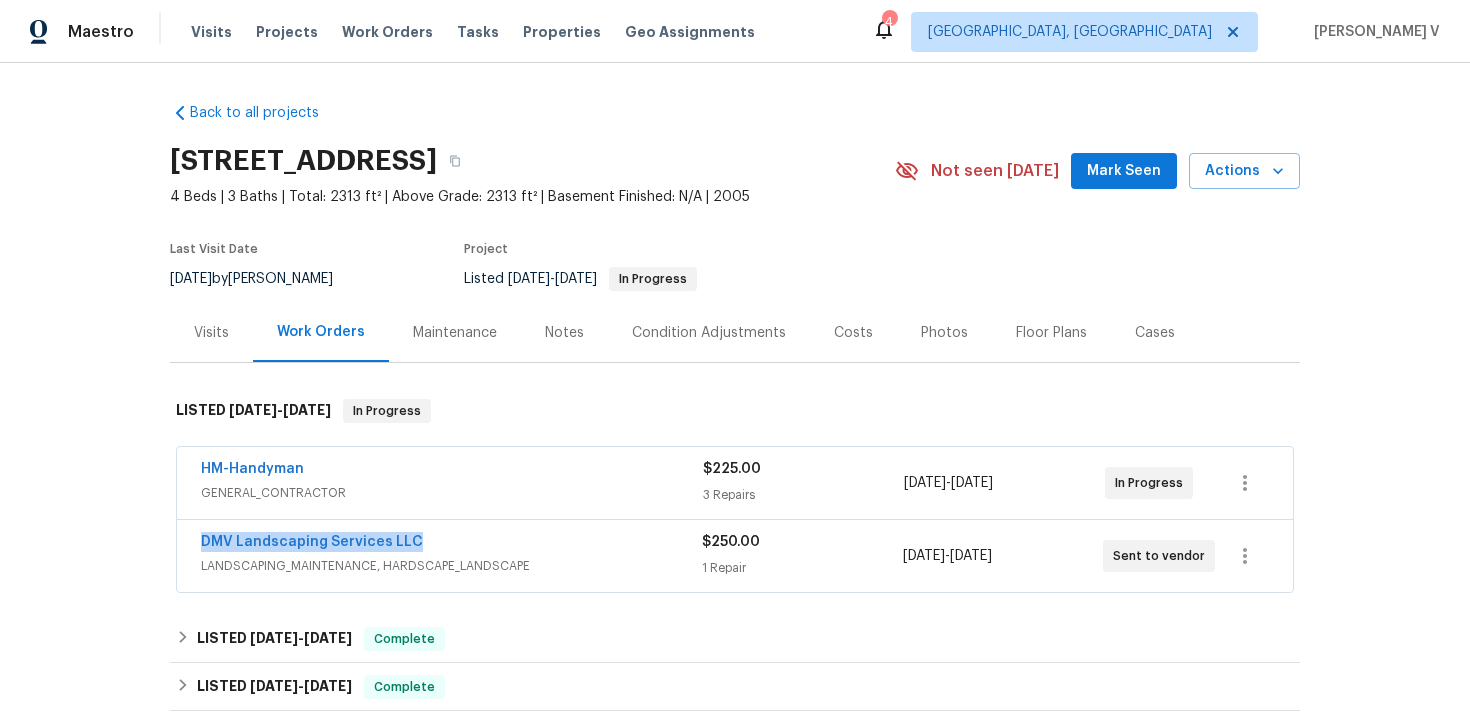 drag, startPoint x: 184, startPoint y: 542, endPoint x: 557, endPoint y: 532, distance: 373.13403 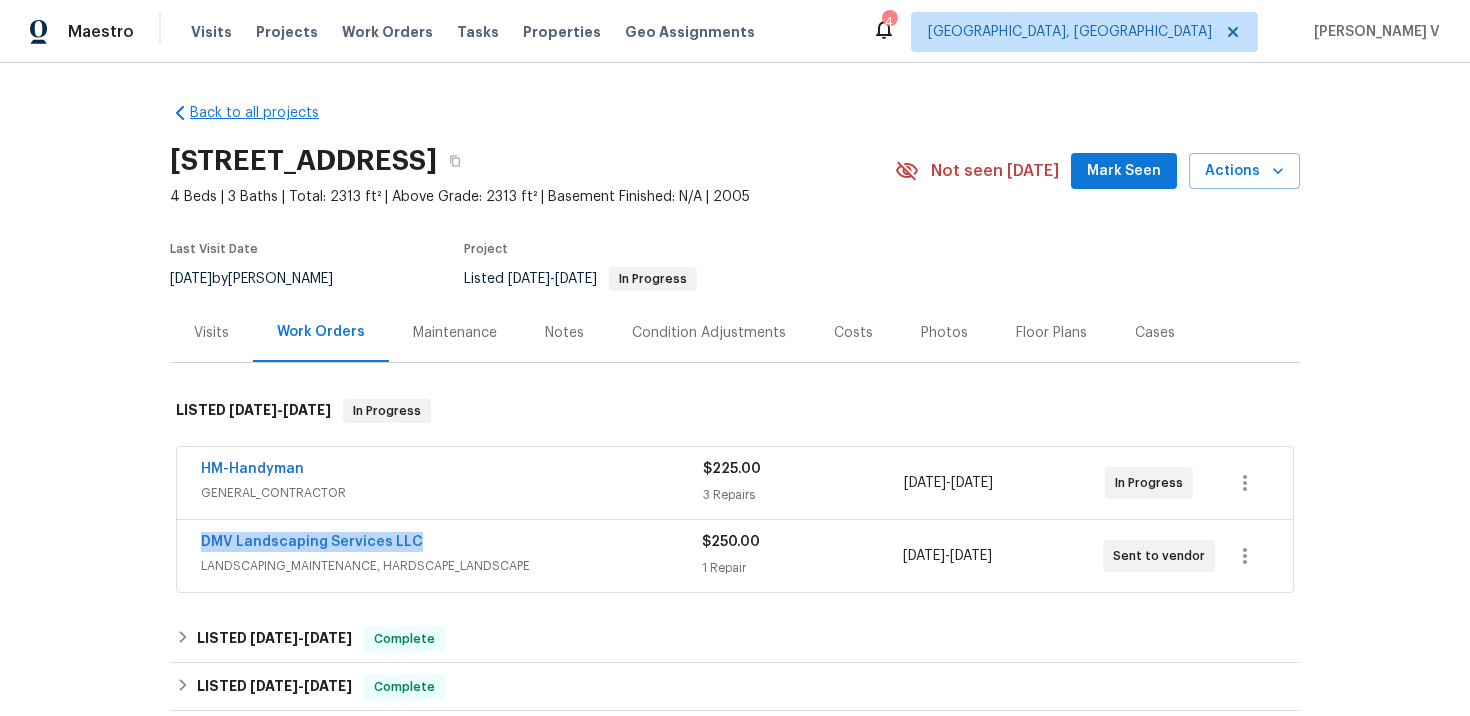 copy on "DMV Landscaping Services LLC" 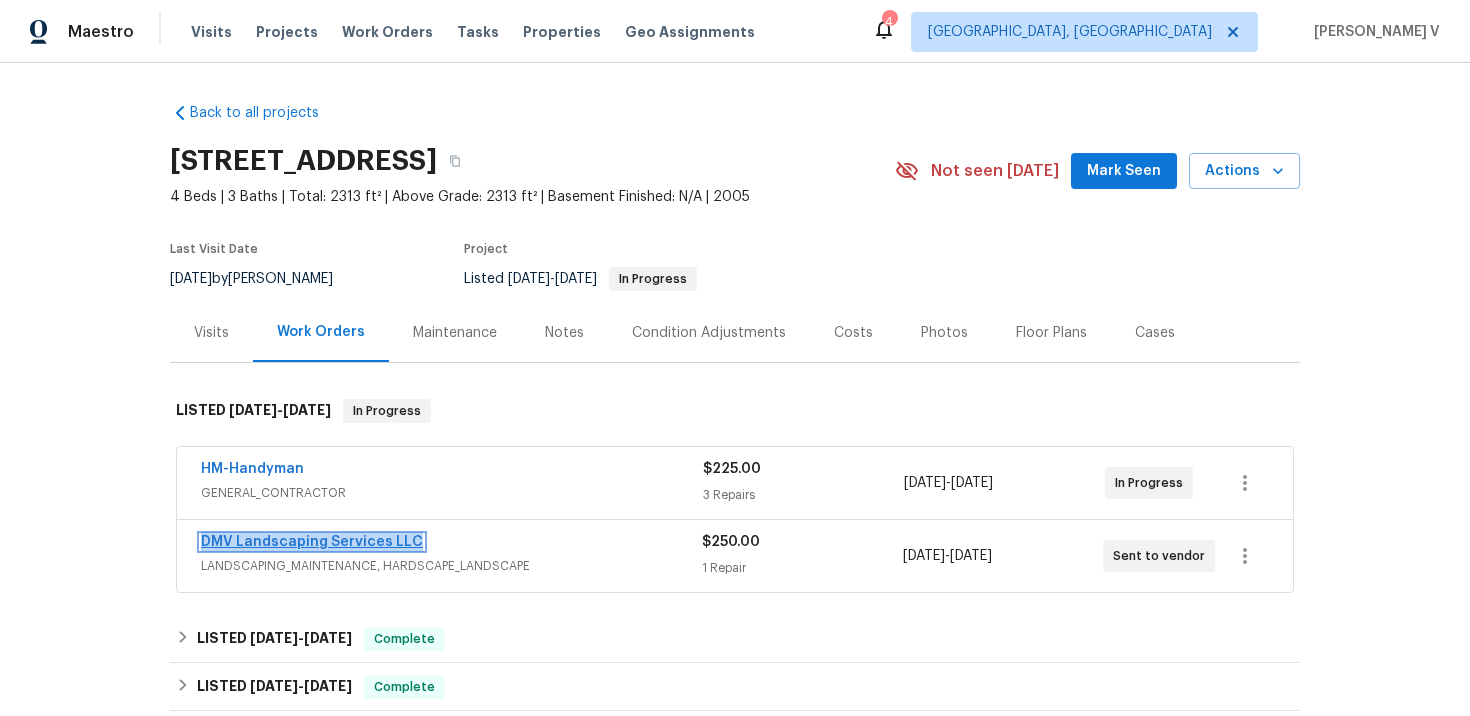 click on "DMV Landscaping Services LLC" at bounding box center (312, 542) 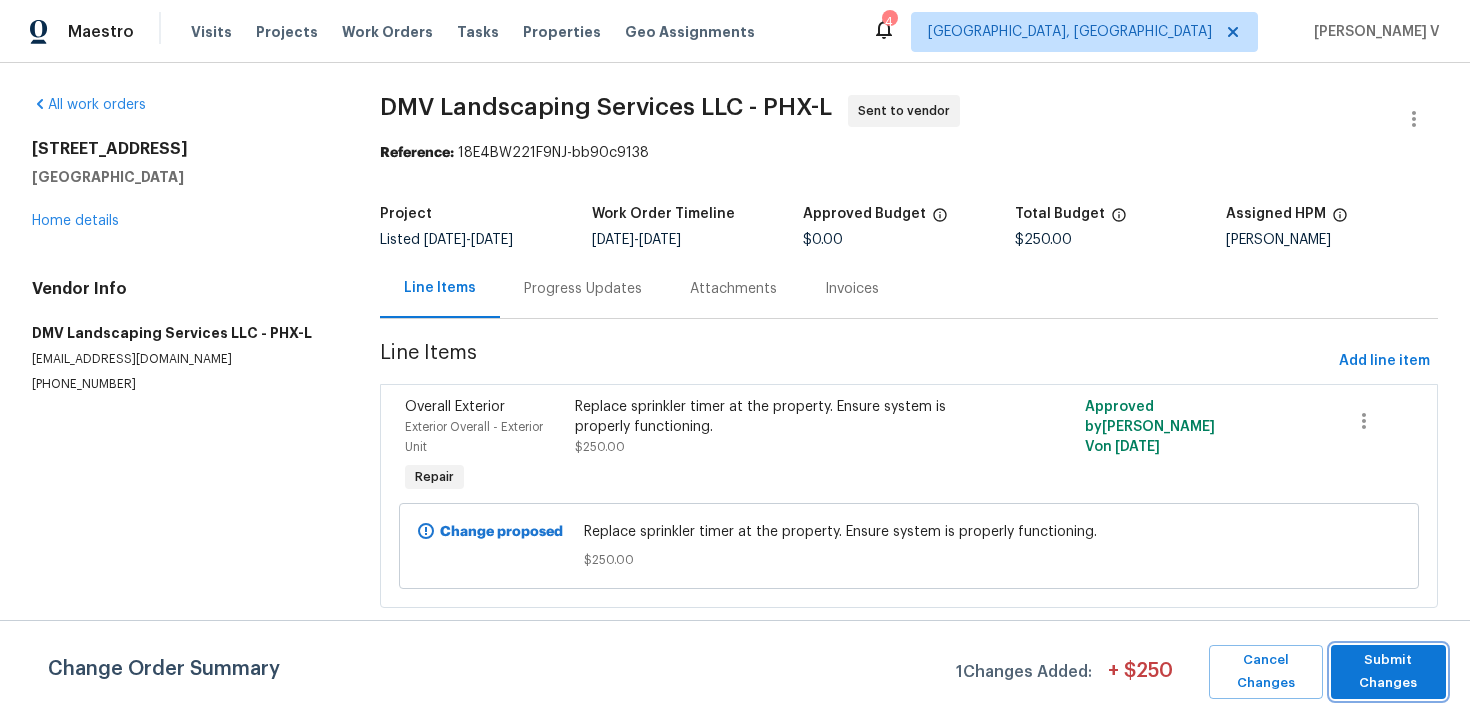 click on "Submit Changes" at bounding box center [1388, 672] 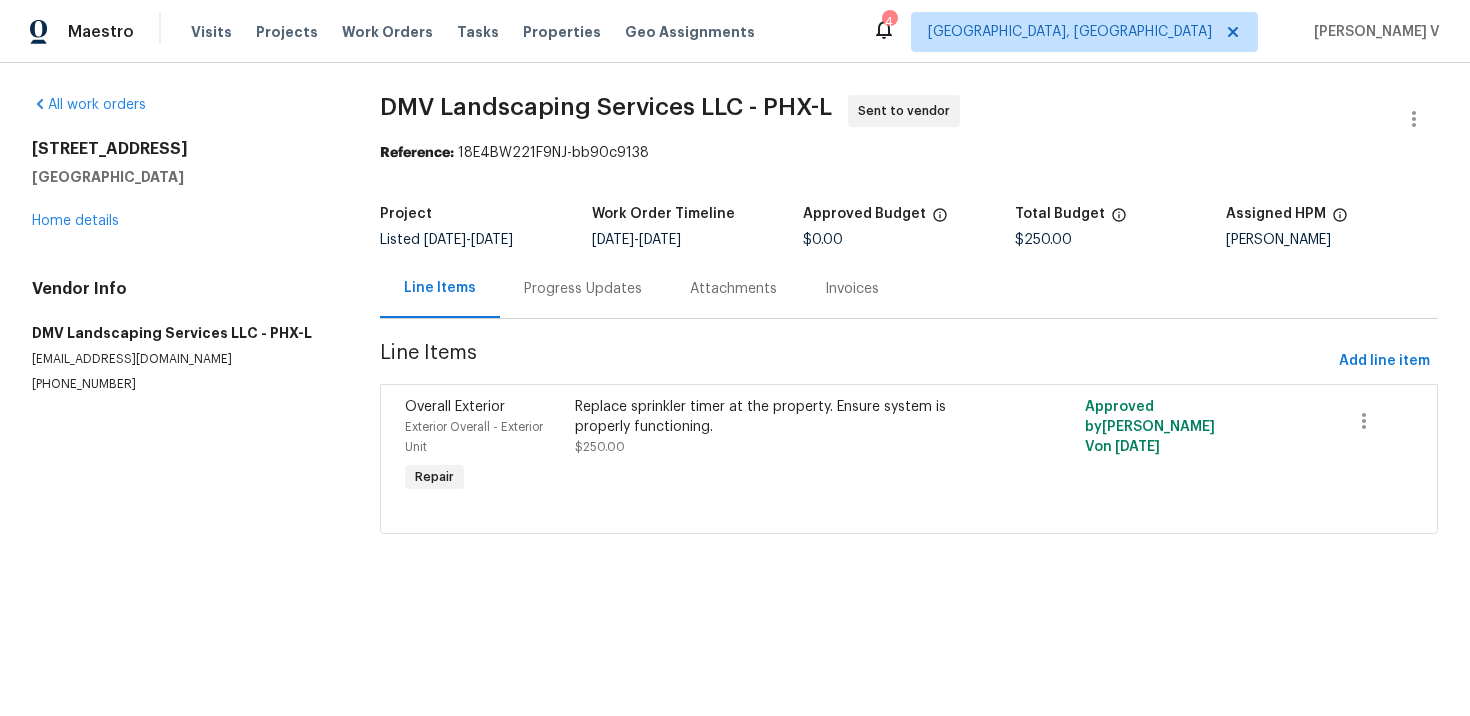click on "[STREET_ADDRESS] Home details" at bounding box center (182, 185) 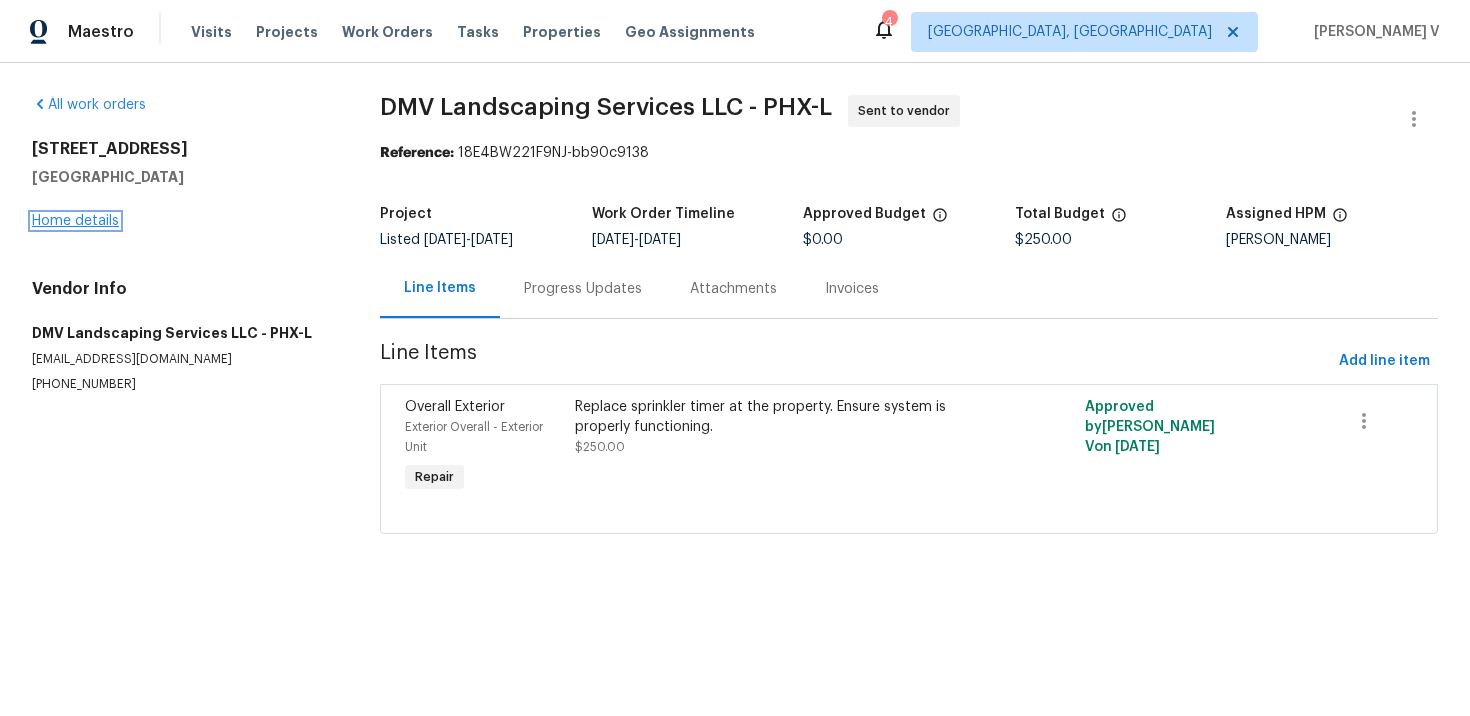 click on "Home details" at bounding box center (75, 221) 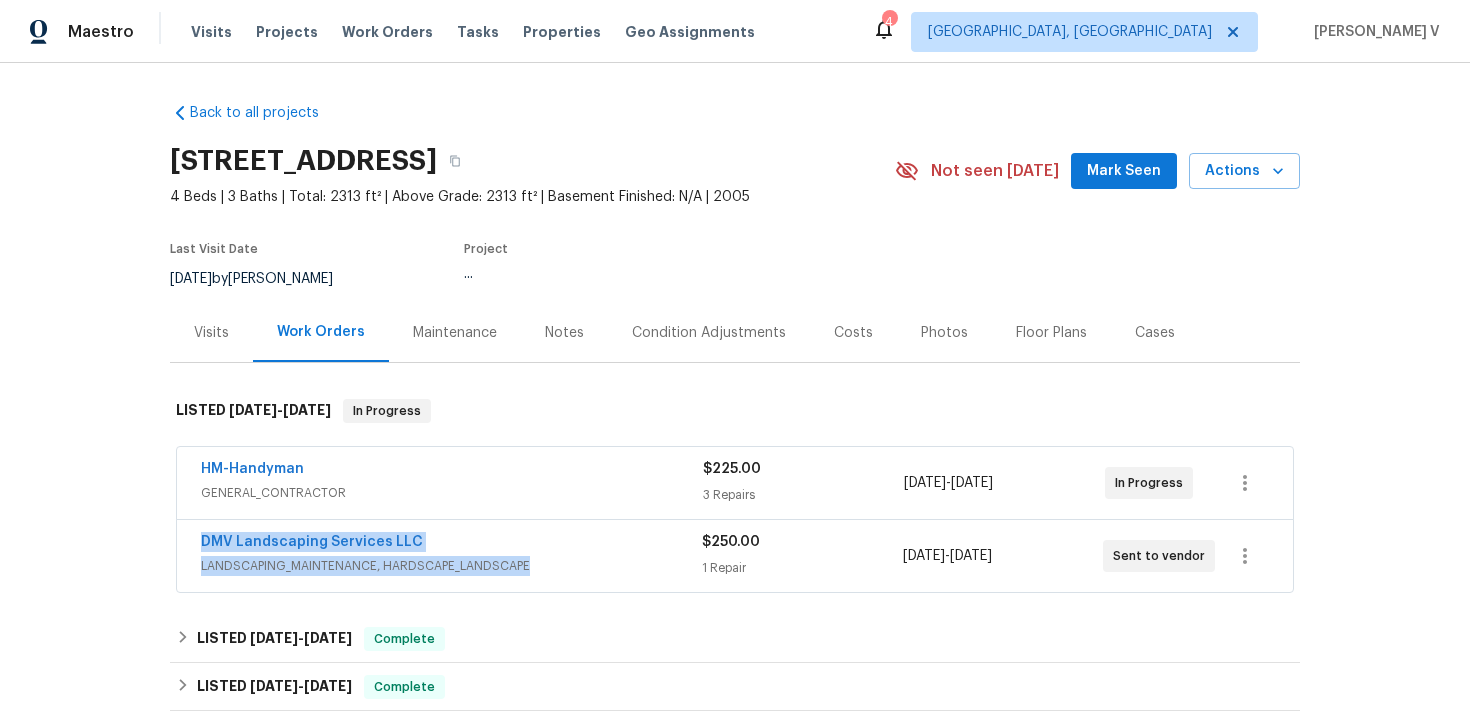 drag, startPoint x: 177, startPoint y: 535, endPoint x: 531, endPoint y: 559, distance: 354.81262 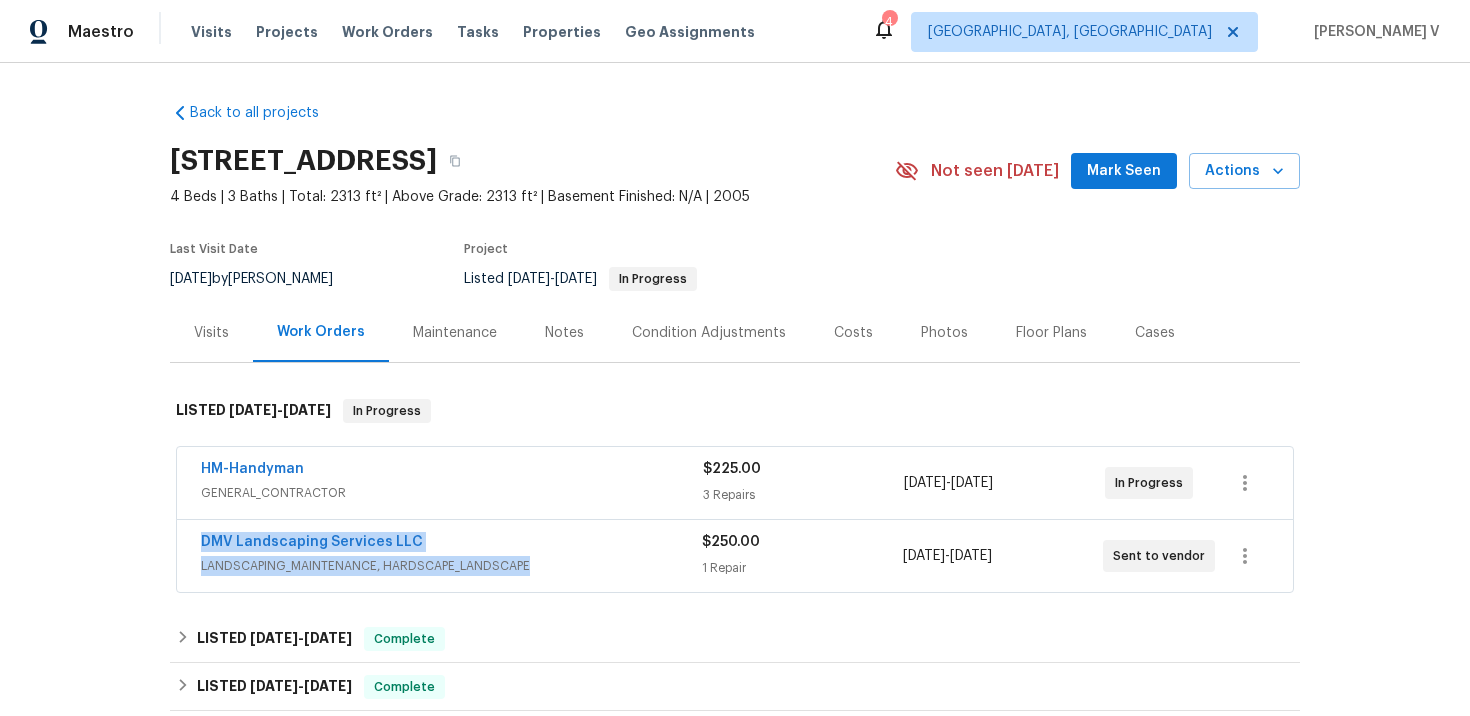 click on "DMV Landscaping Services LLC" at bounding box center [451, 544] 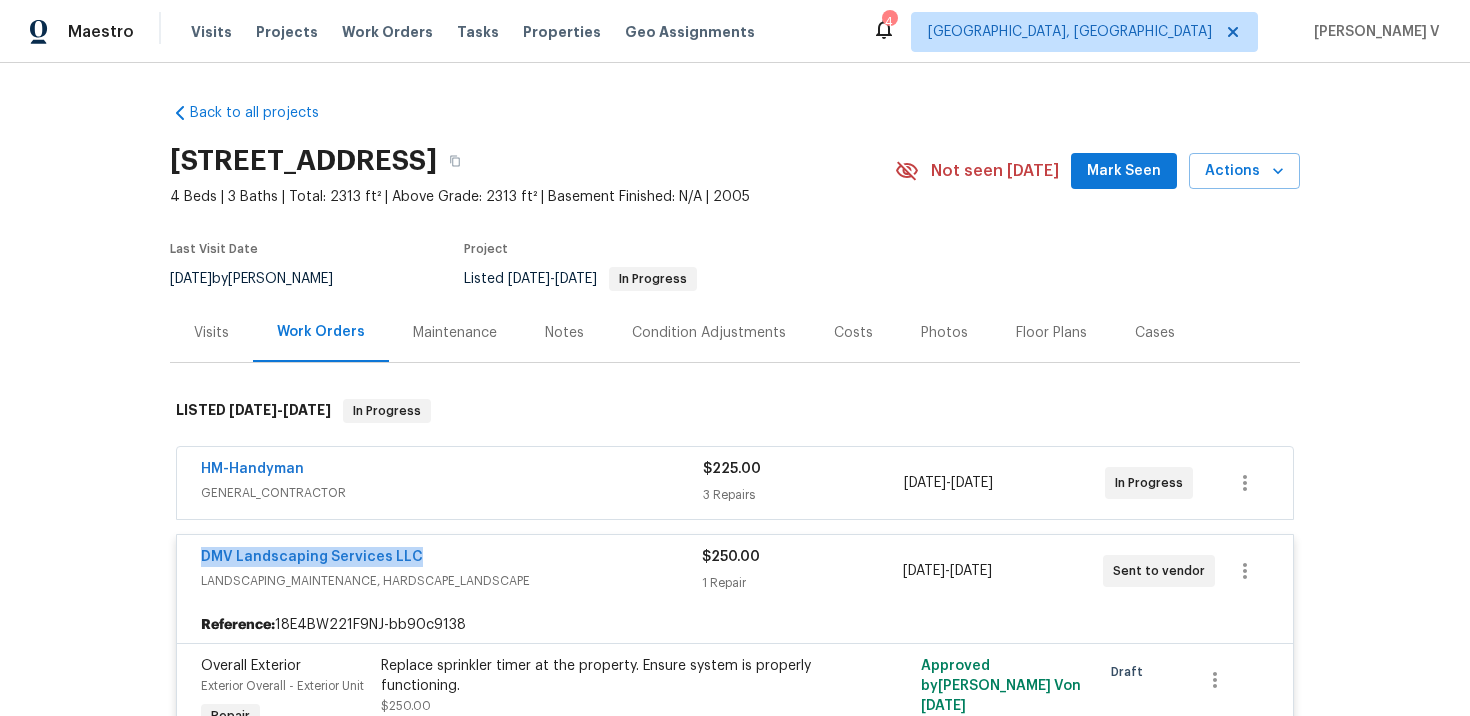 drag, startPoint x: 147, startPoint y: 556, endPoint x: 546, endPoint y: 556, distance: 399 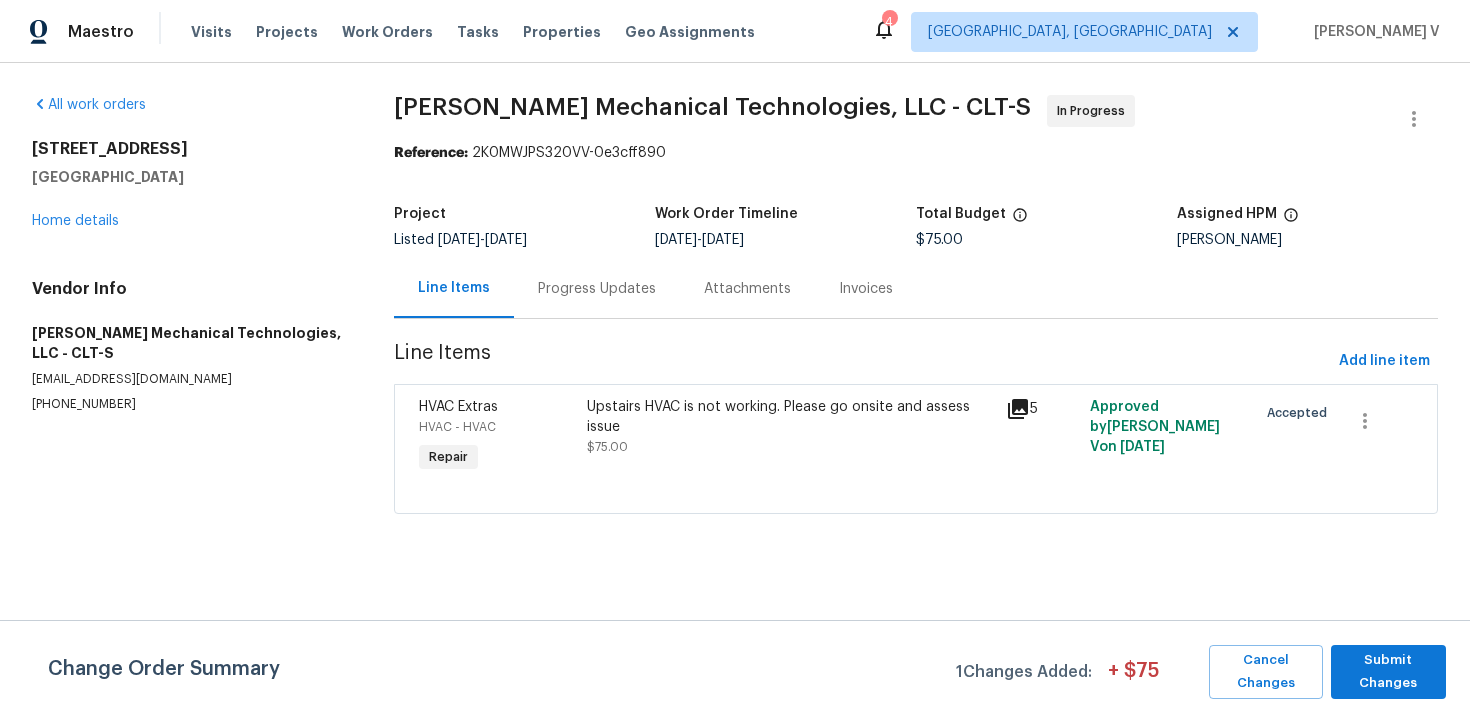 scroll, scrollTop: 0, scrollLeft: 0, axis: both 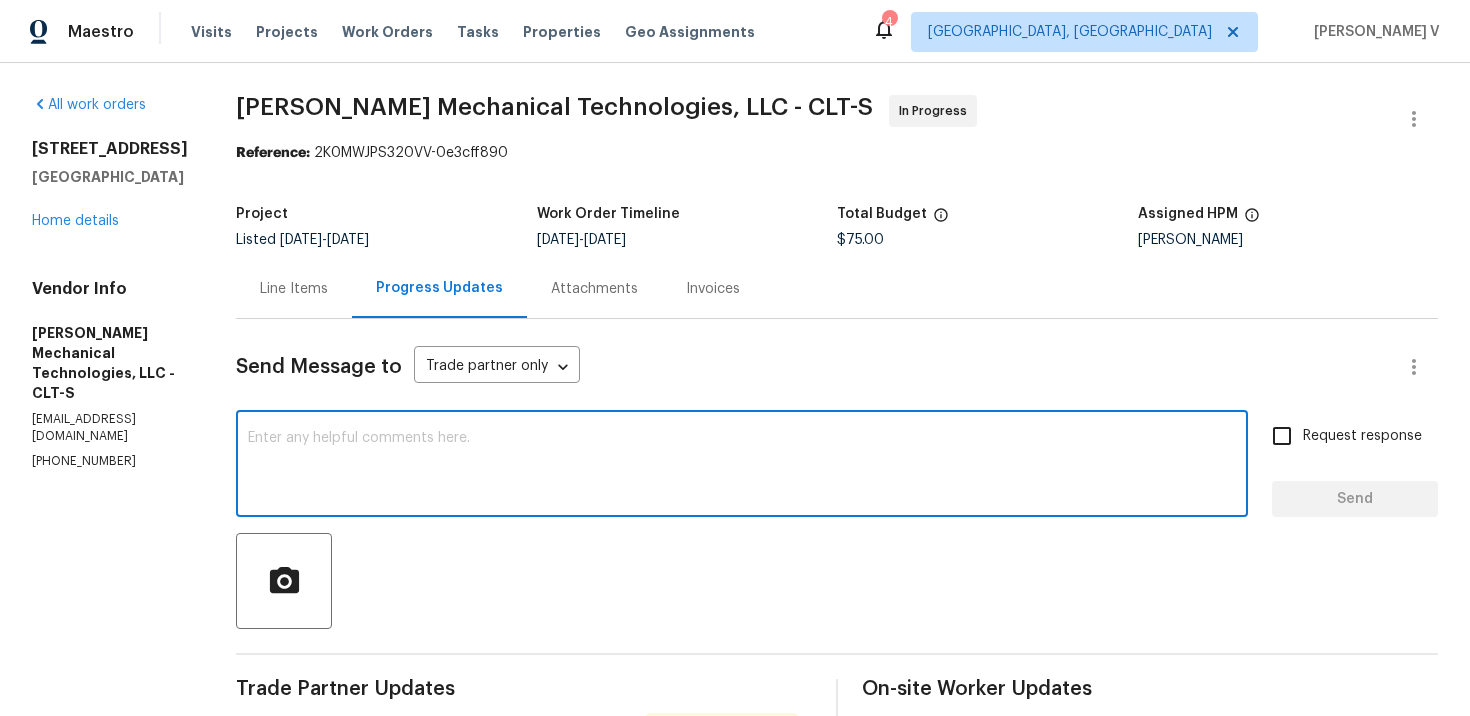 click 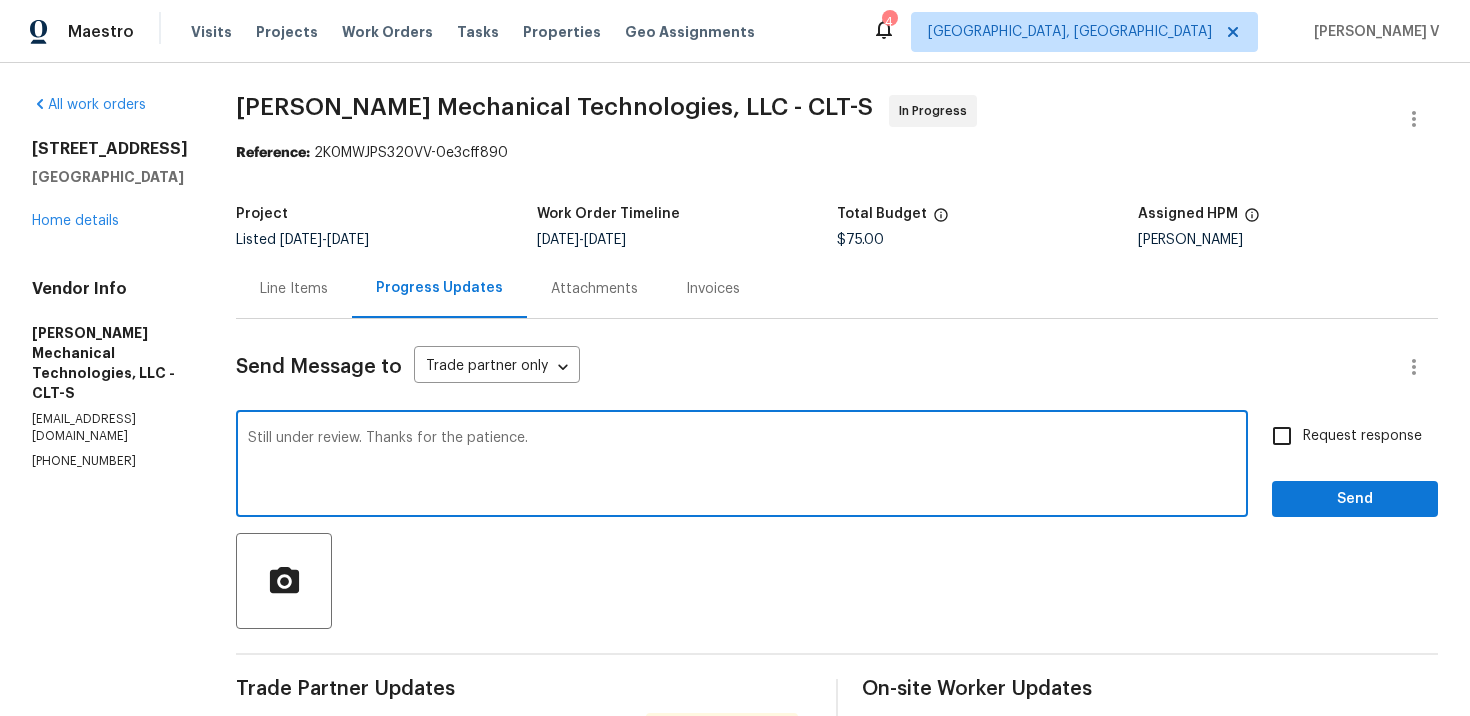 type on "Still under review. Thanks for the patience." 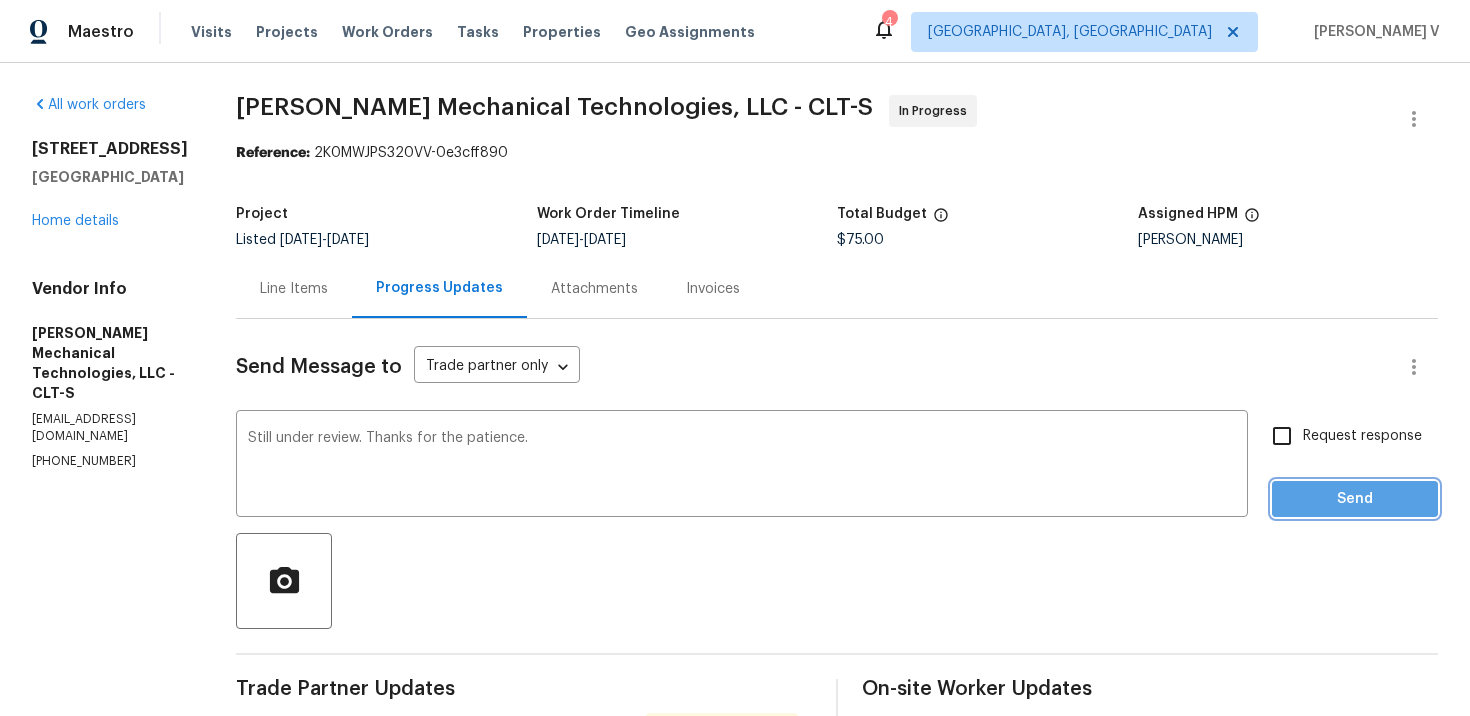click on "Send" 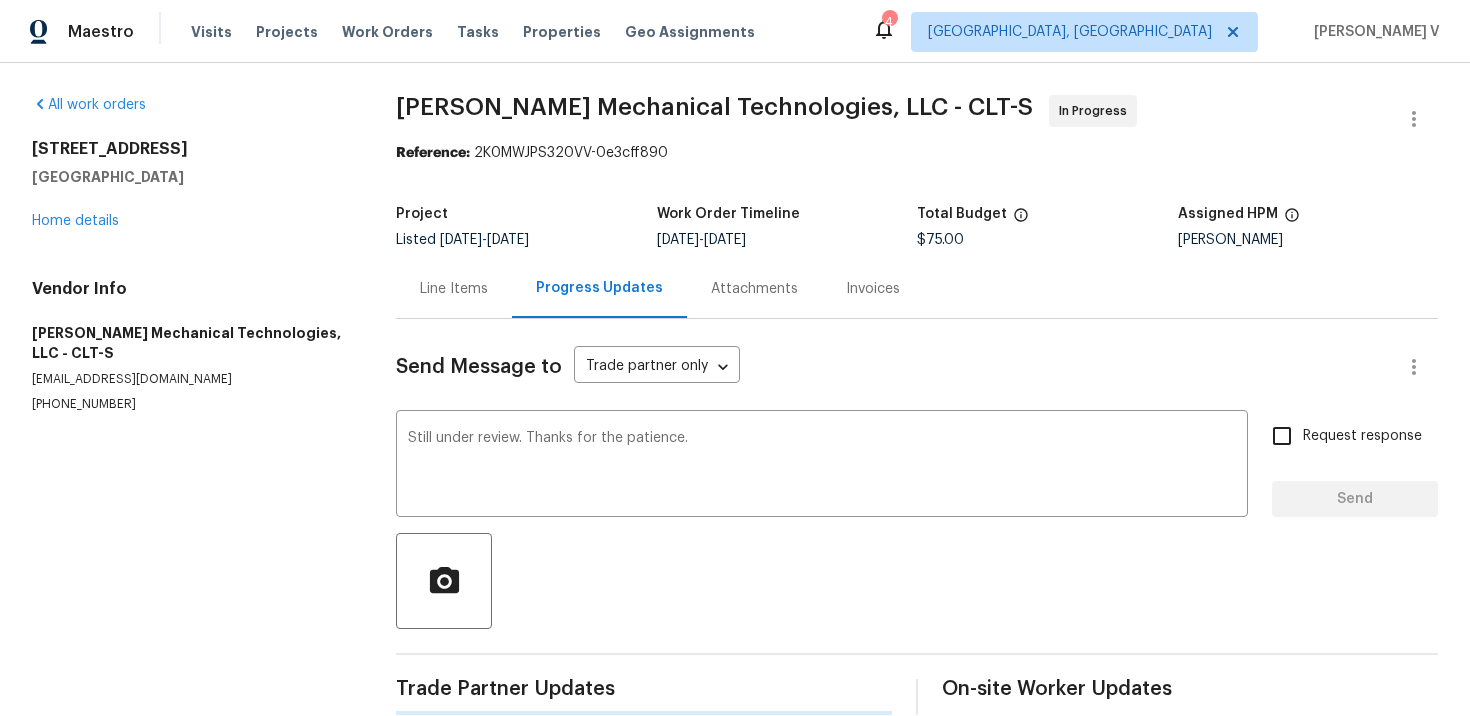 type 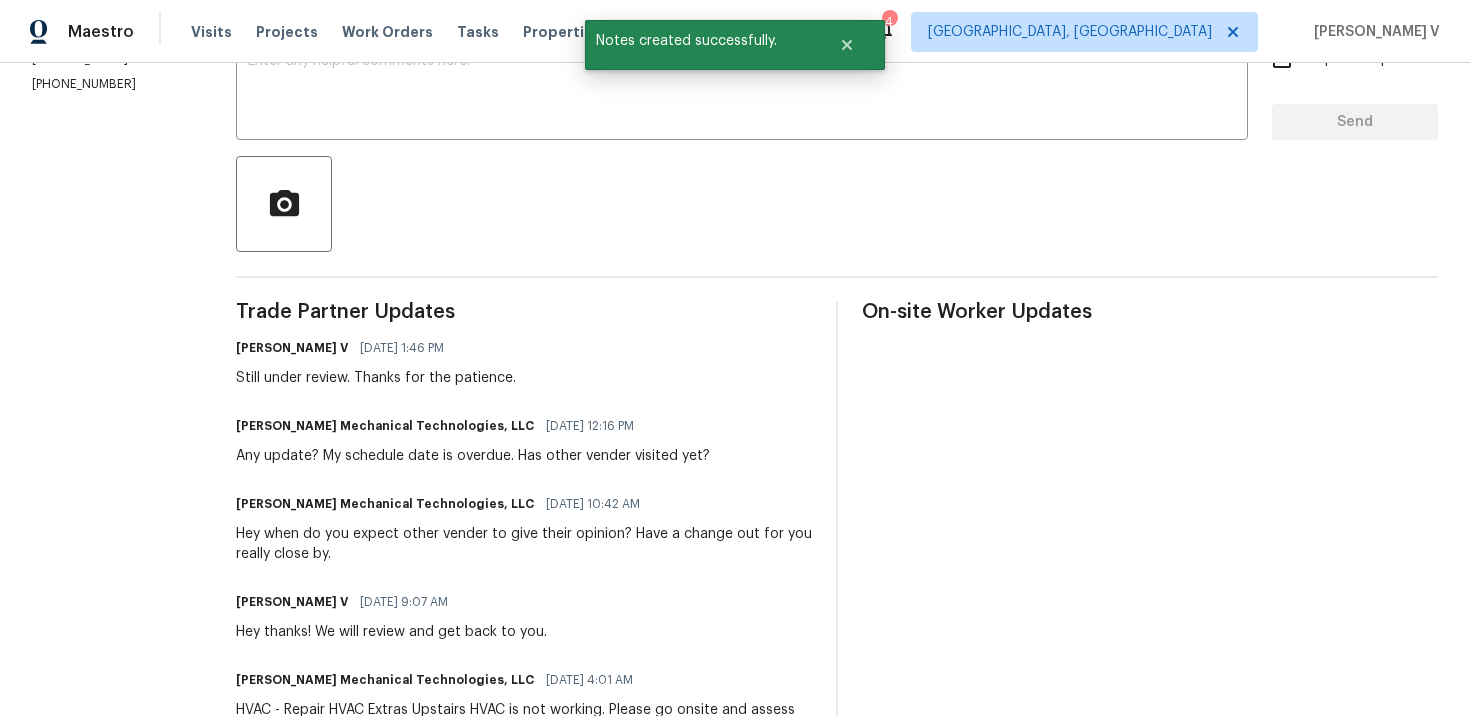 scroll, scrollTop: 438, scrollLeft: 0, axis: vertical 